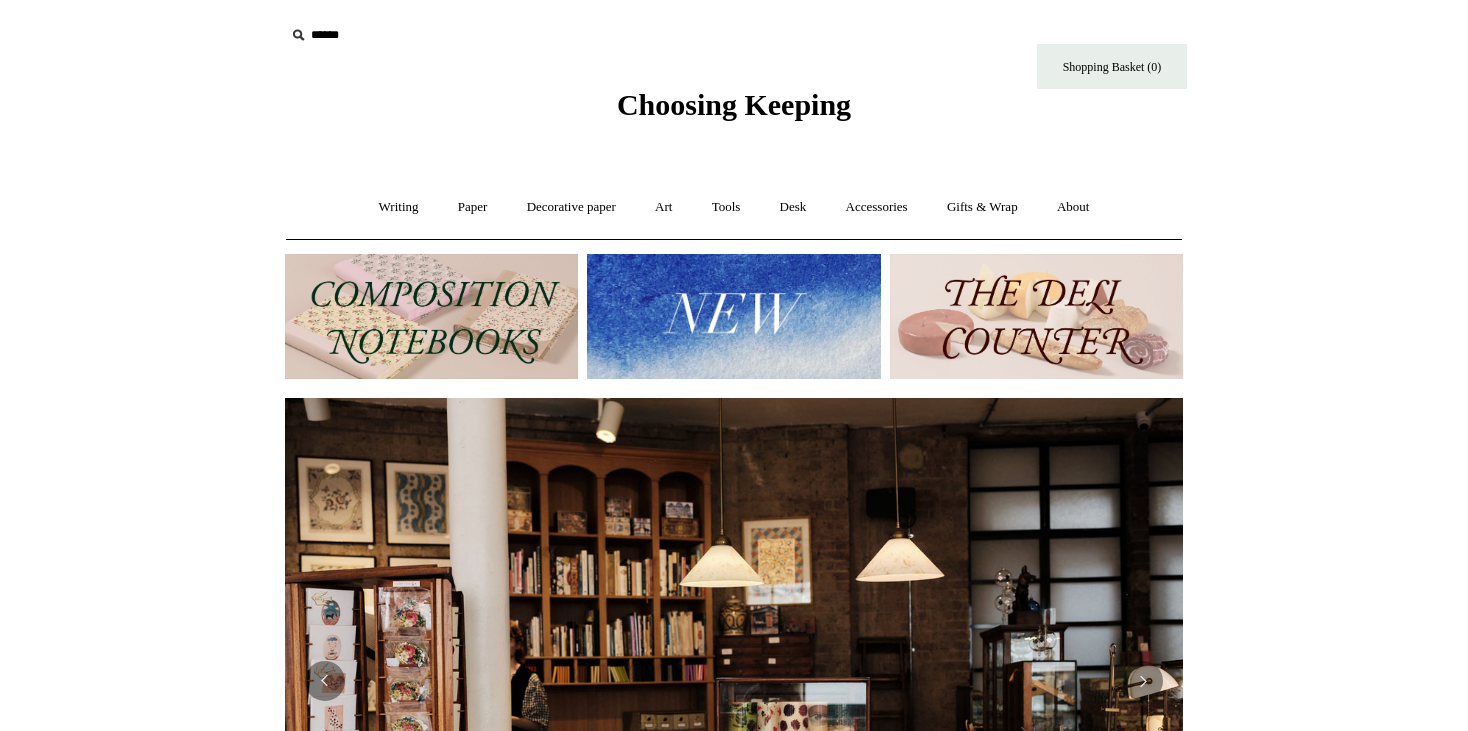 scroll, scrollTop: 0, scrollLeft: 0, axis: both 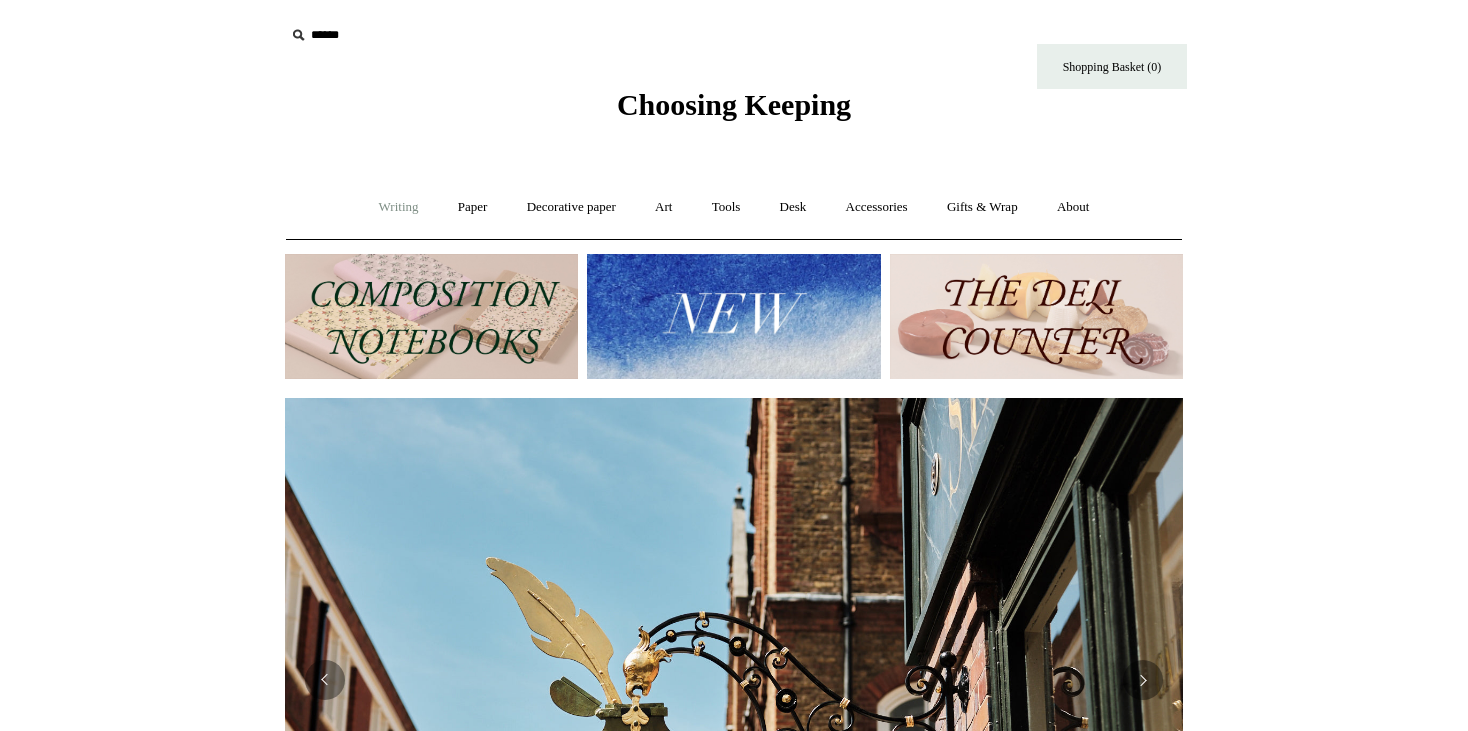 click on "Writing +" at bounding box center [399, 207] 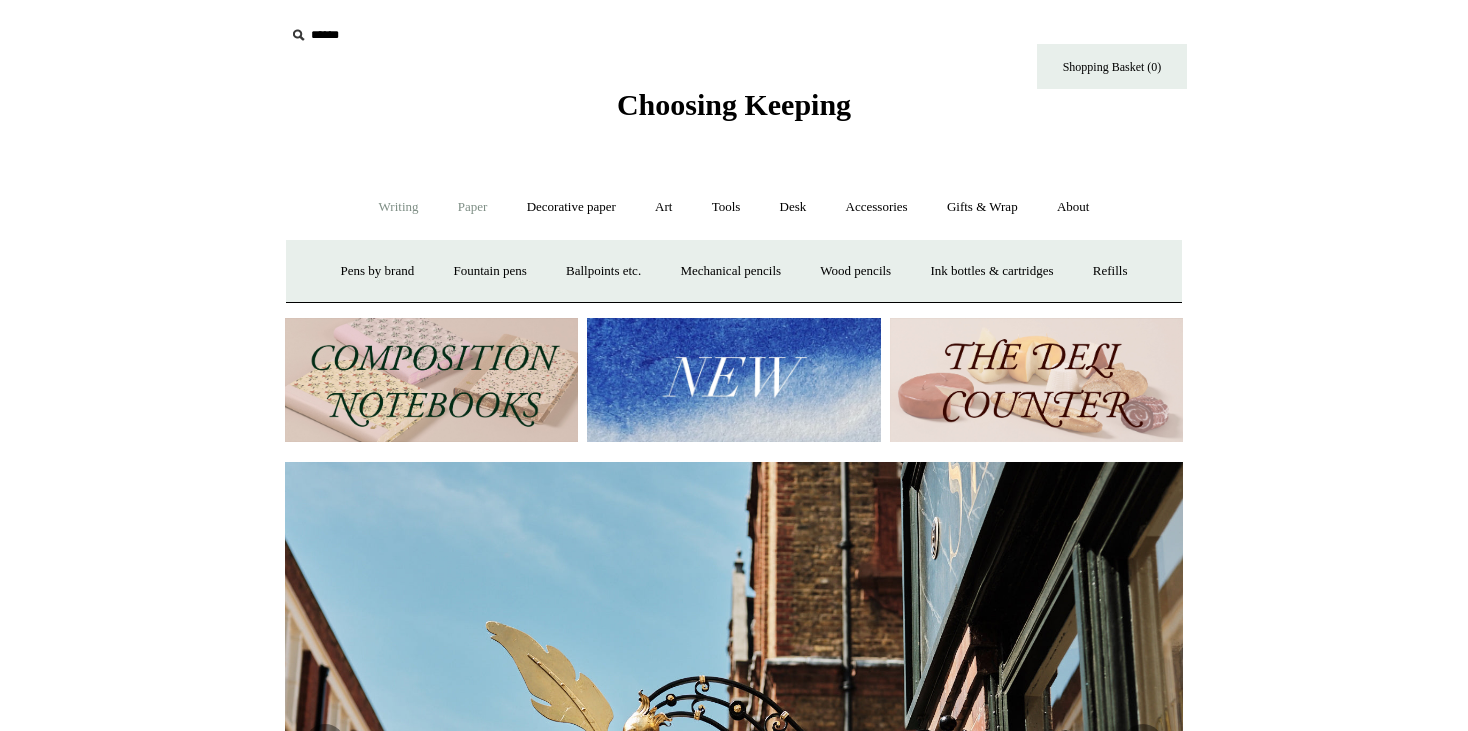 click on "Paper +" at bounding box center (473, 207) 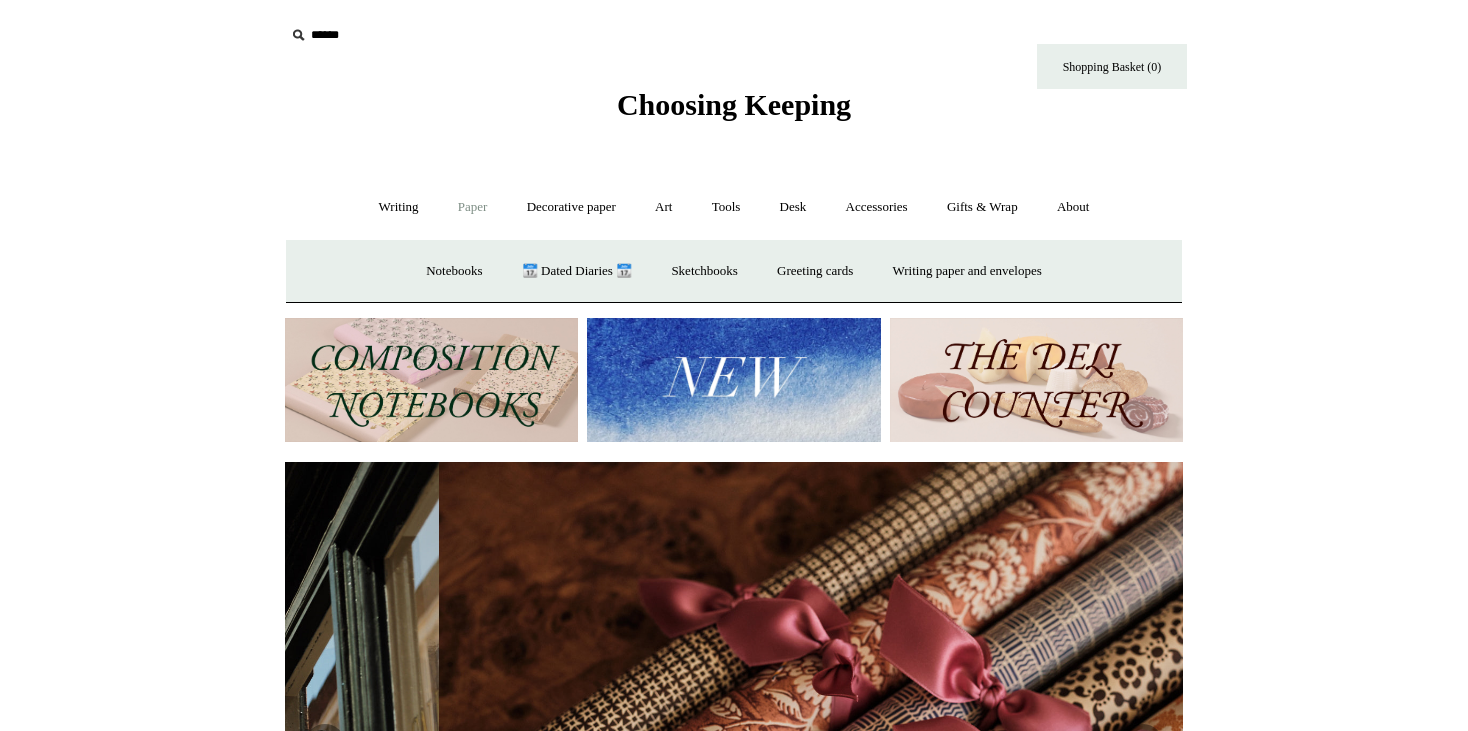 scroll, scrollTop: 0, scrollLeft: 1796, axis: horizontal 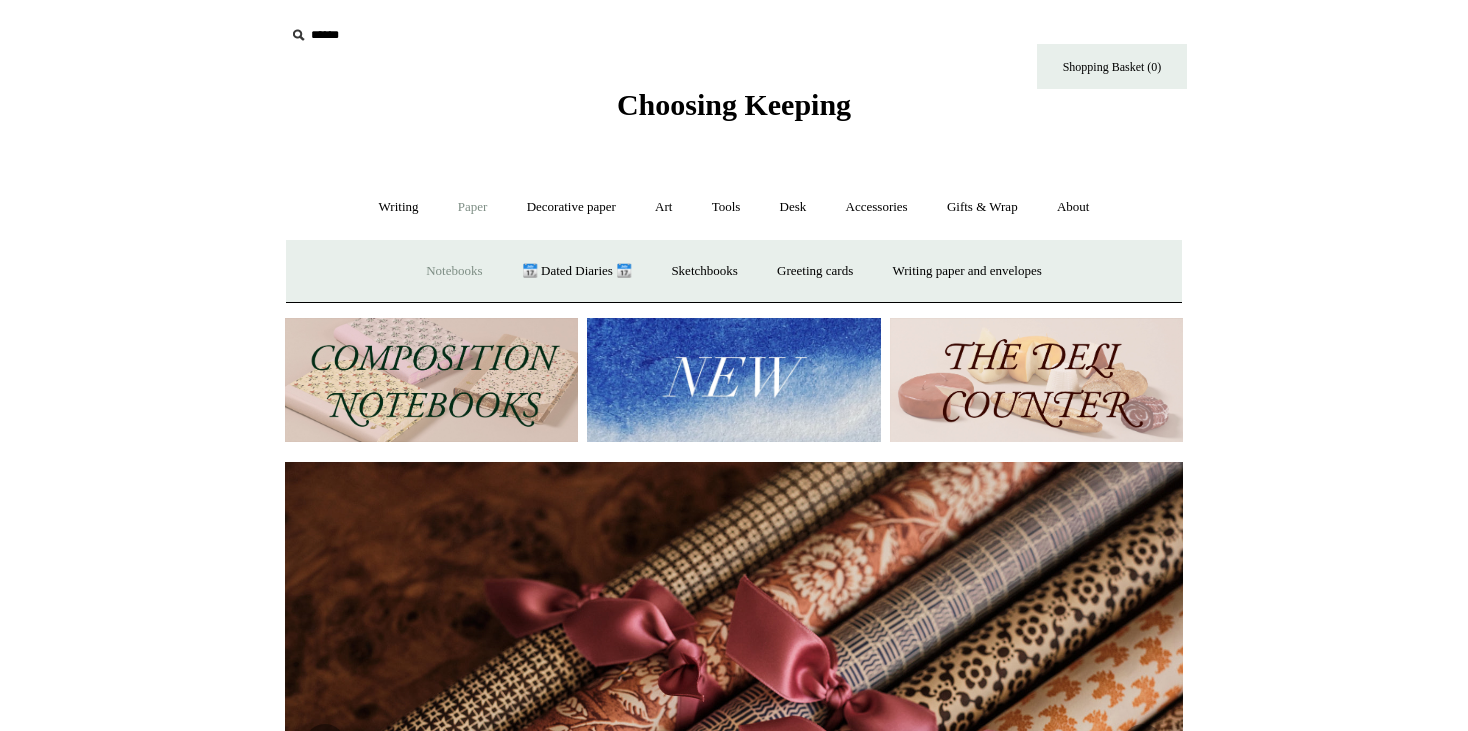 click on "Notebooks +" at bounding box center [454, 271] 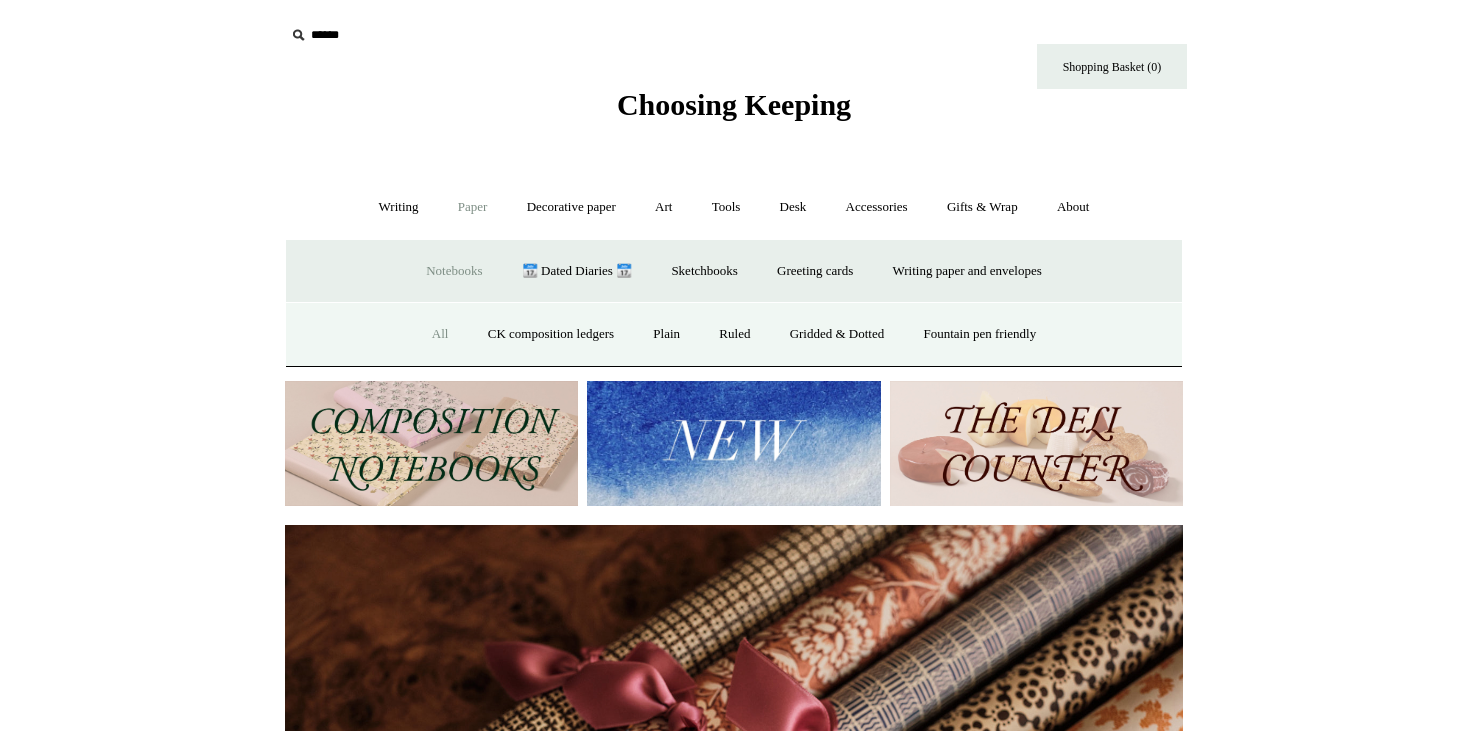 click on "All" at bounding box center [440, 334] 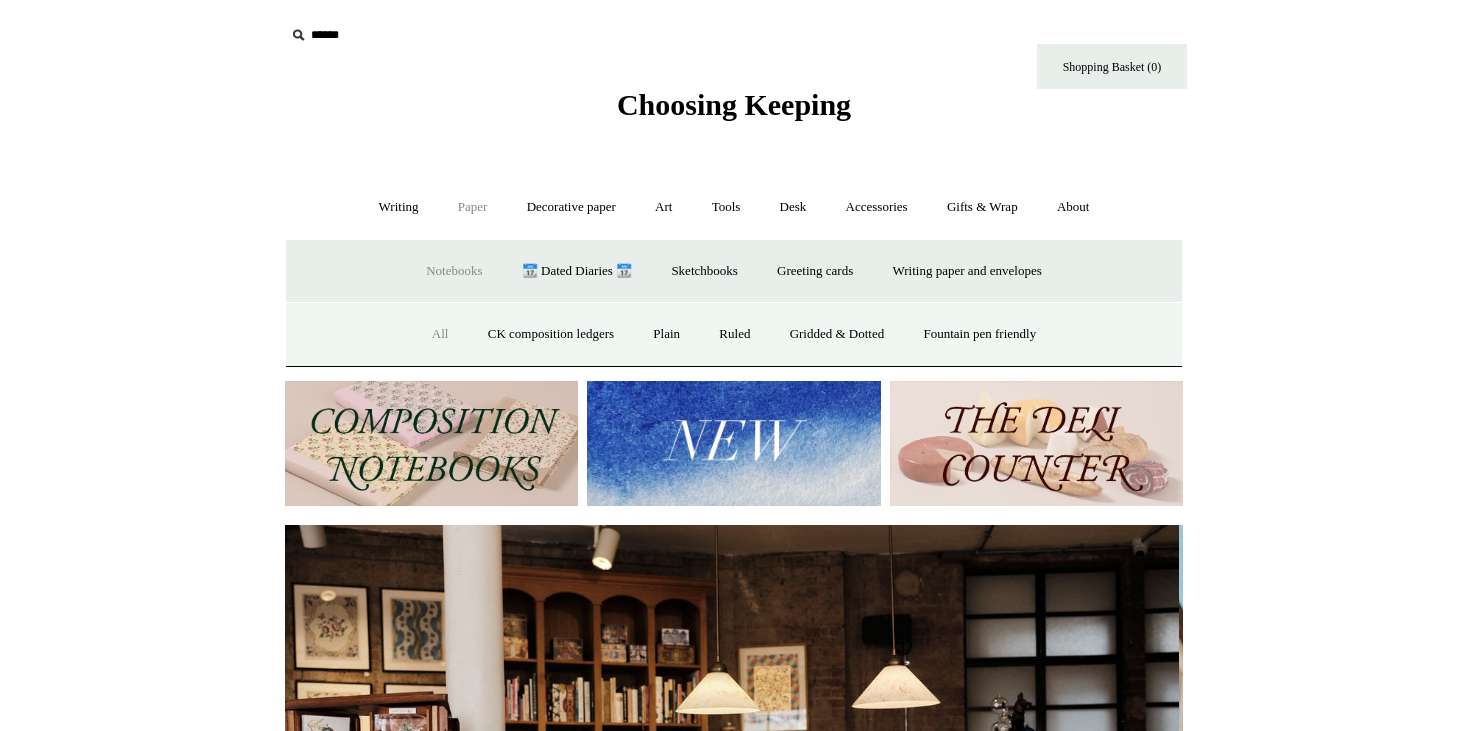 scroll, scrollTop: 0, scrollLeft: 0, axis: both 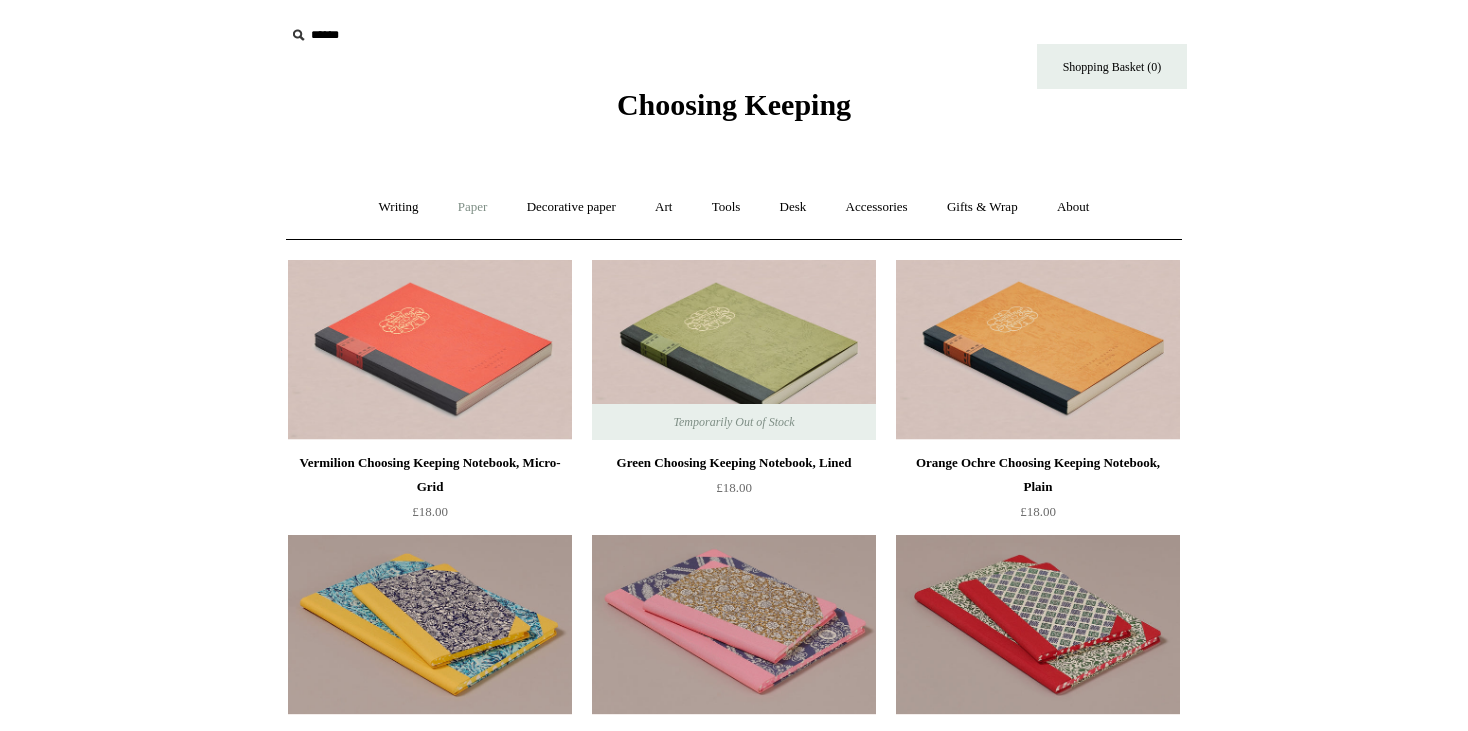 click on "Paper +" at bounding box center [473, 207] 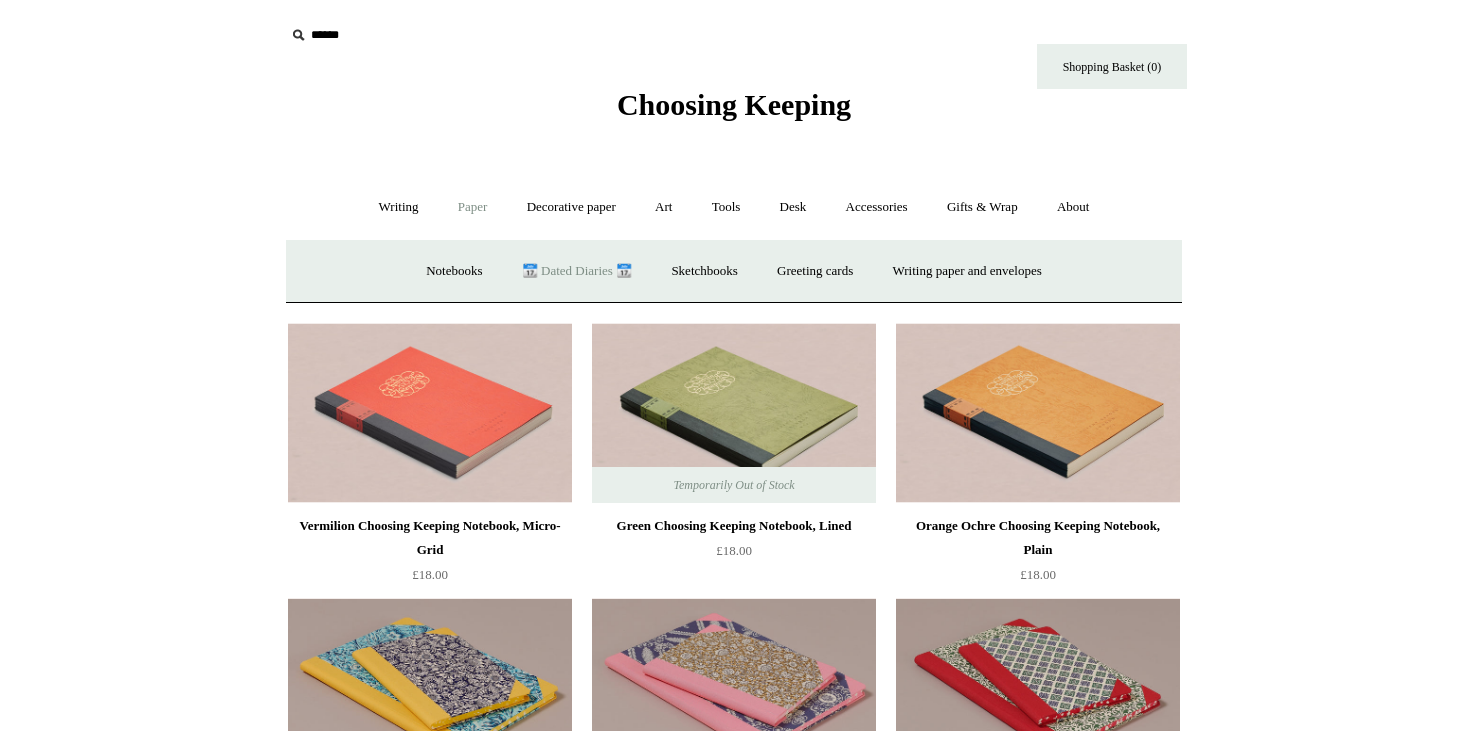 click on "📆 Dated Diaries 📆" at bounding box center [577, 271] 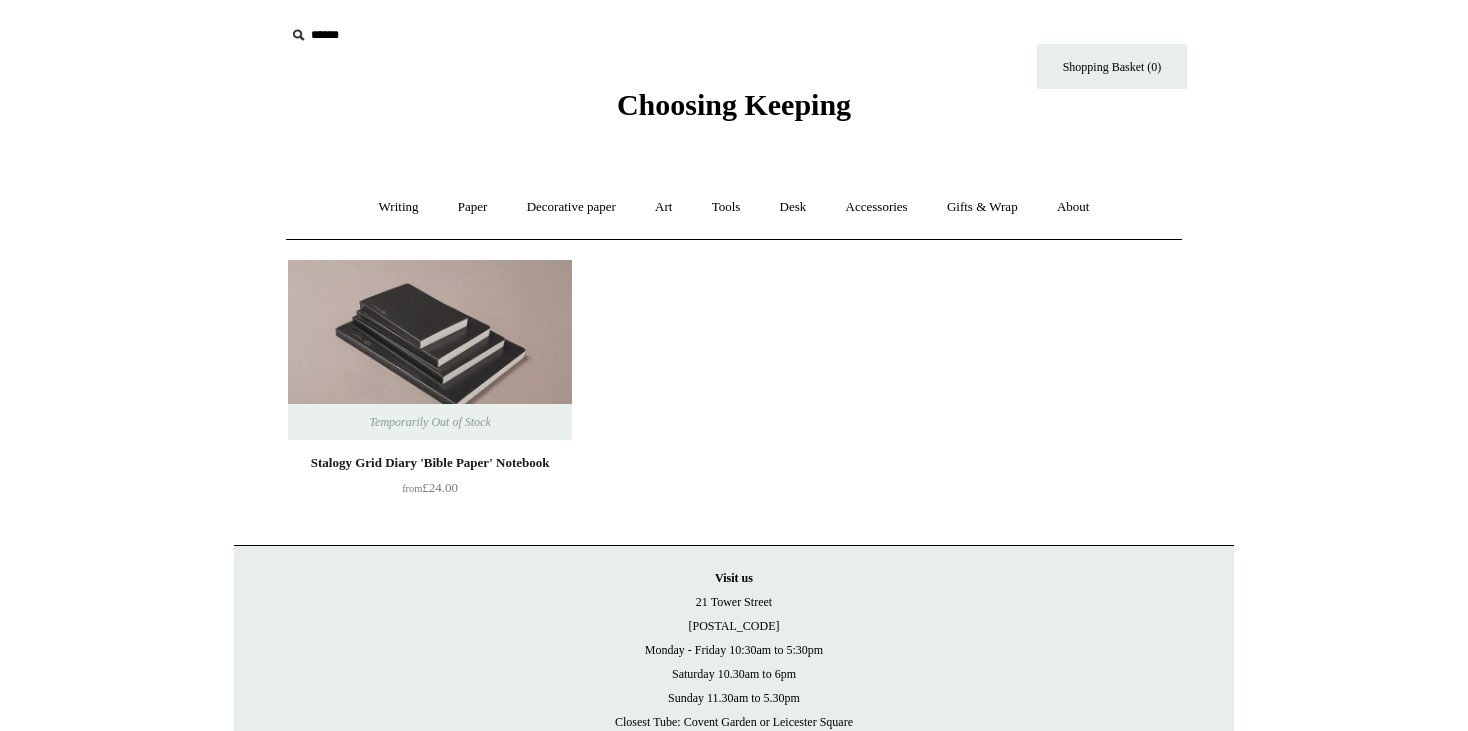 scroll, scrollTop: 0, scrollLeft: 0, axis: both 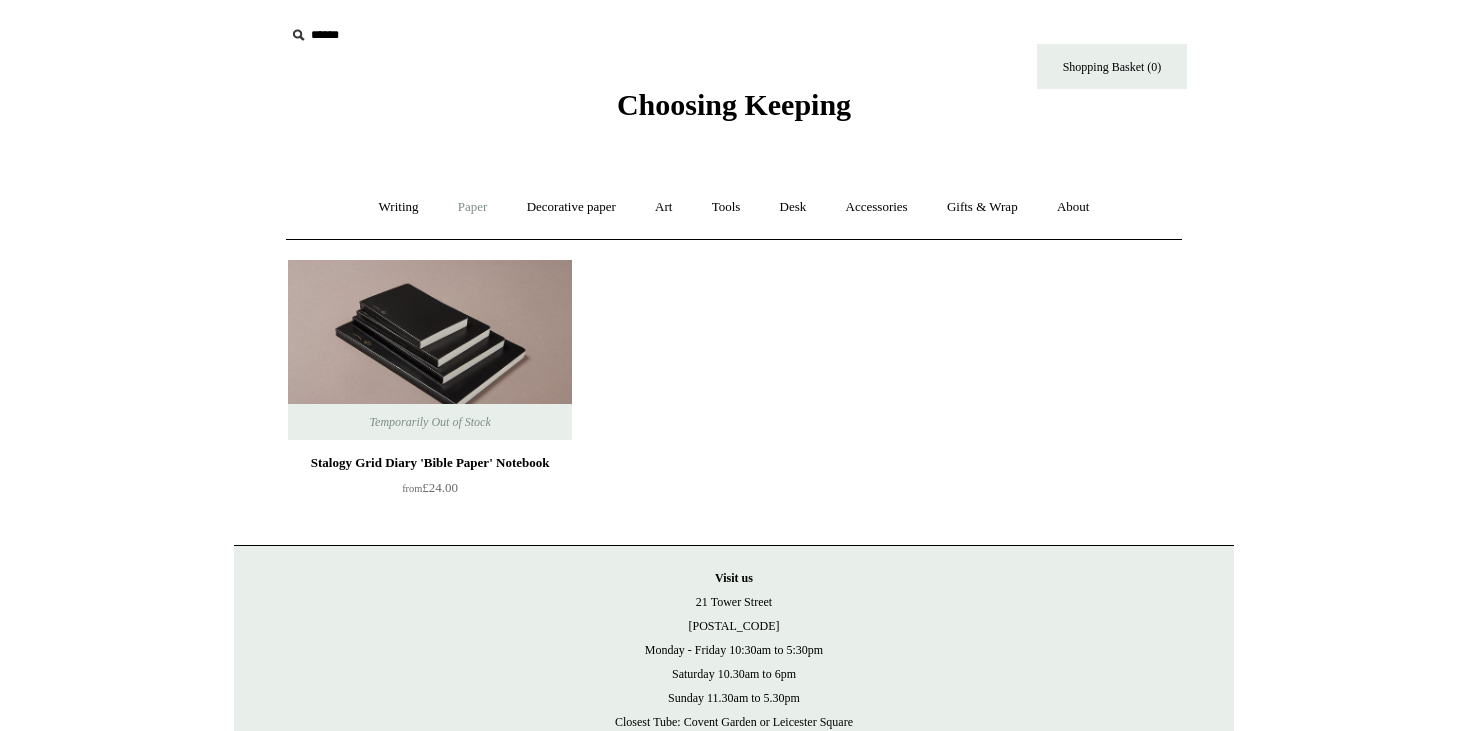 click on "Paper +" at bounding box center [473, 207] 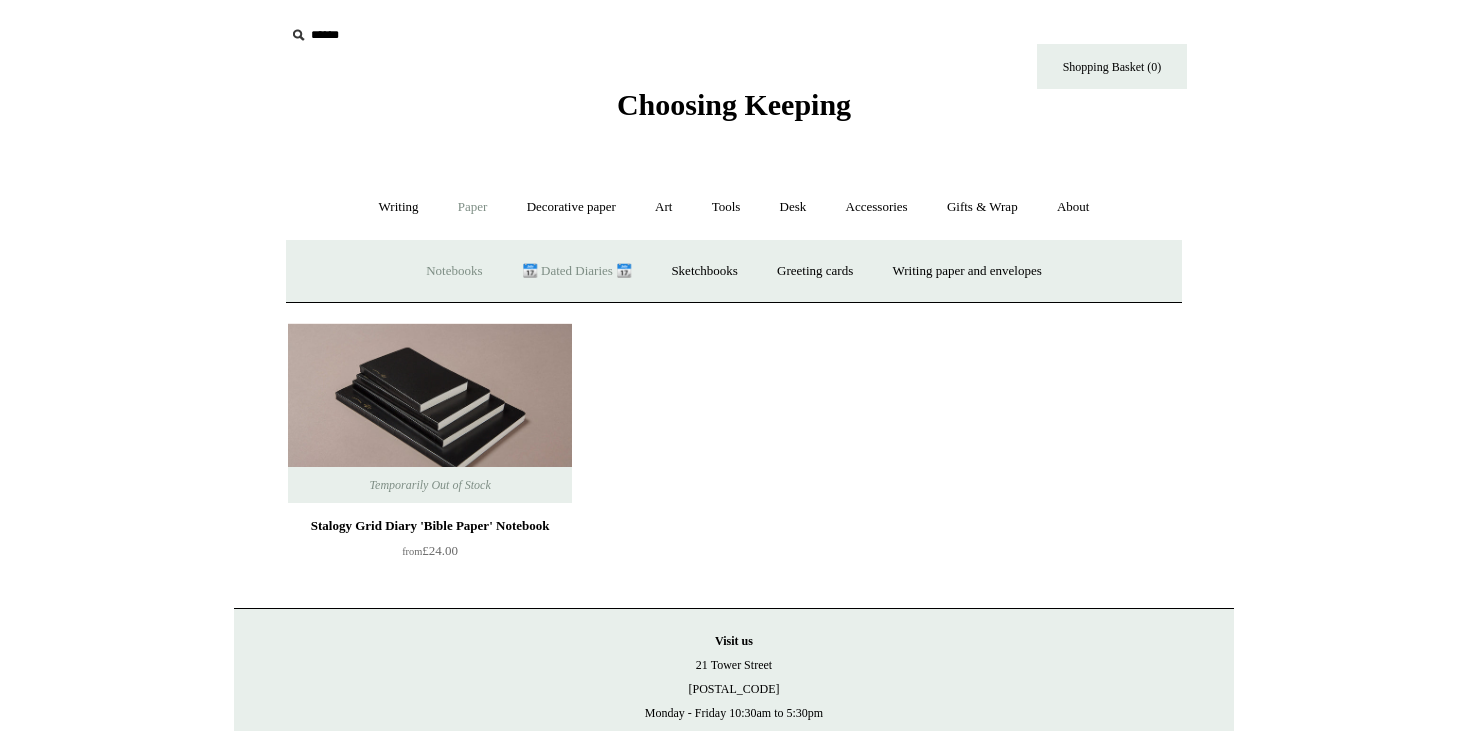 click on "Notebooks +" at bounding box center [454, 271] 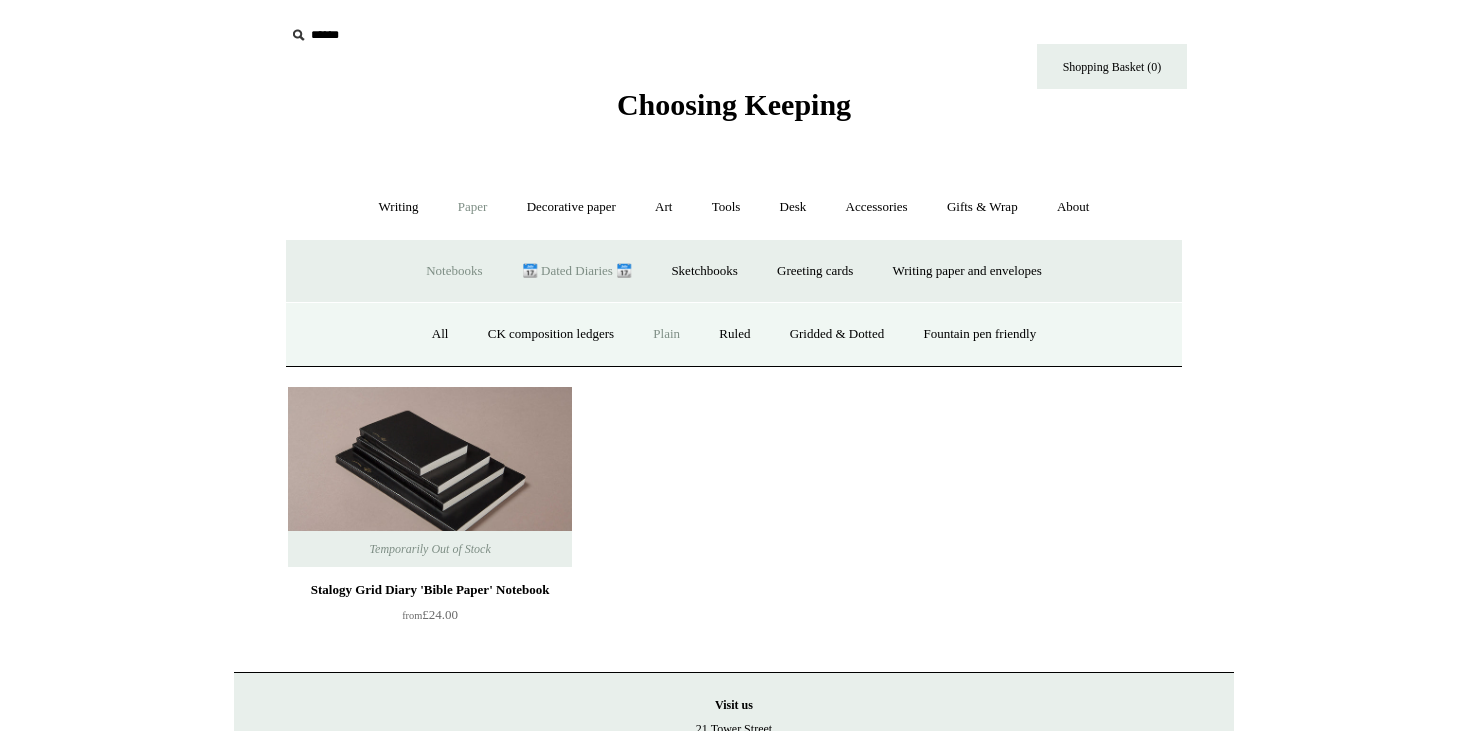 click on "Plain" at bounding box center [666, 334] 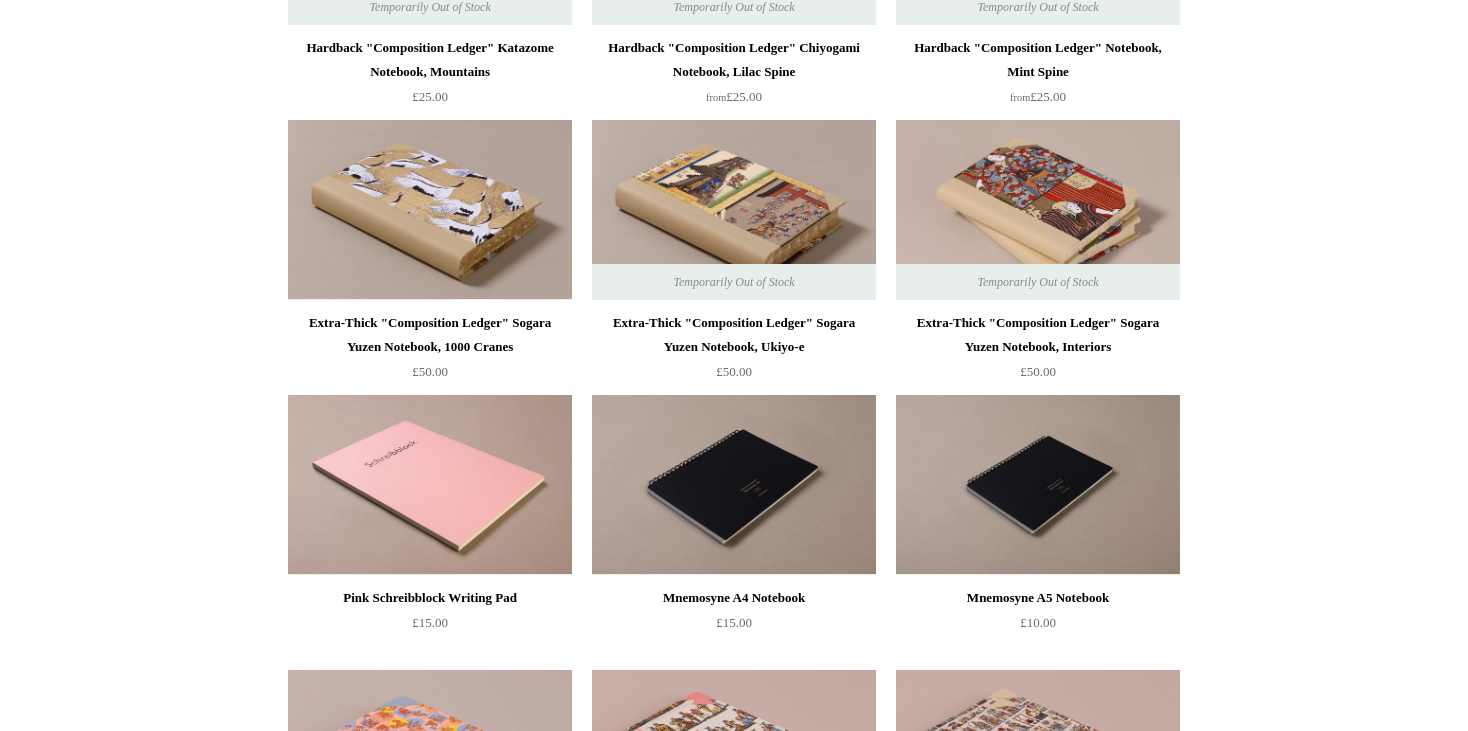 scroll, scrollTop: 3280, scrollLeft: 0, axis: vertical 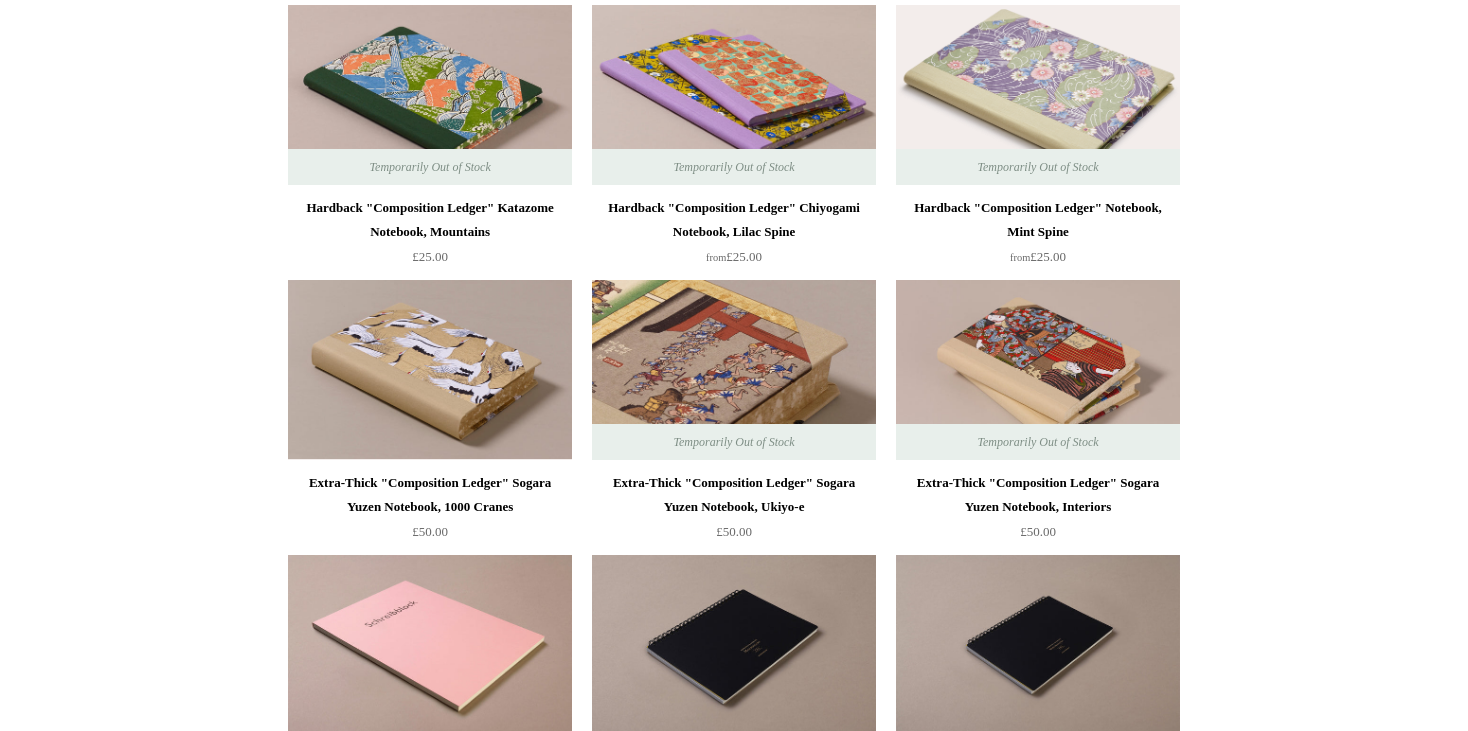 click at bounding box center [734, 370] 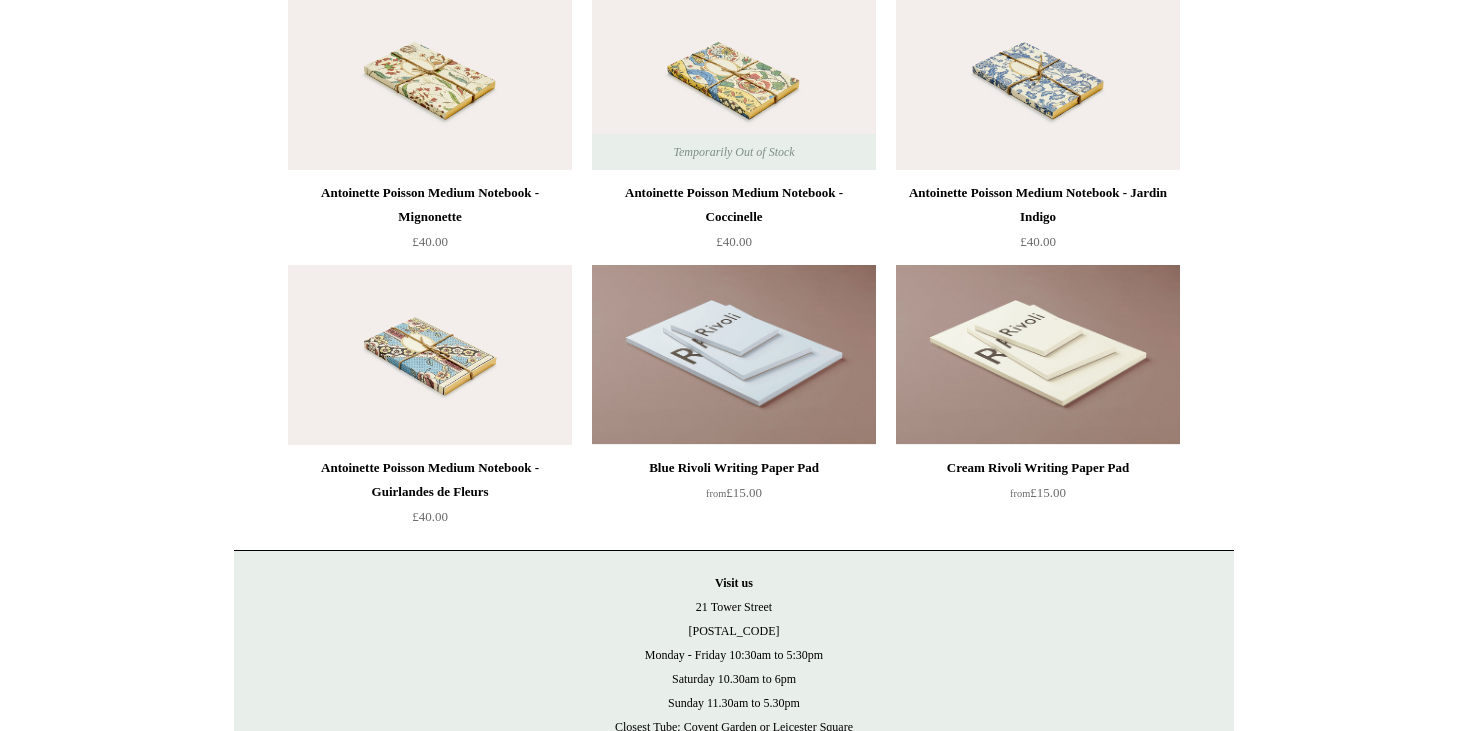 scroll, scrollTop: 6450, scrollLeft: 0, axis: vertical 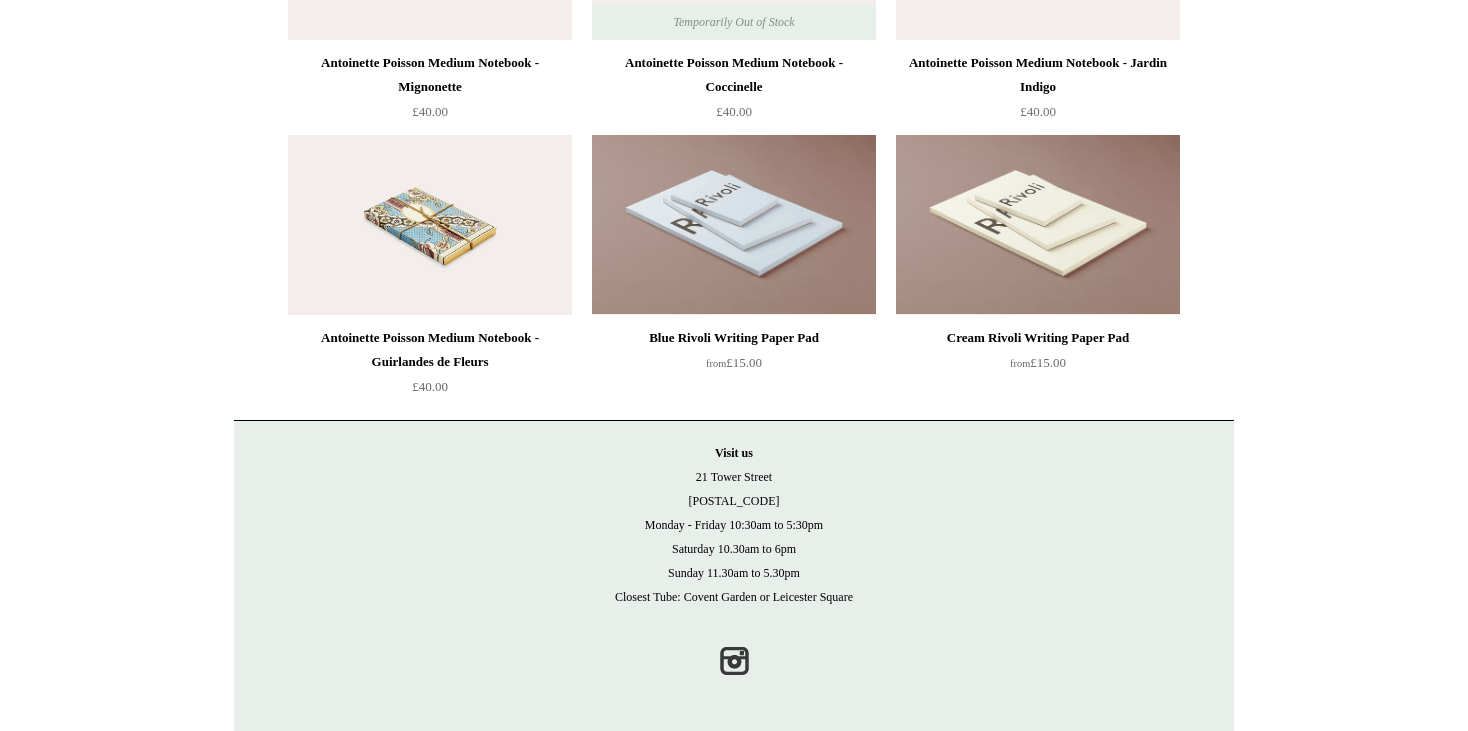 click at bounding box center [430, 225] 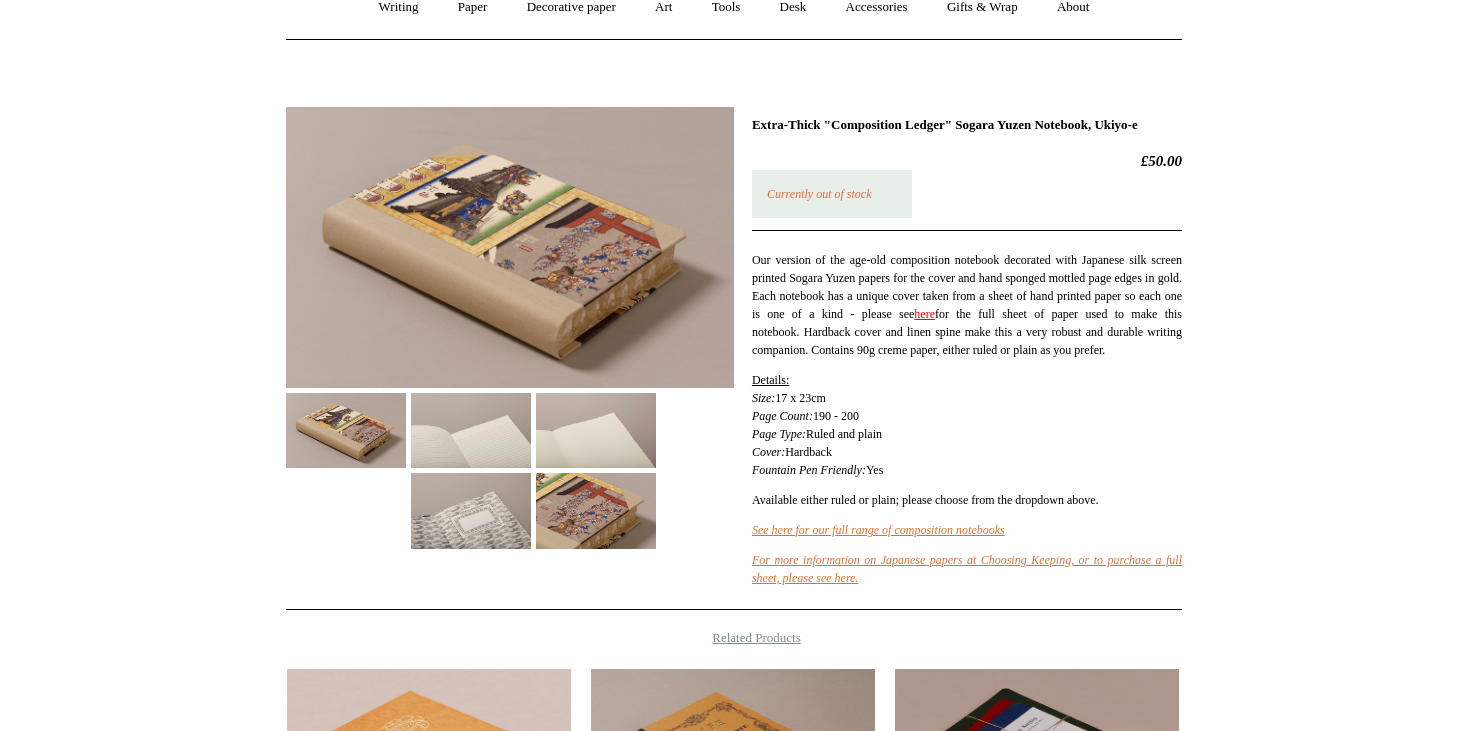scroll, scrollTop: 240, scrollLeft: 0, axis: vertical 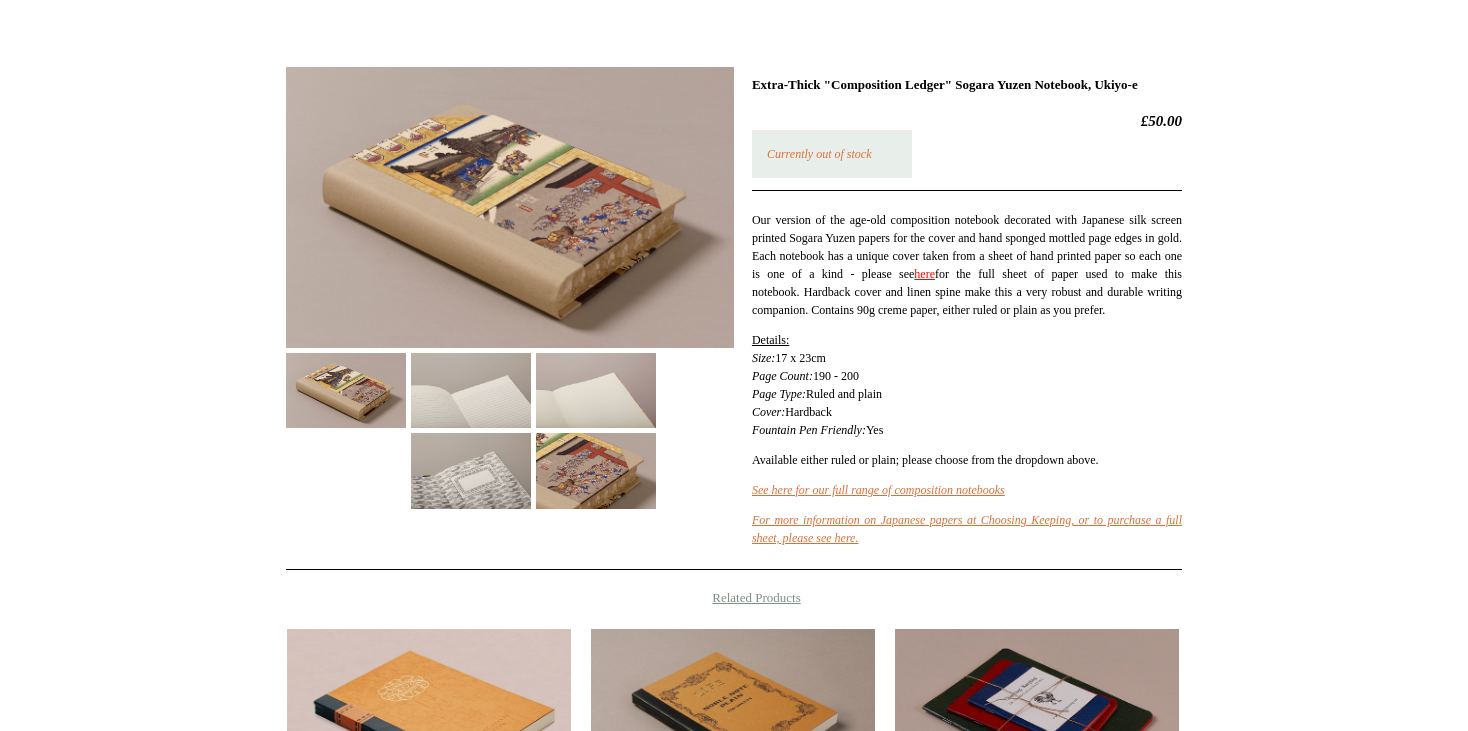 click at bounding box center (596, 470) 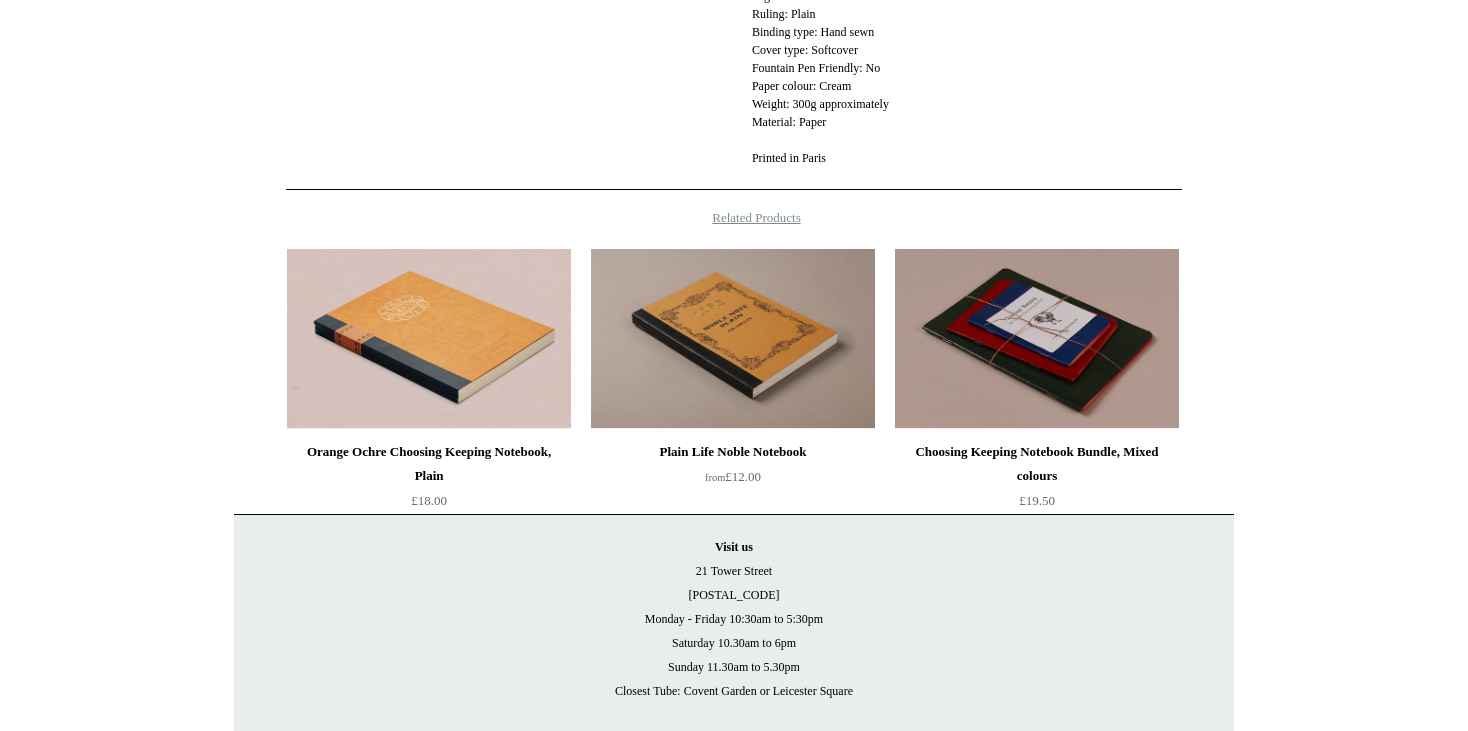 scroll, scrollTop: 1312, scrollLeft: 0, axis: vertical 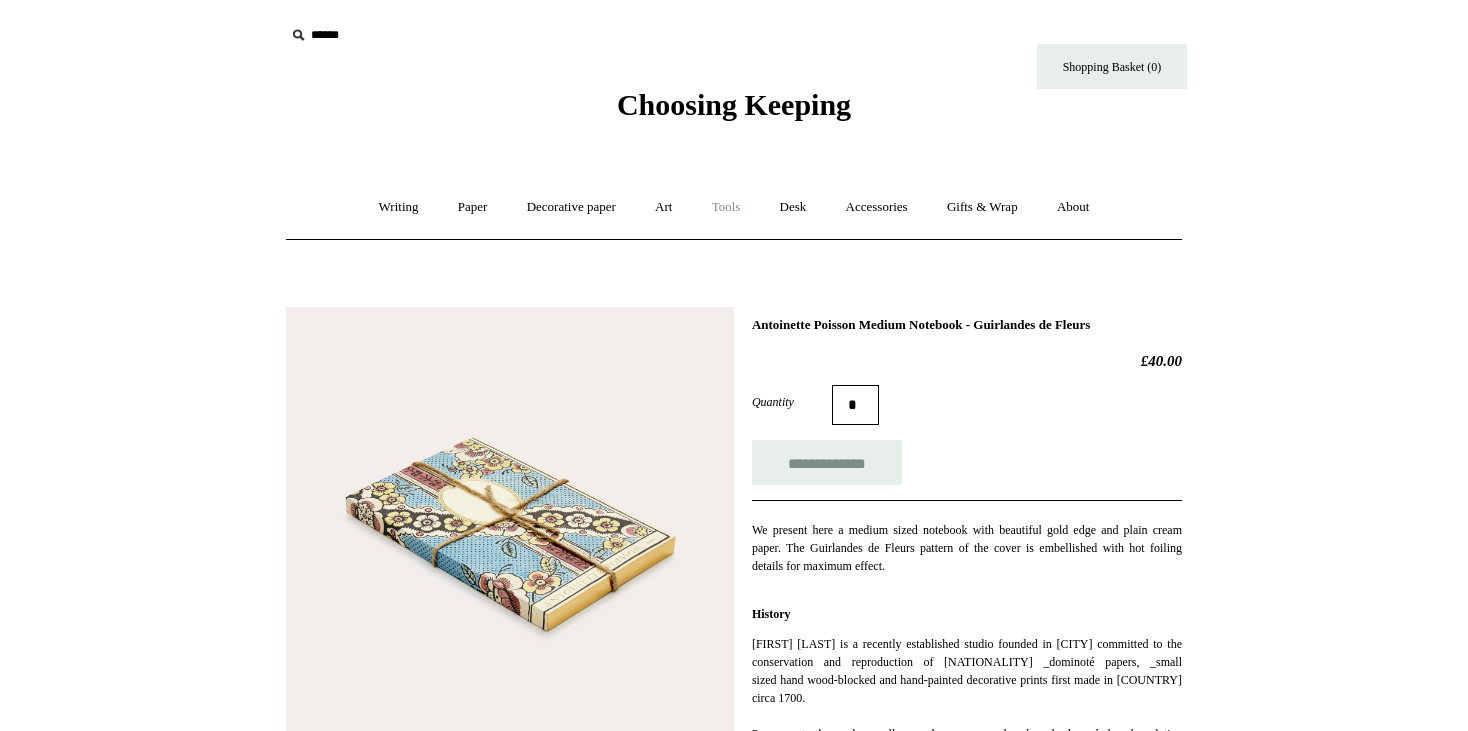 click on "Tools +" at bounding box center (726, 207) 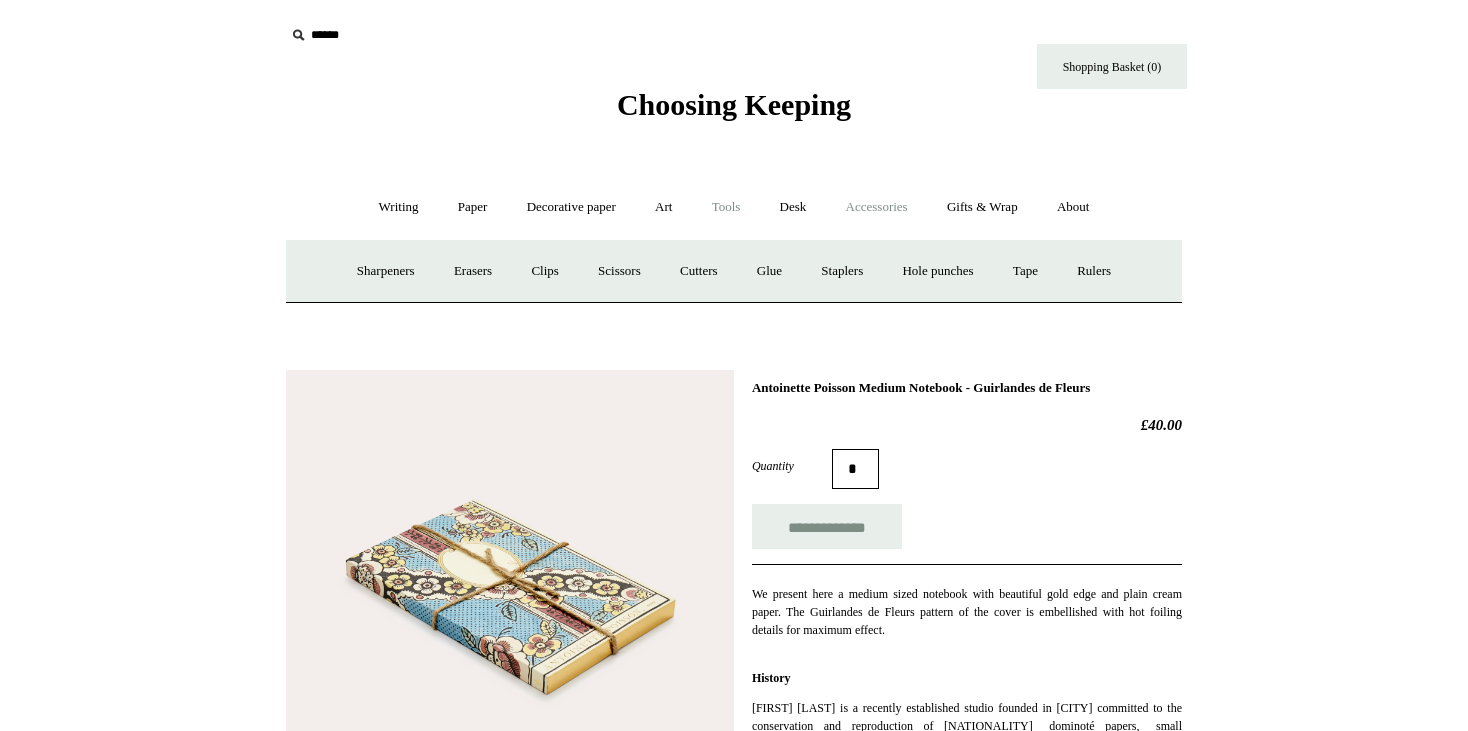 click on "Accessories +" at bounding box center (877, 207) 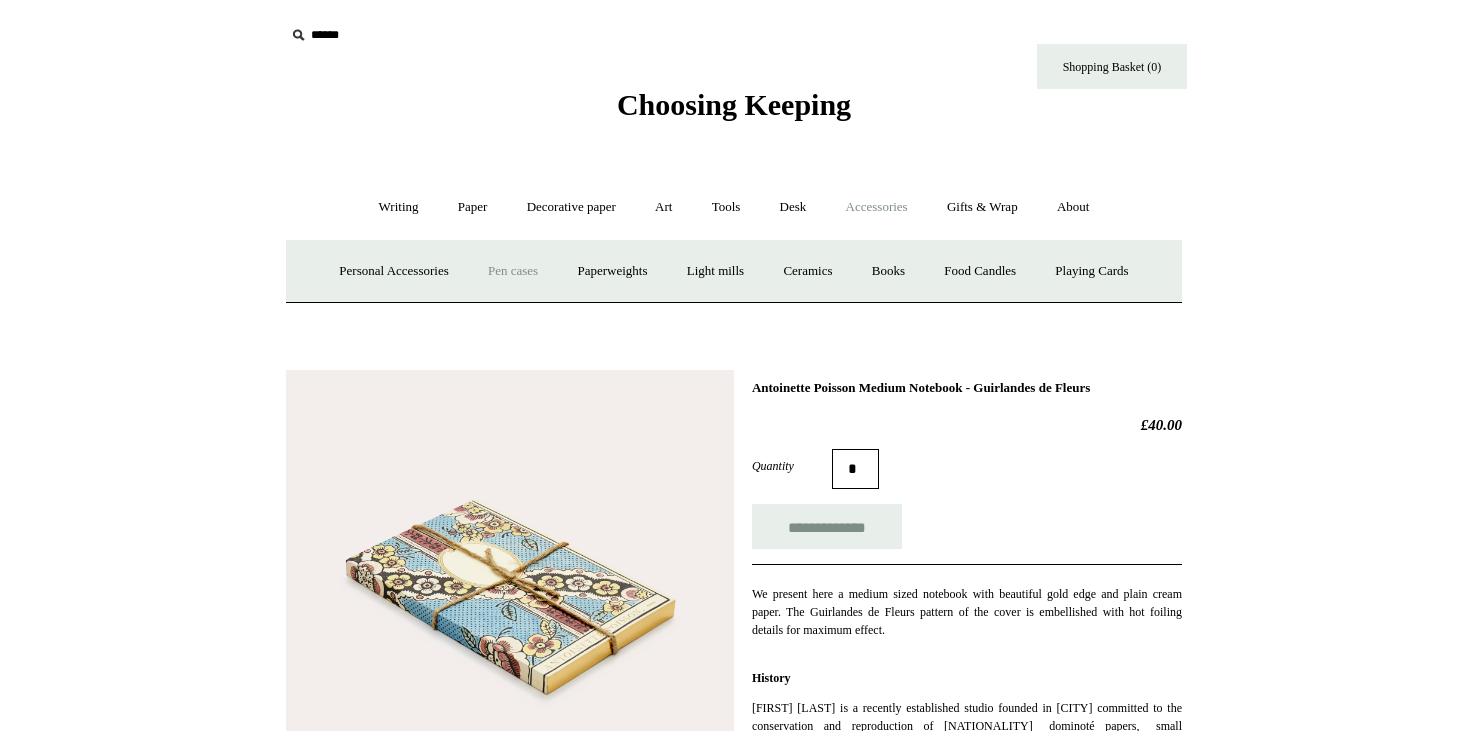 click on "Pen cases" at bounding box center [513, 271] 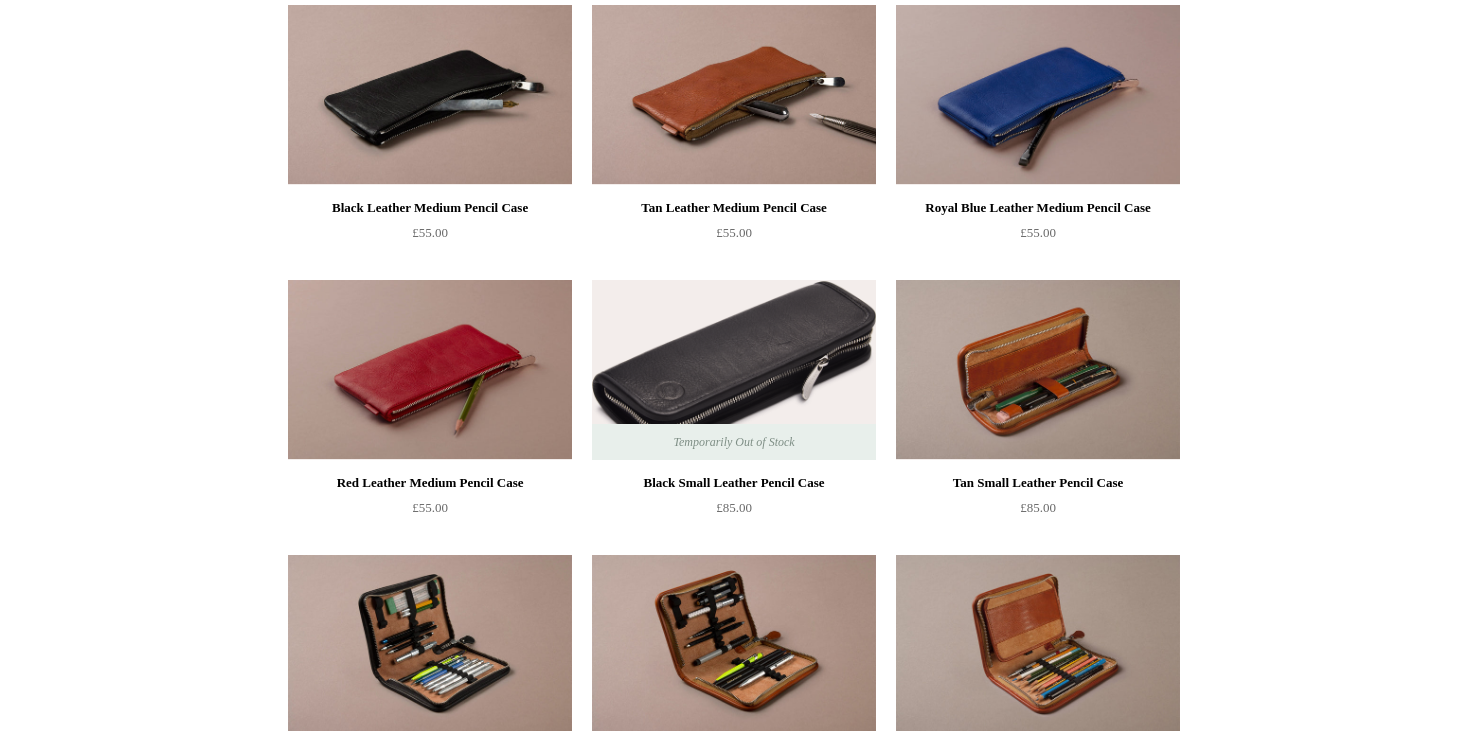 scroll, scrollTop: 1120, scrollLeft: 0, axis: vertical 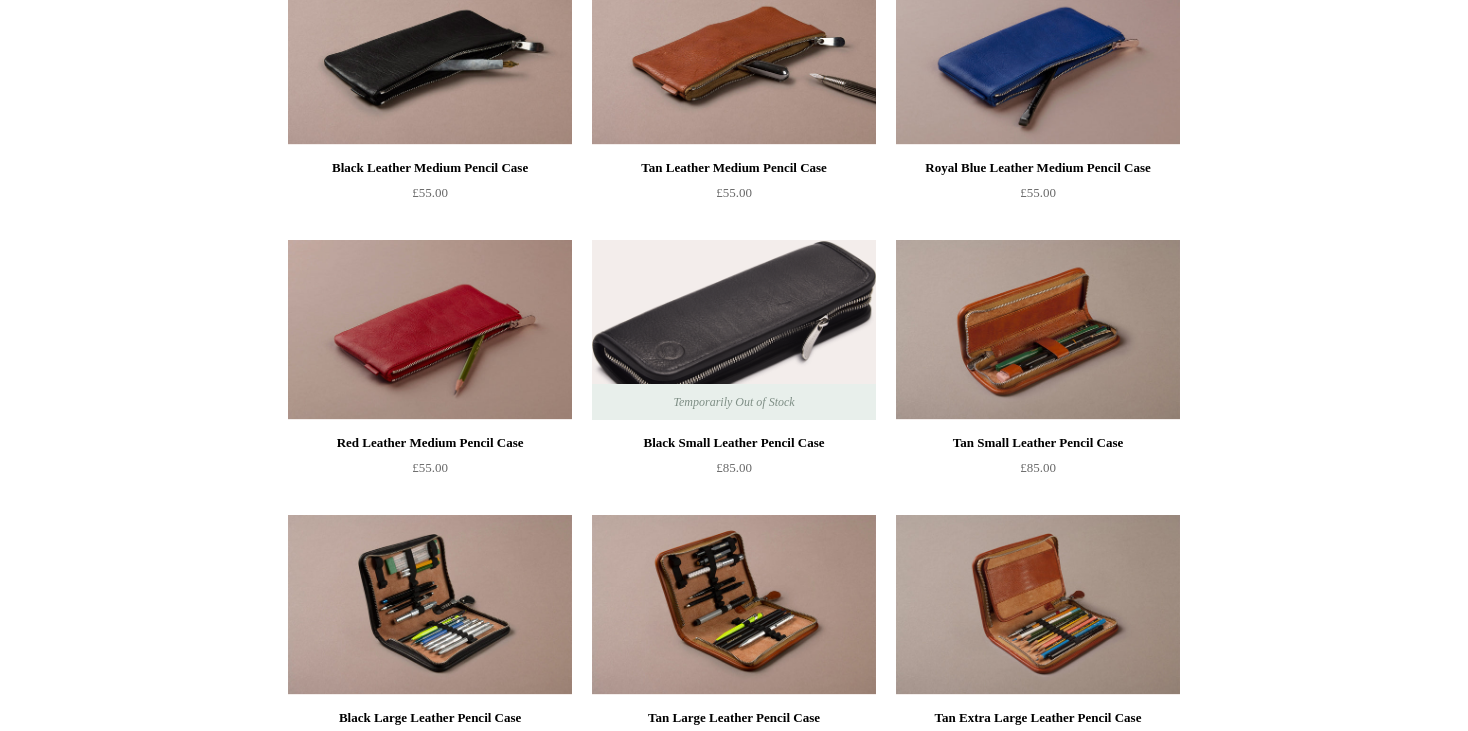 click at bounding box center (430, 55) 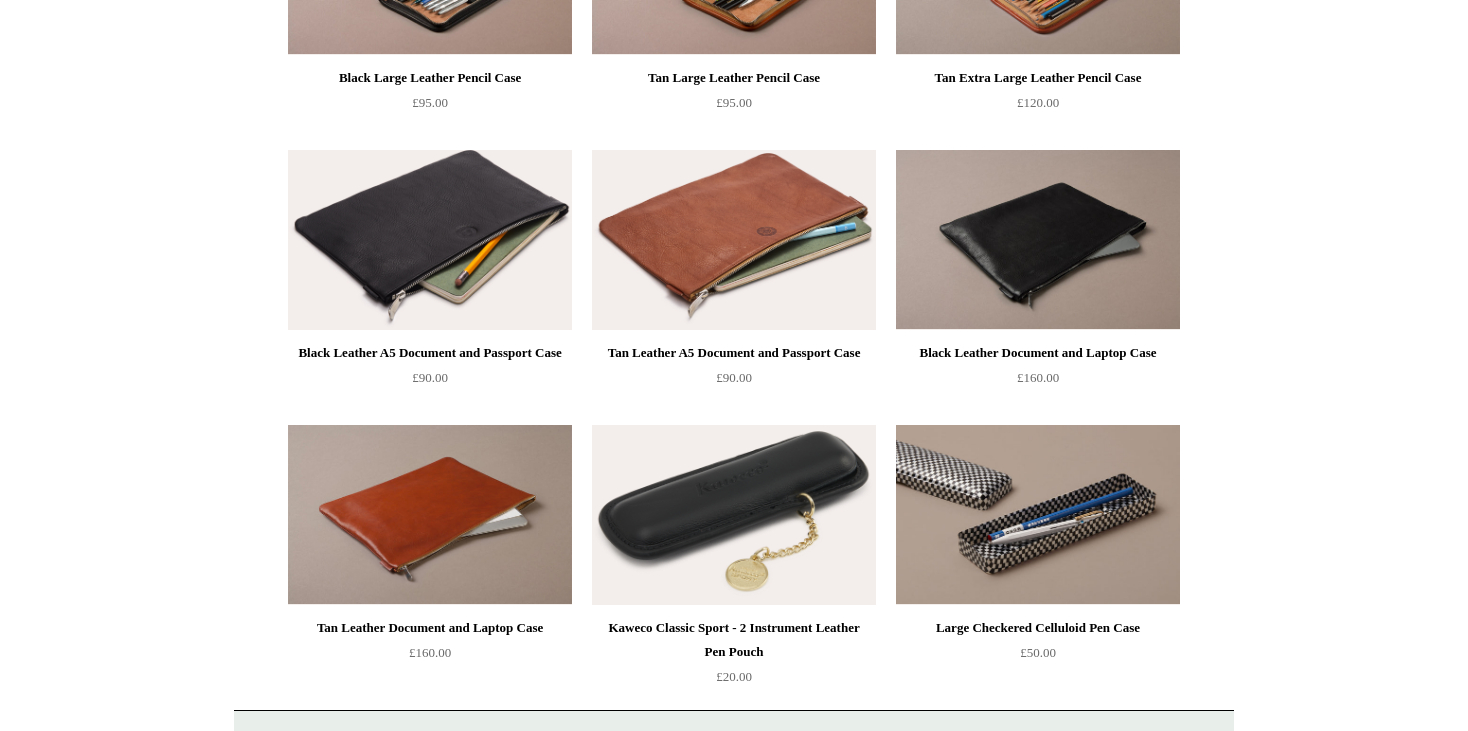 scroll, scrollTop: 1880, scrollLeft: 0, axis: vertical 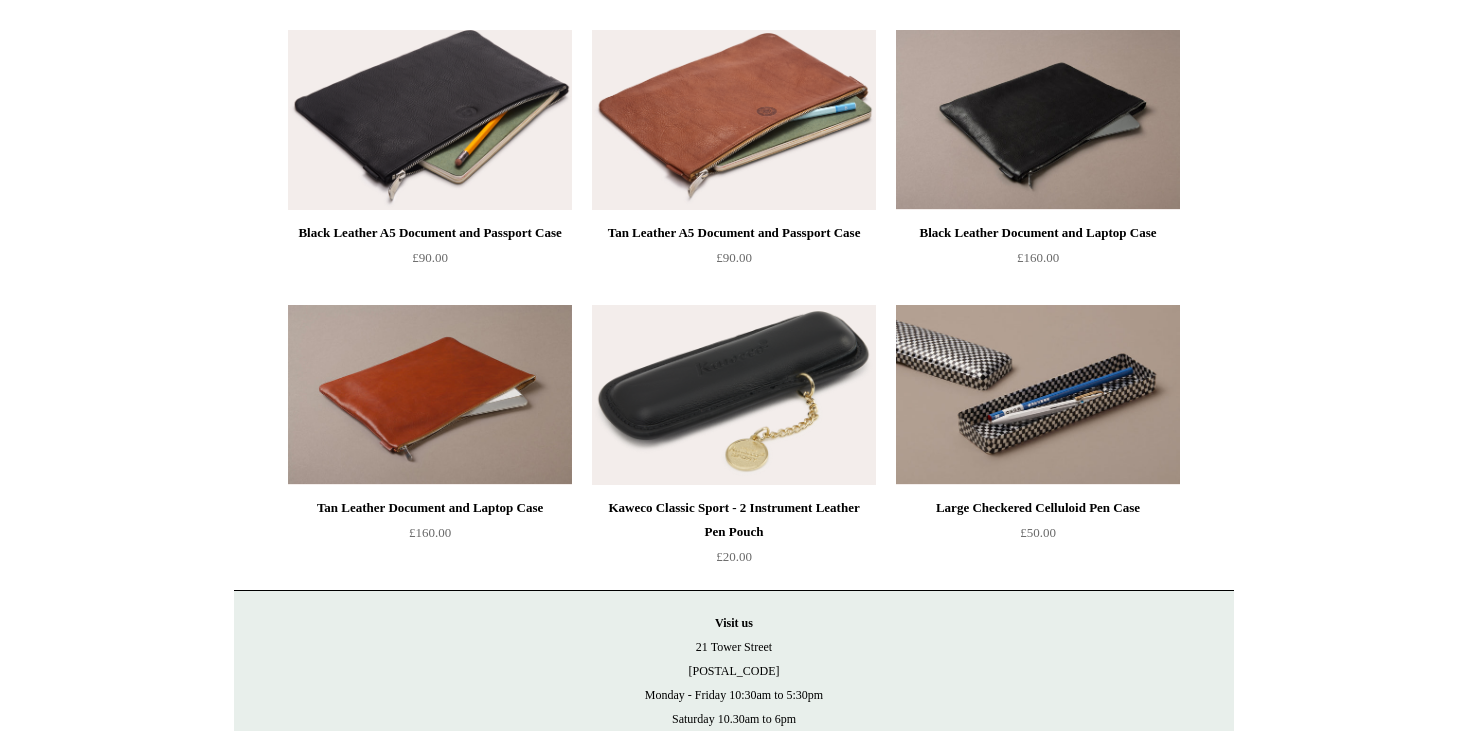click at bounding box center (734, 395) 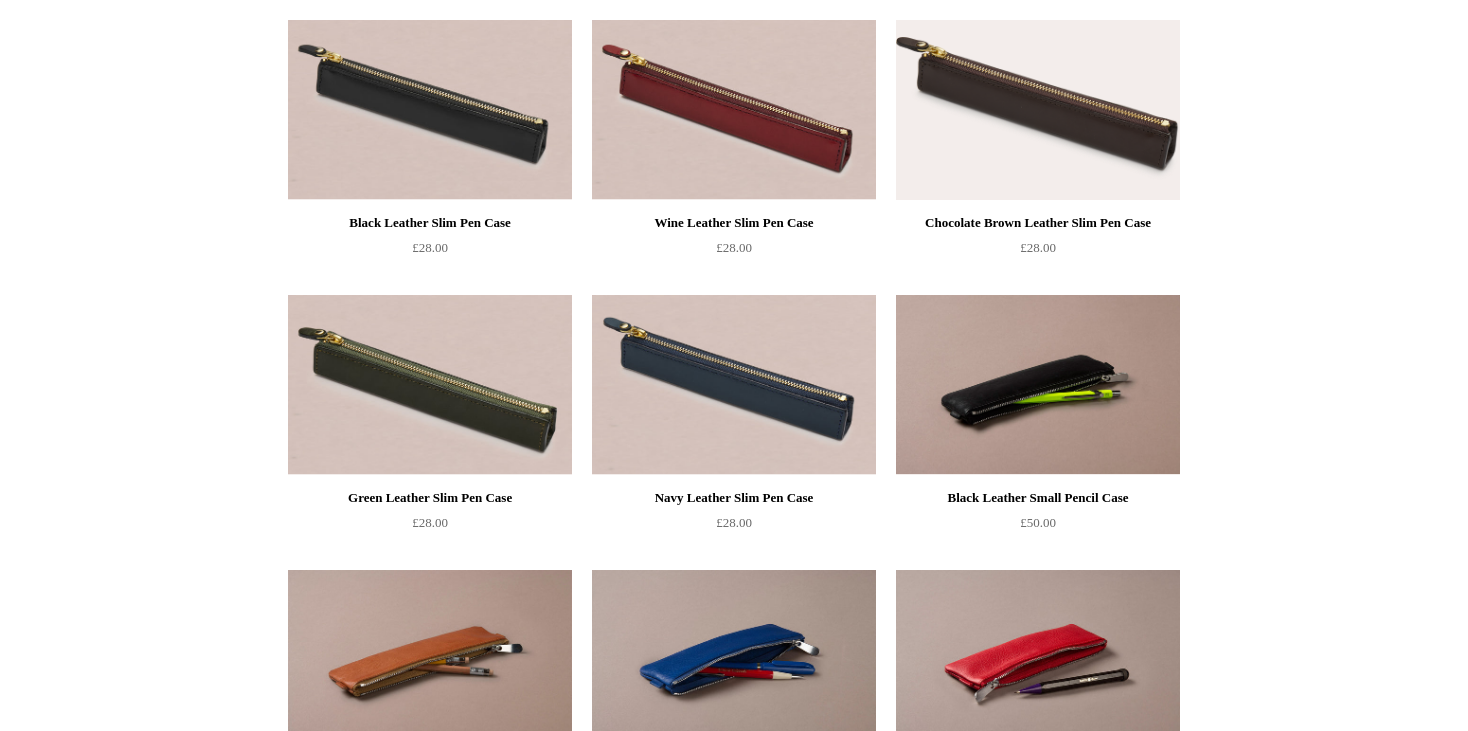 scroll, scrollTop: 520, scrollLeft: 0, axis: vertical 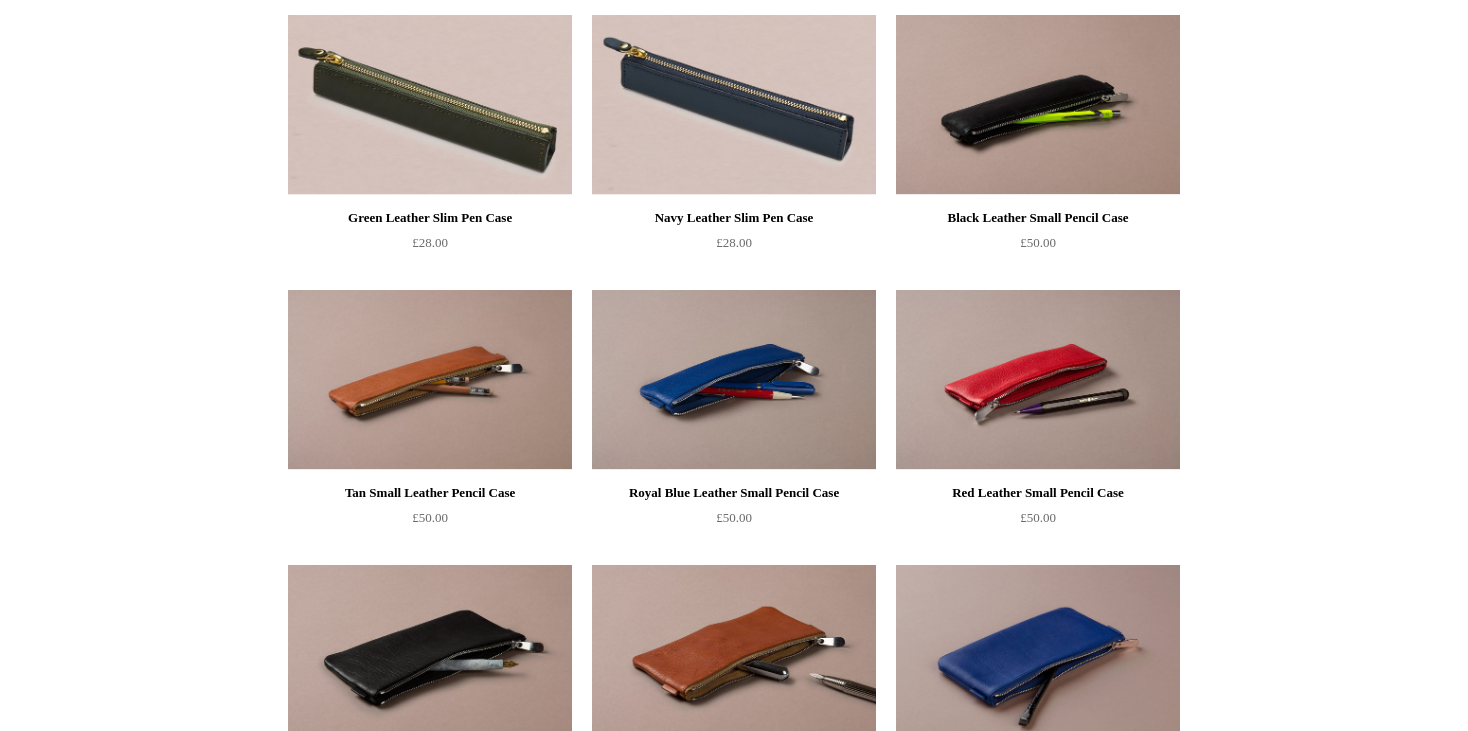 click at bounding box center (430, 655) 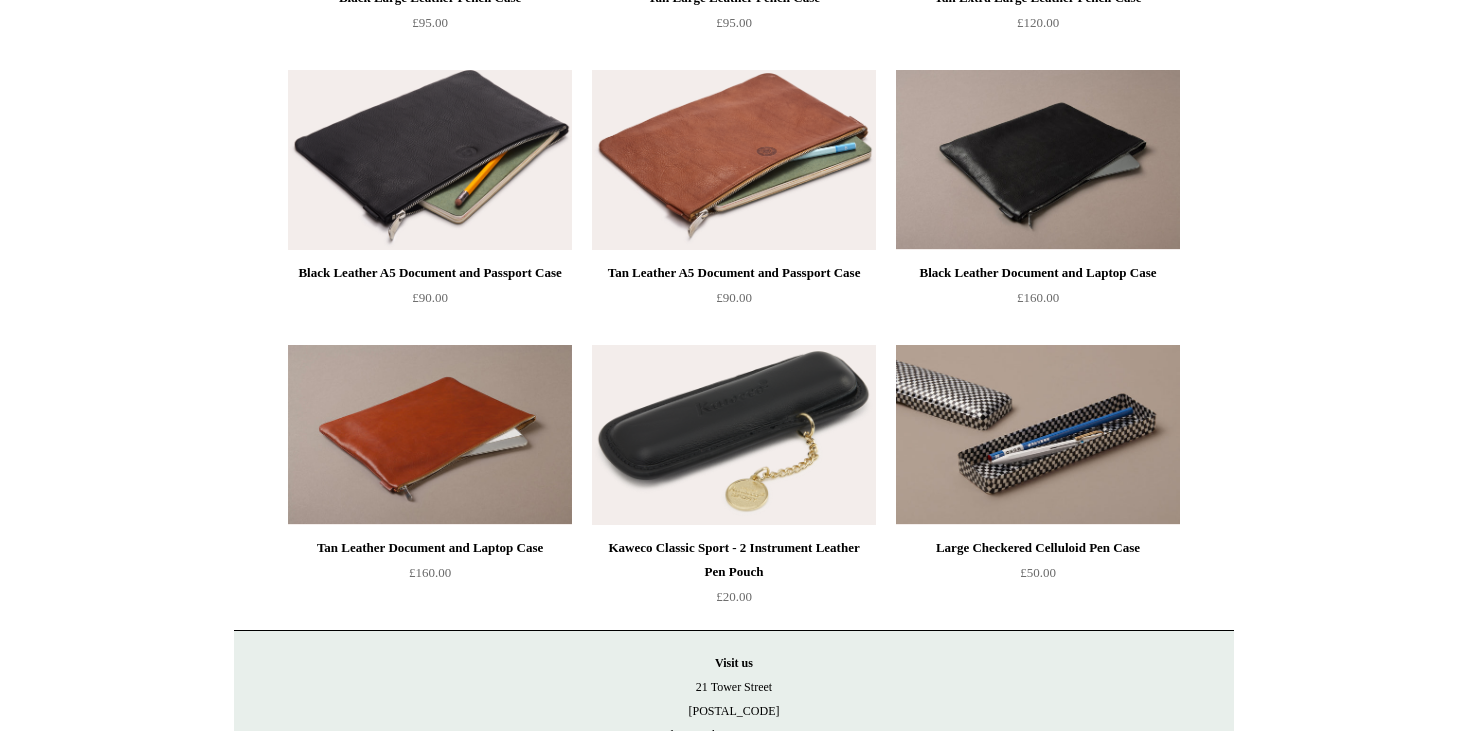 scroll, scrollTop: 1960, scrollLeft: 0, axis: vertical 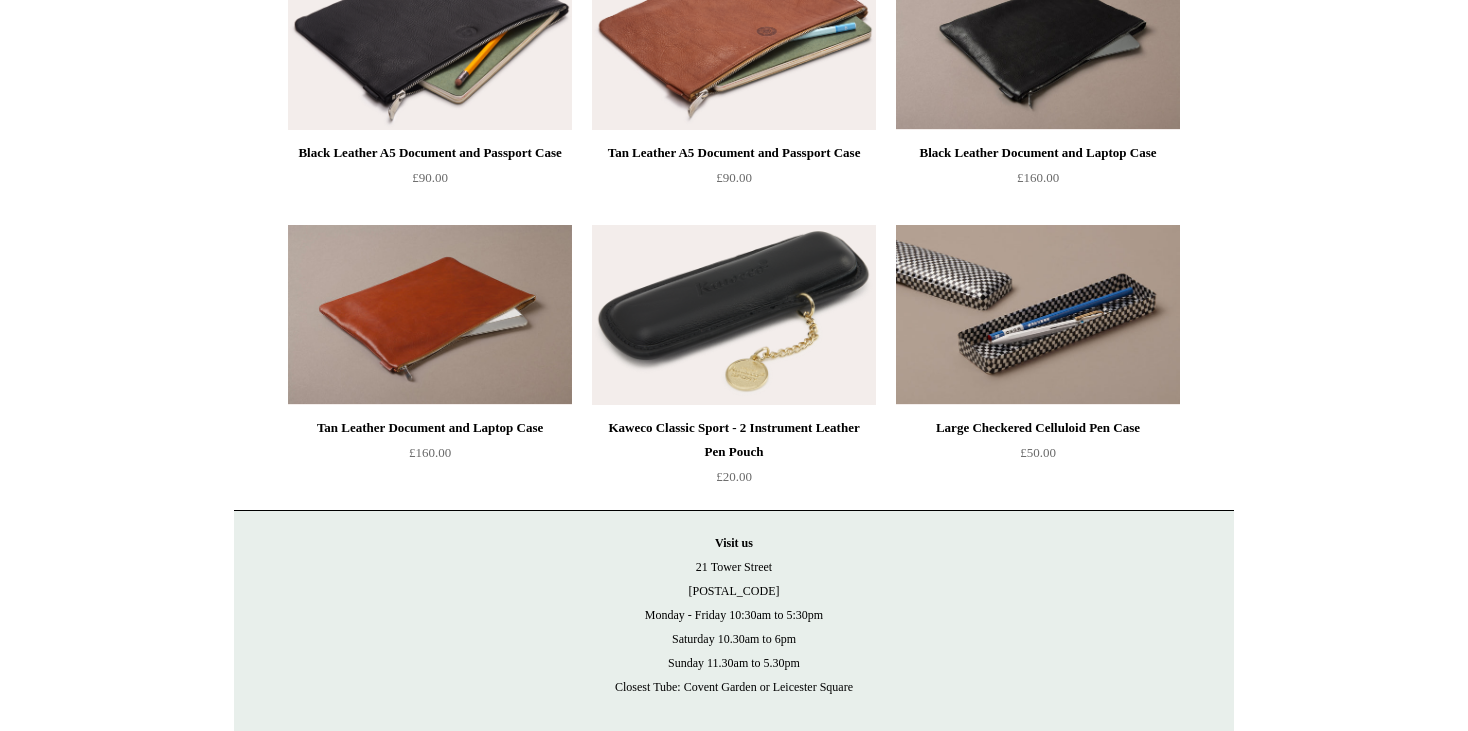 click at bounding box center (1038, 315) 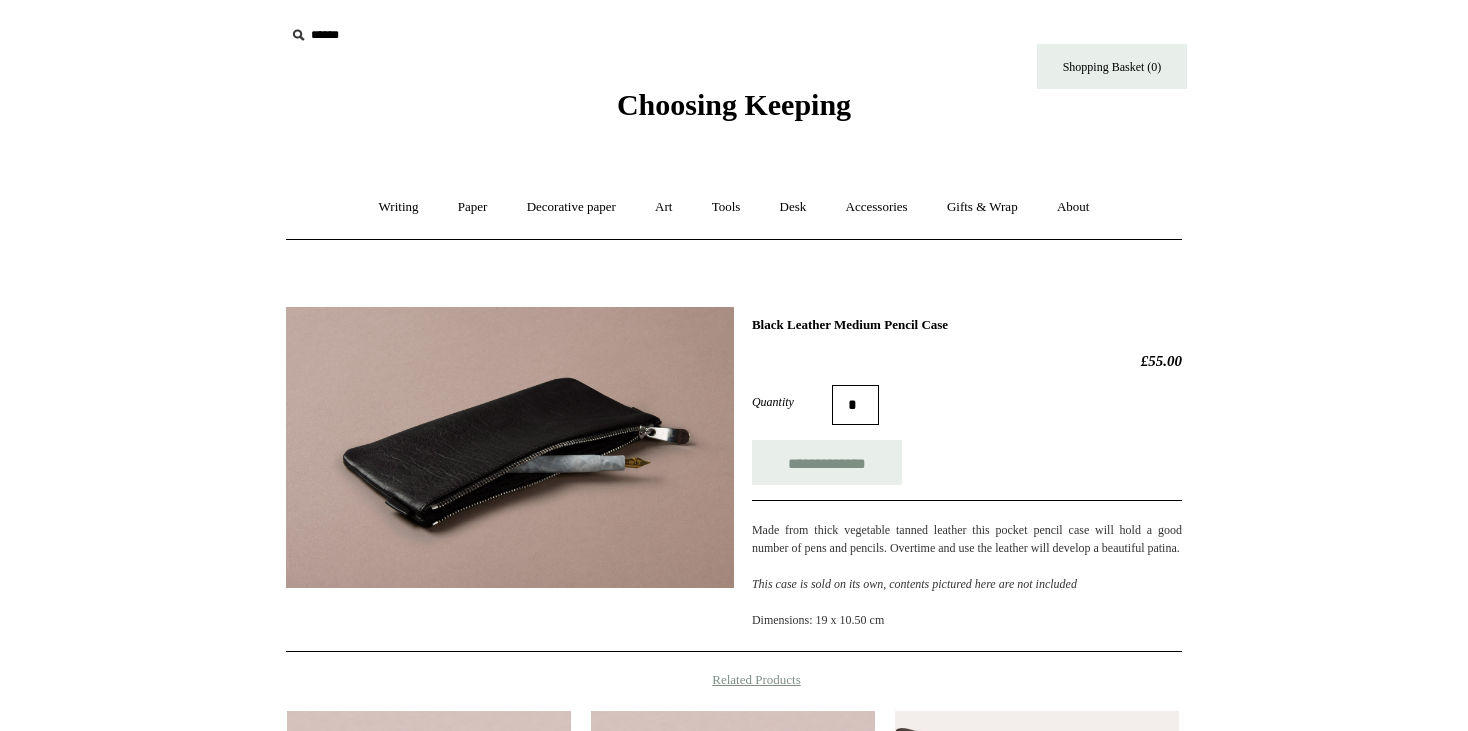 scroll, scrollTop: 0, scrollLeft: 0, axis: both 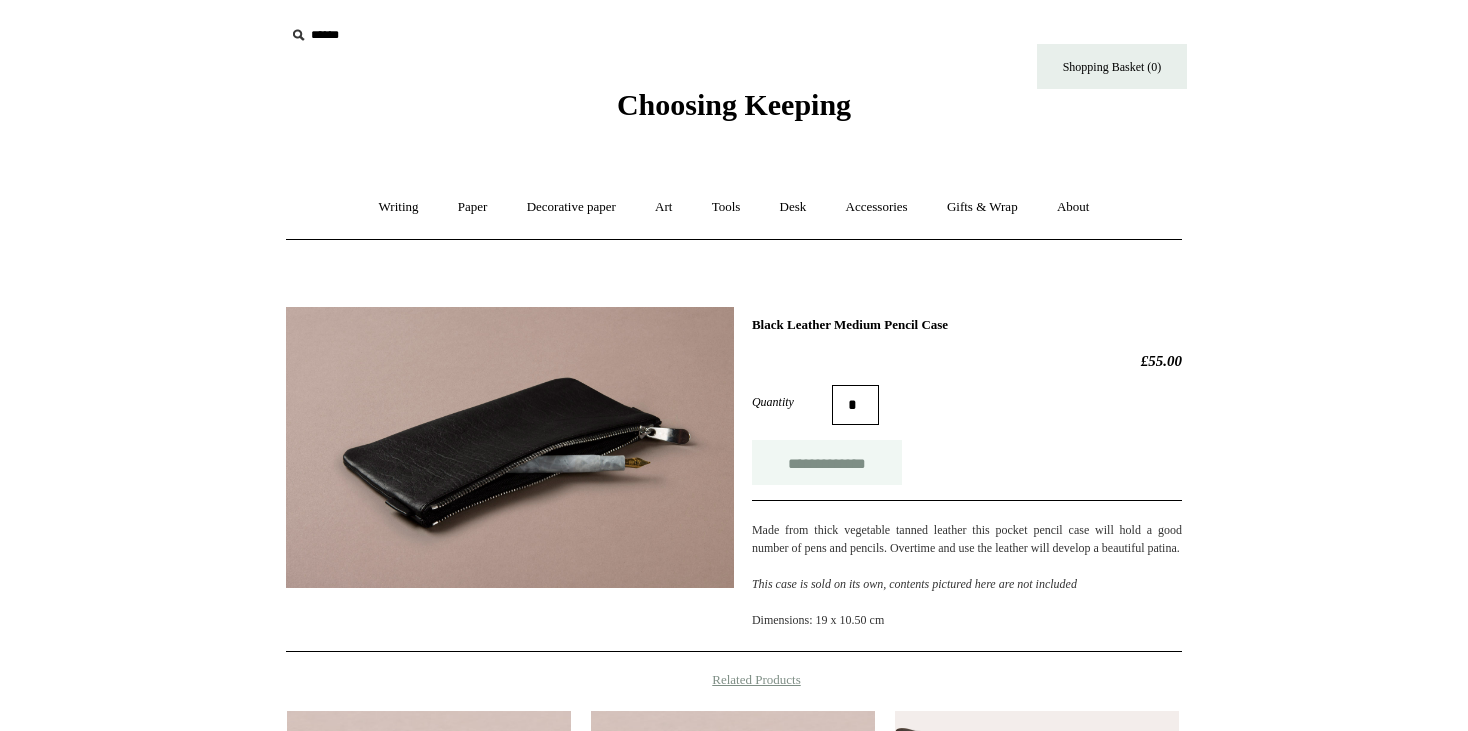 click on "**********" at bounding box center (827, 462) 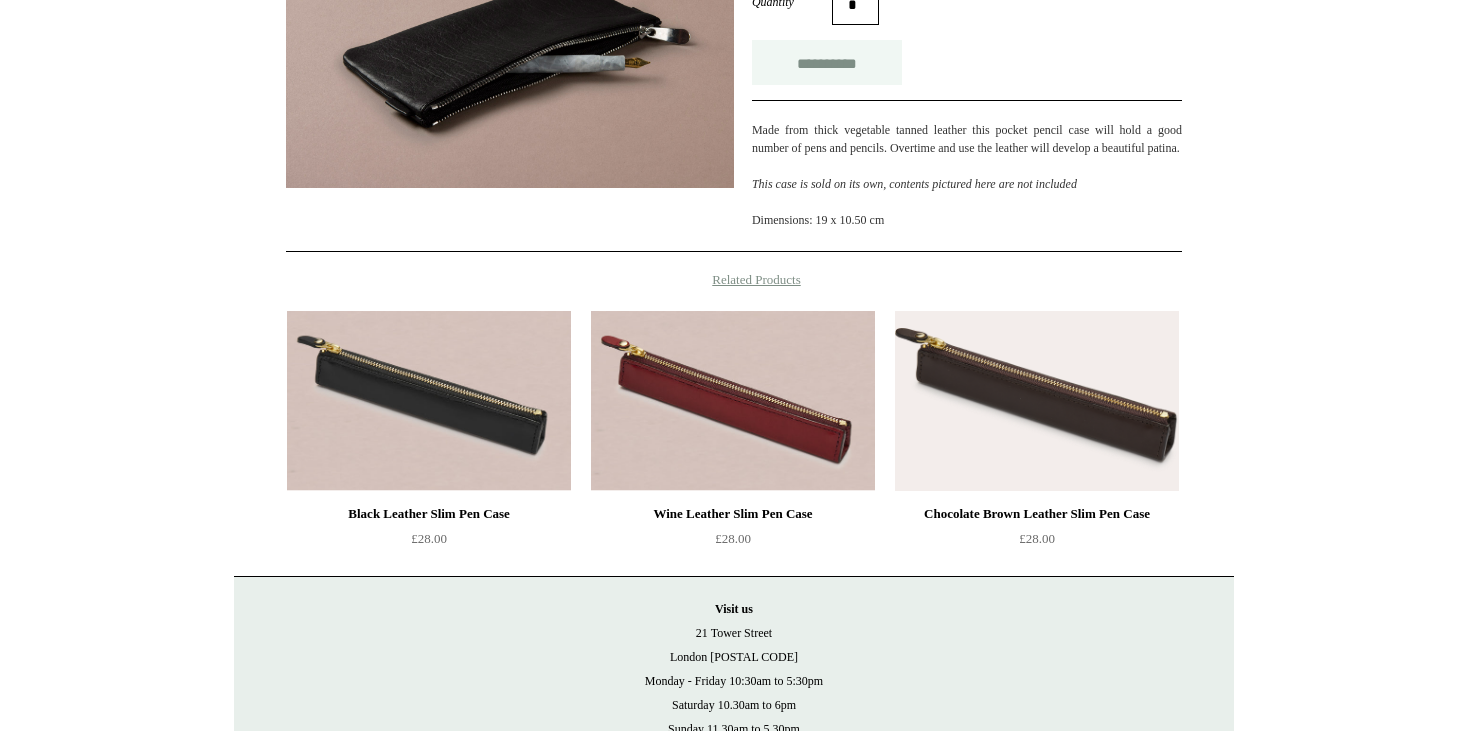 scroll, scrollTop: 574, scrollLeft: 0, axis: vertical 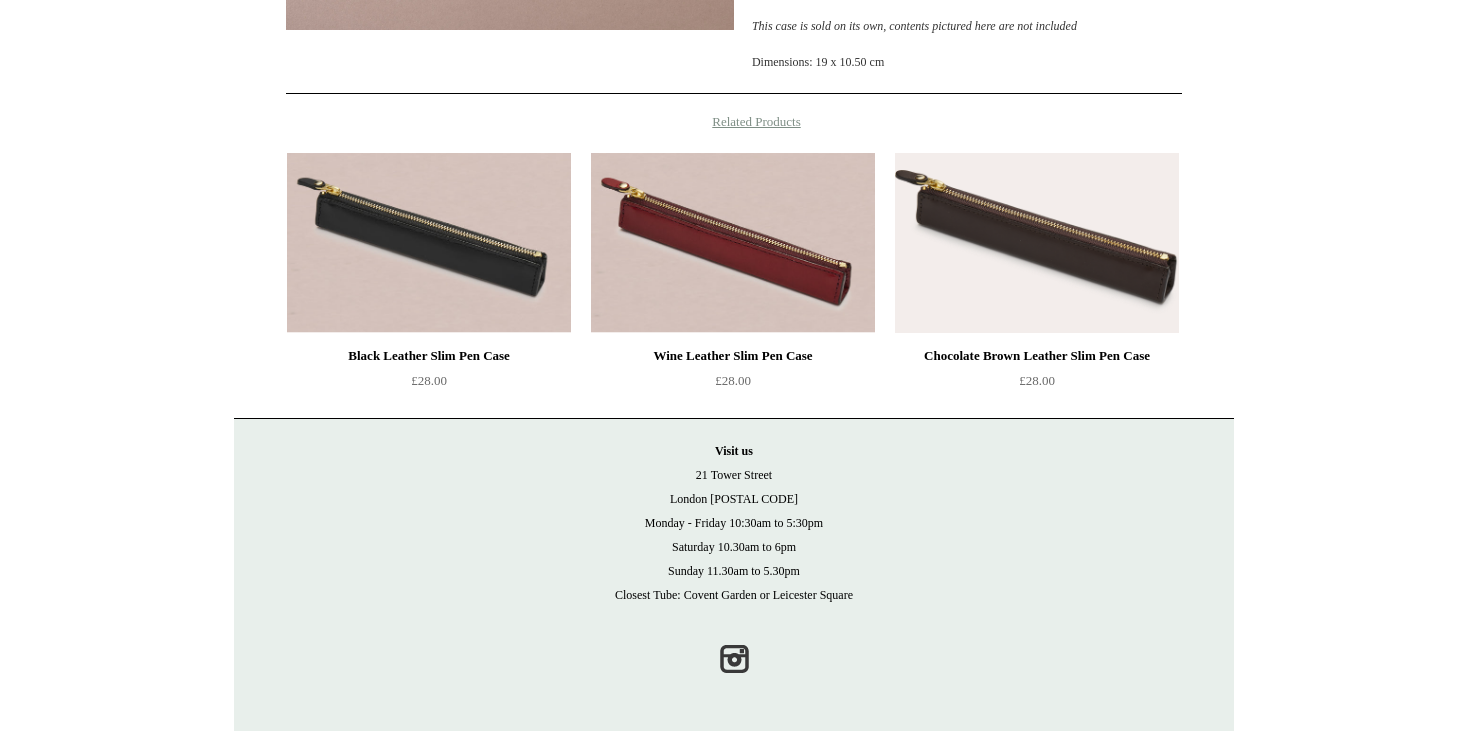 type on "**********" 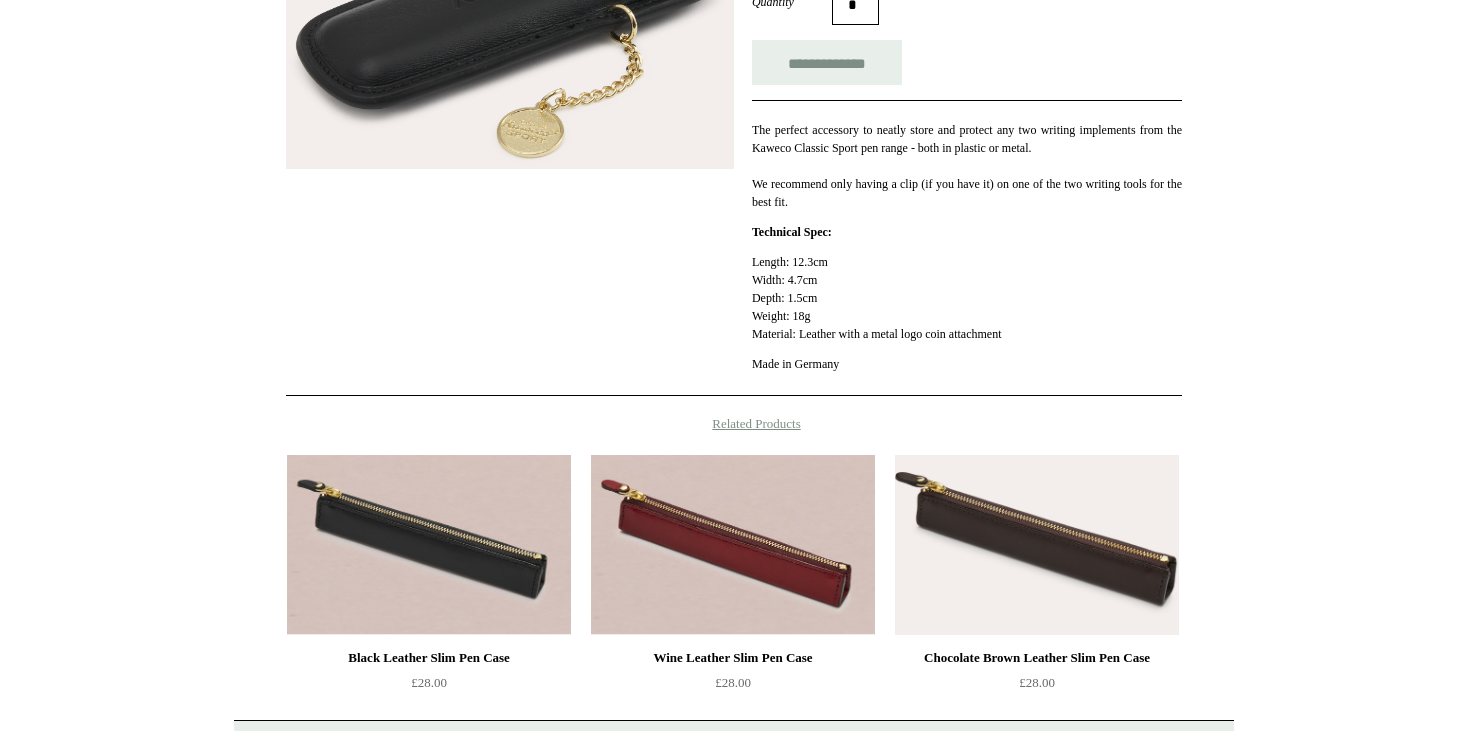 scroll, scrollTop: 120, scrollLeft: 0, axis: vertical 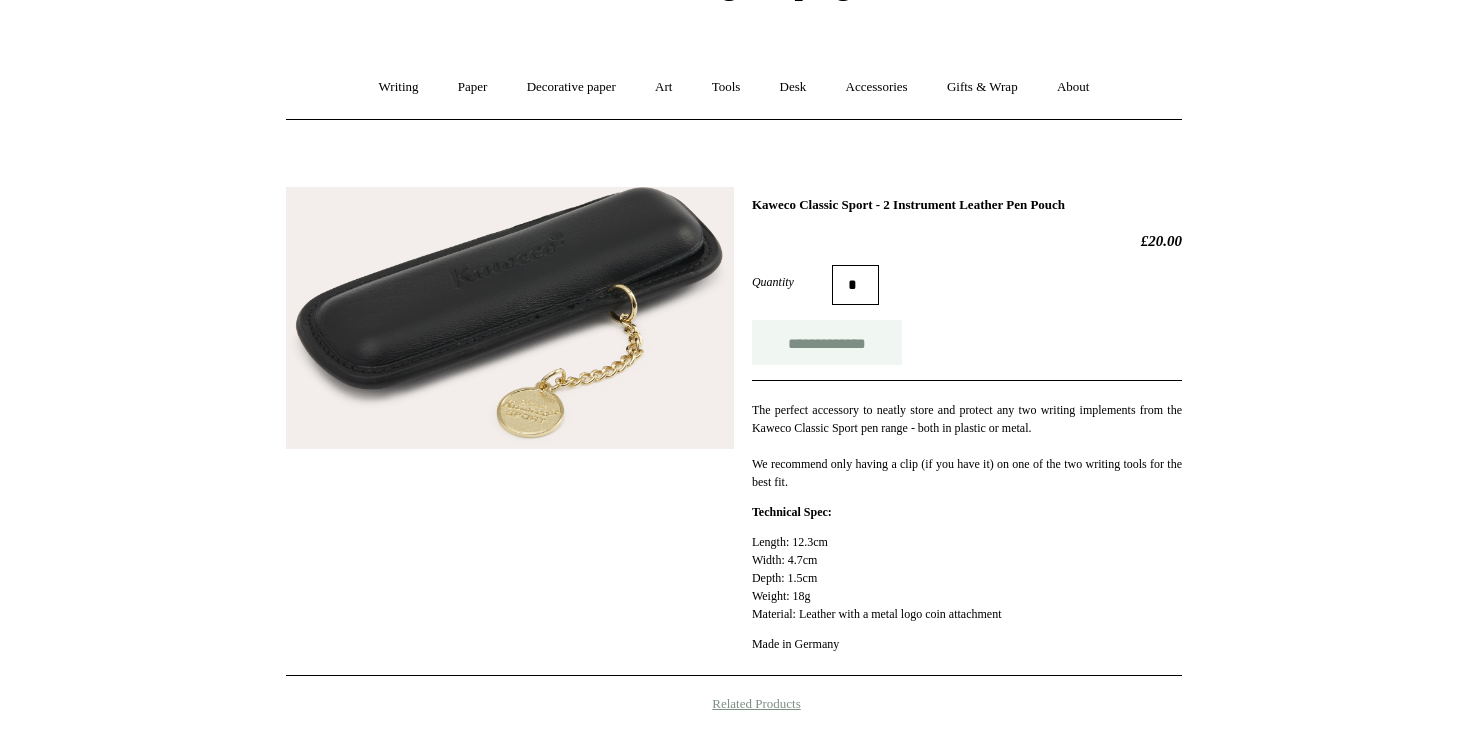 click on "**********" at bounding box center [827, 342] 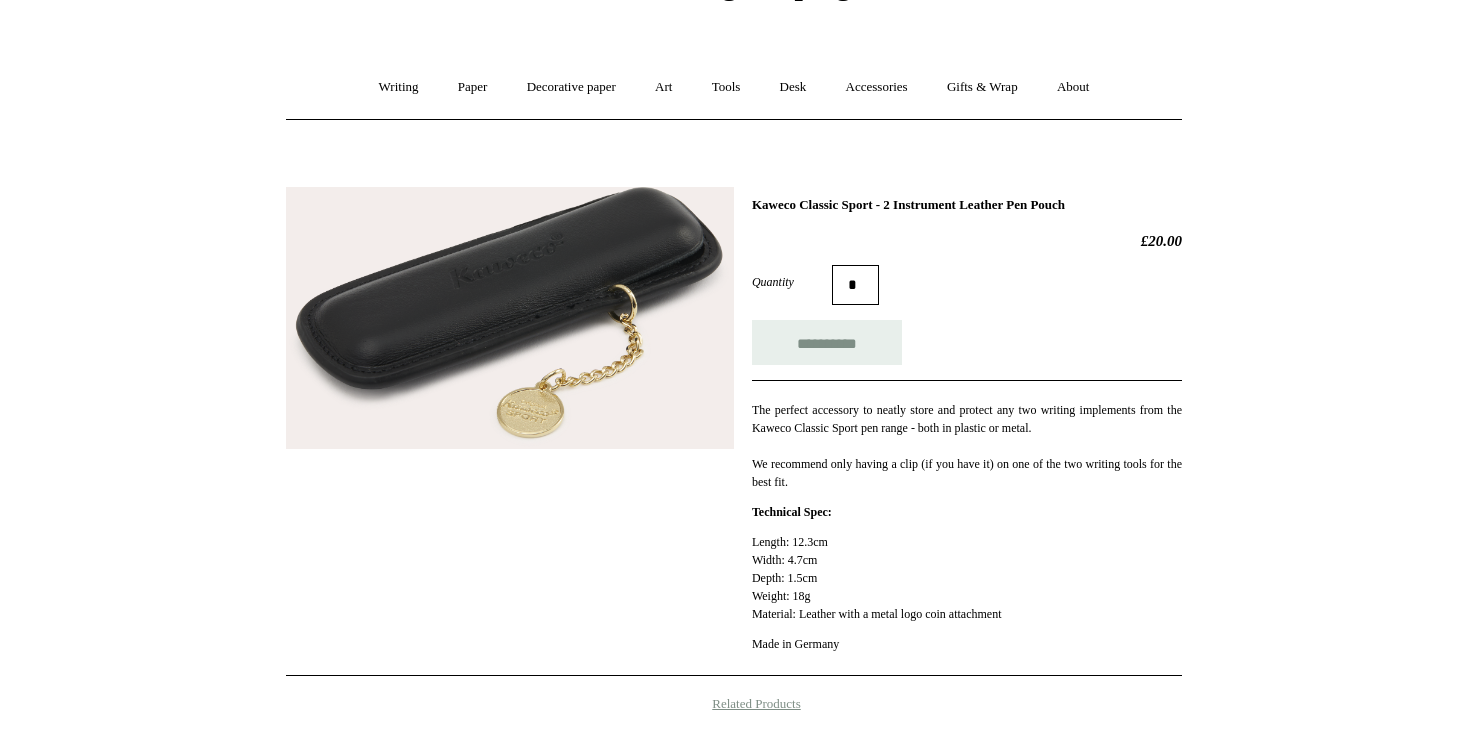 type on "**********" 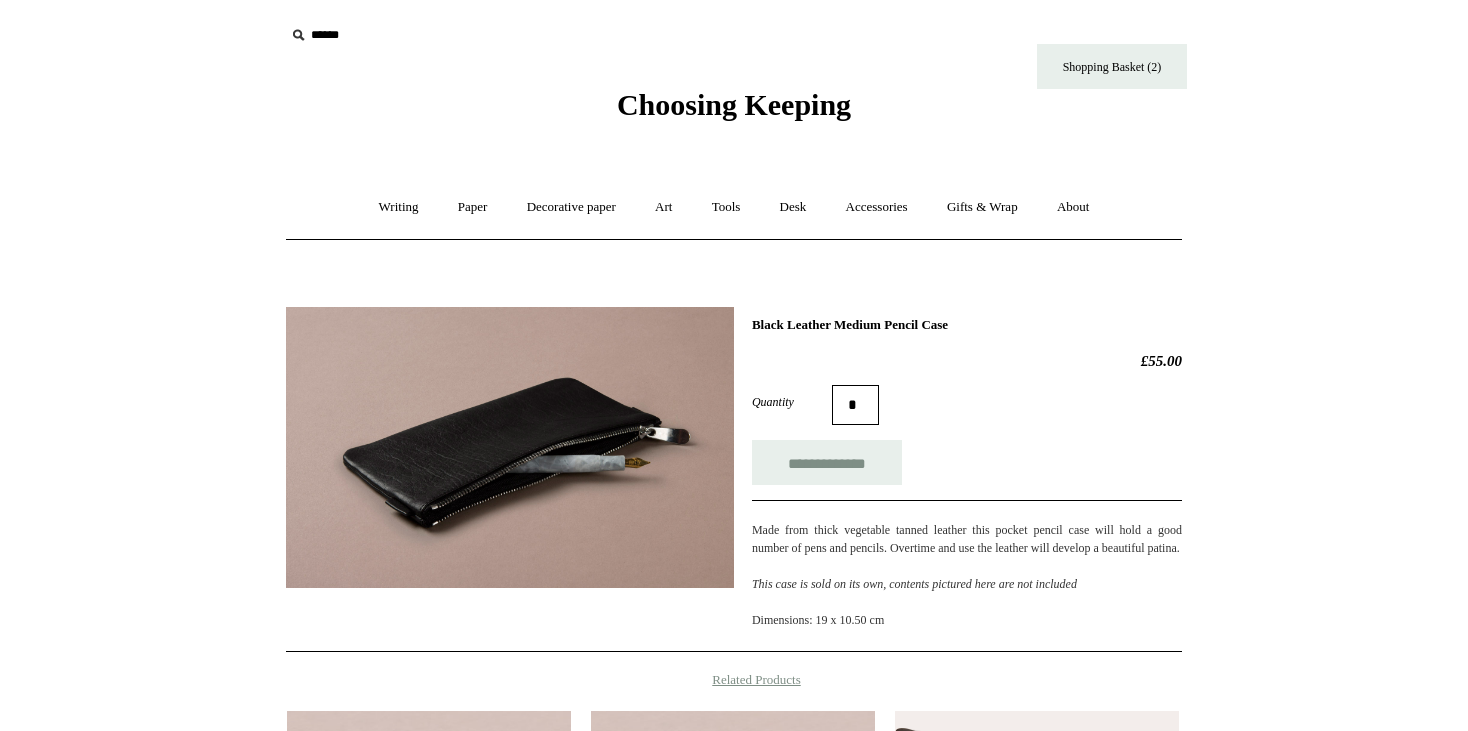 scroll, scrollTop: 0, scrollLeft: 0, axis: both 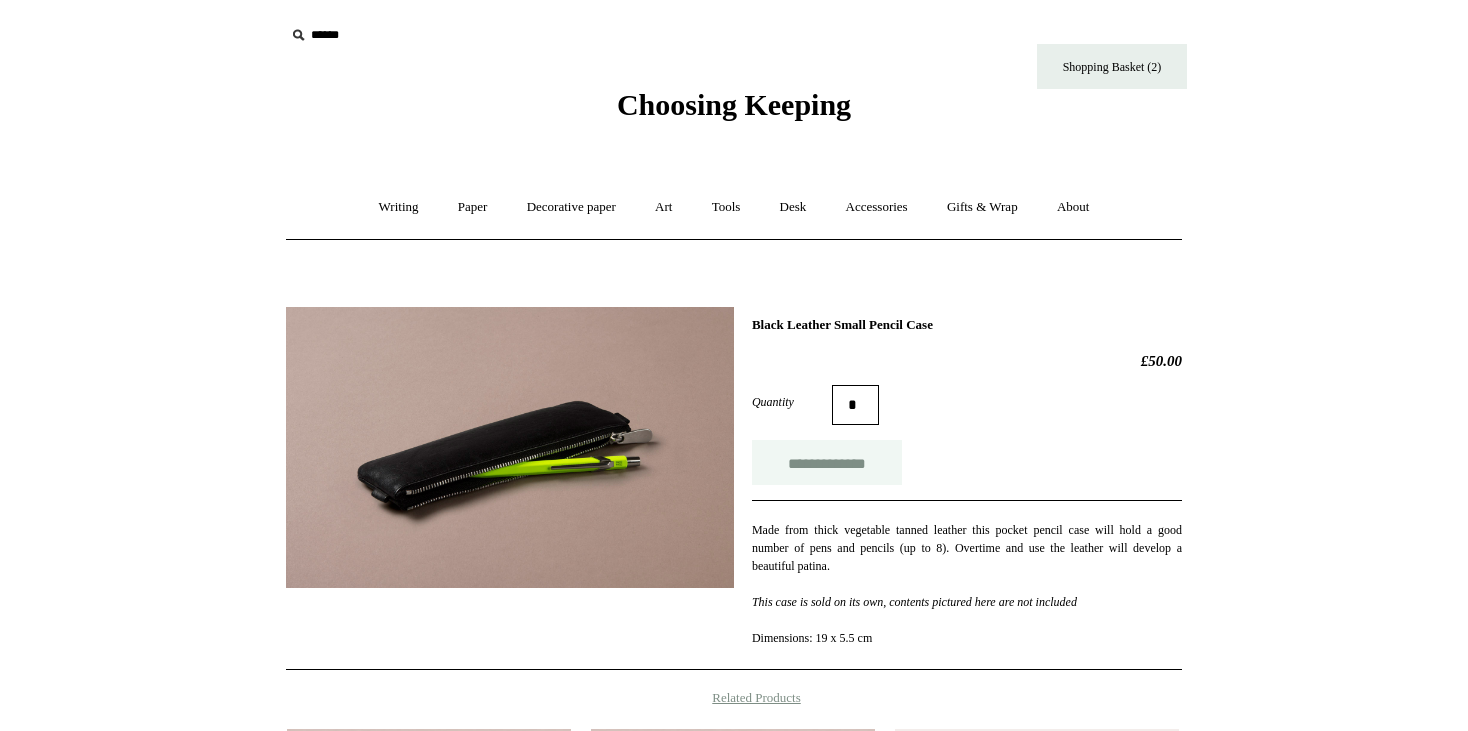 click on "**********" at bounding box center (827, 462) 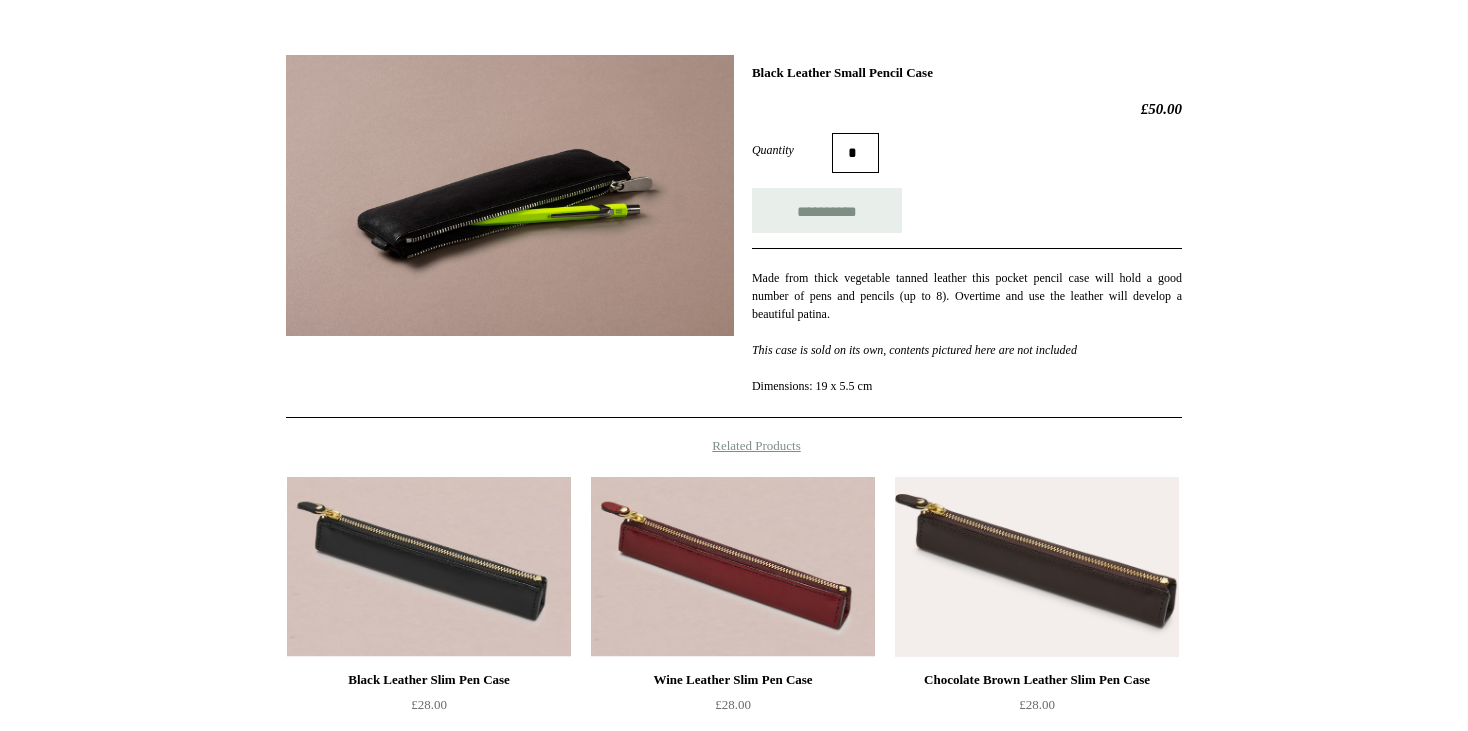 scroll, scrollTop: 0, scrollLeft: 0, axis: both 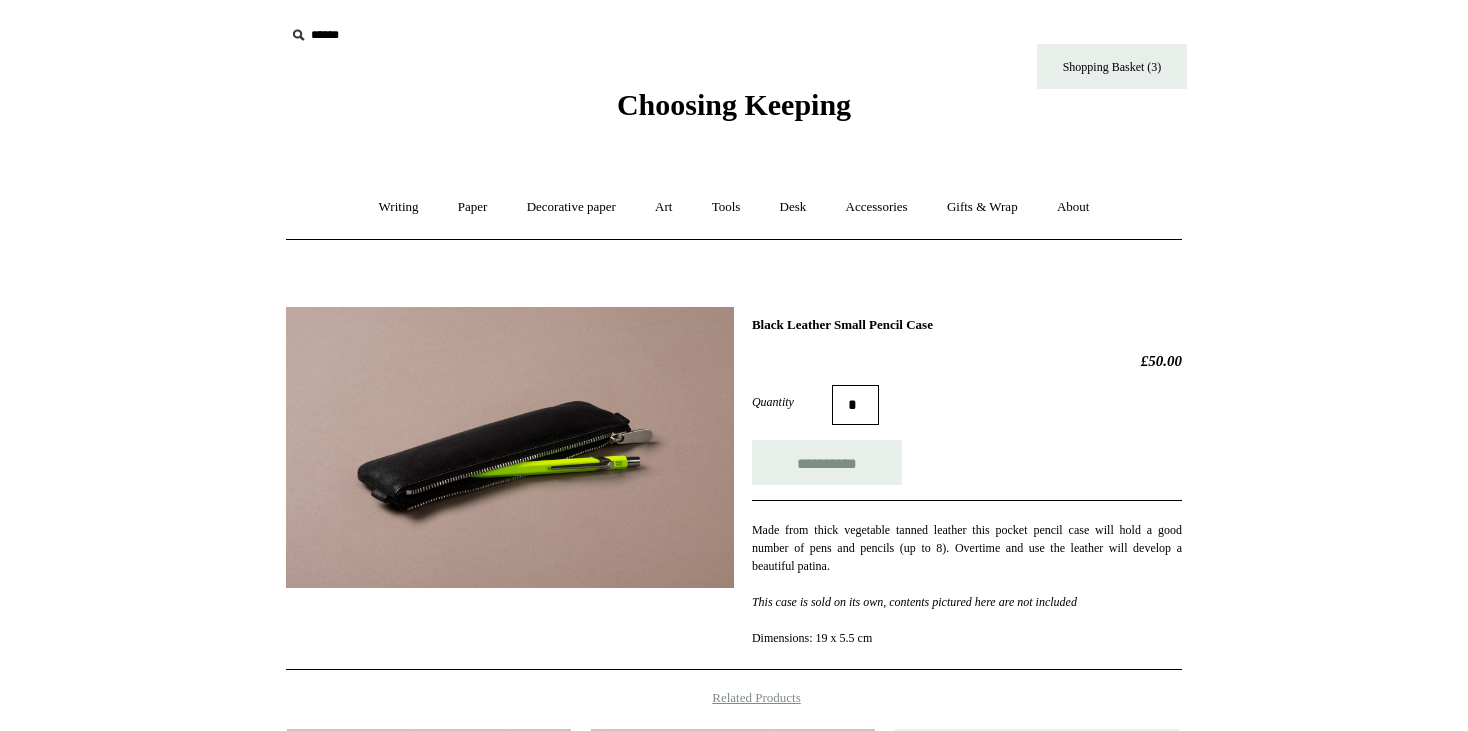 type on "**********" 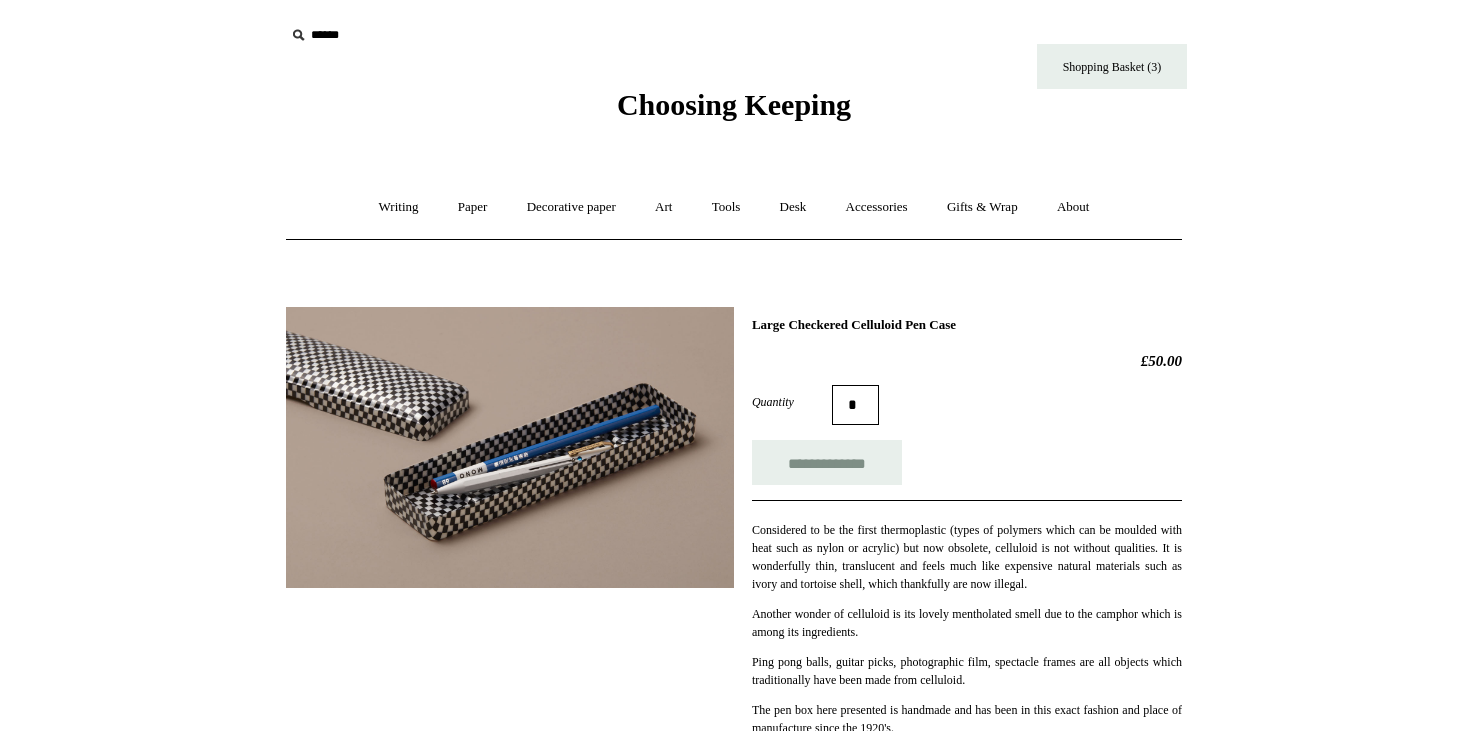 scroll, scrollTop: 0, scrollLeft: 0, axis: both 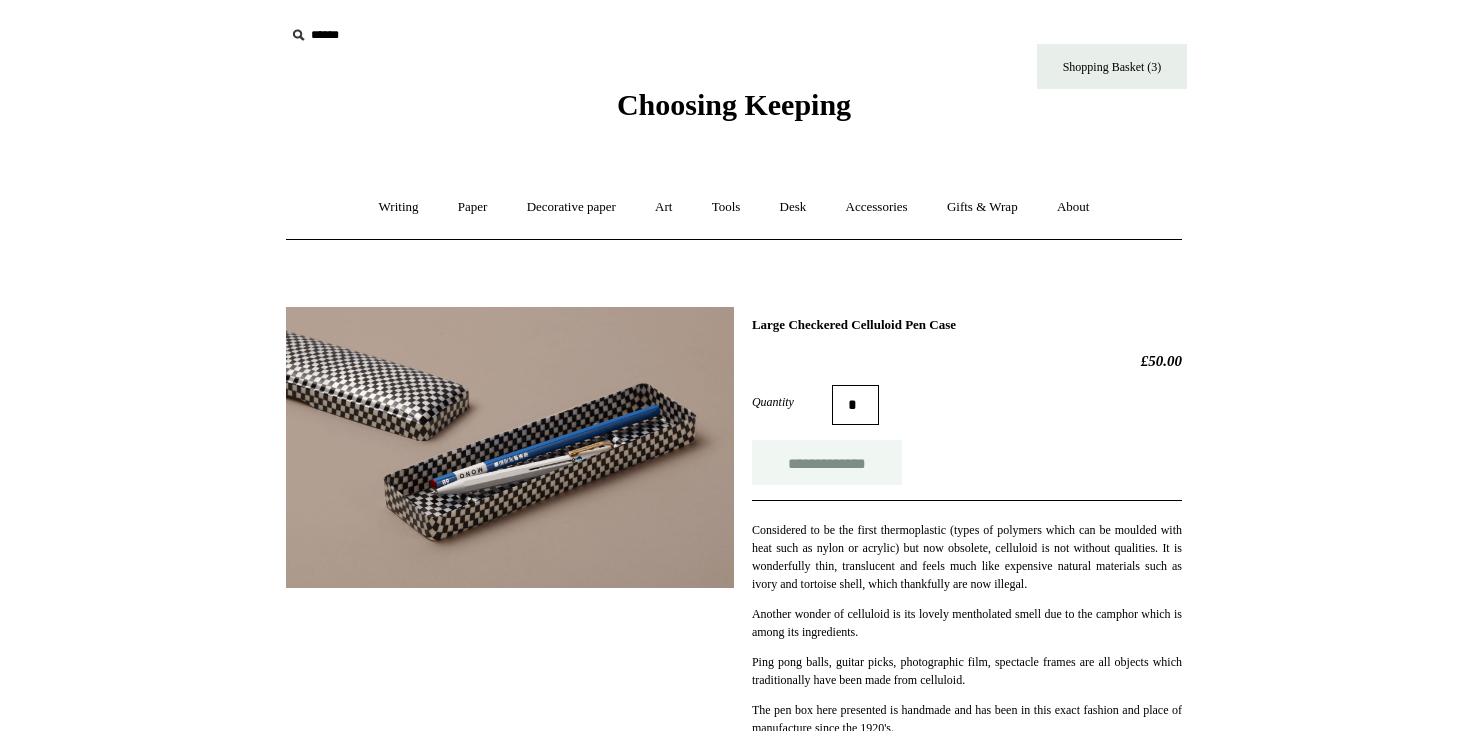 click on "**********" at bounding box center [827, 462] 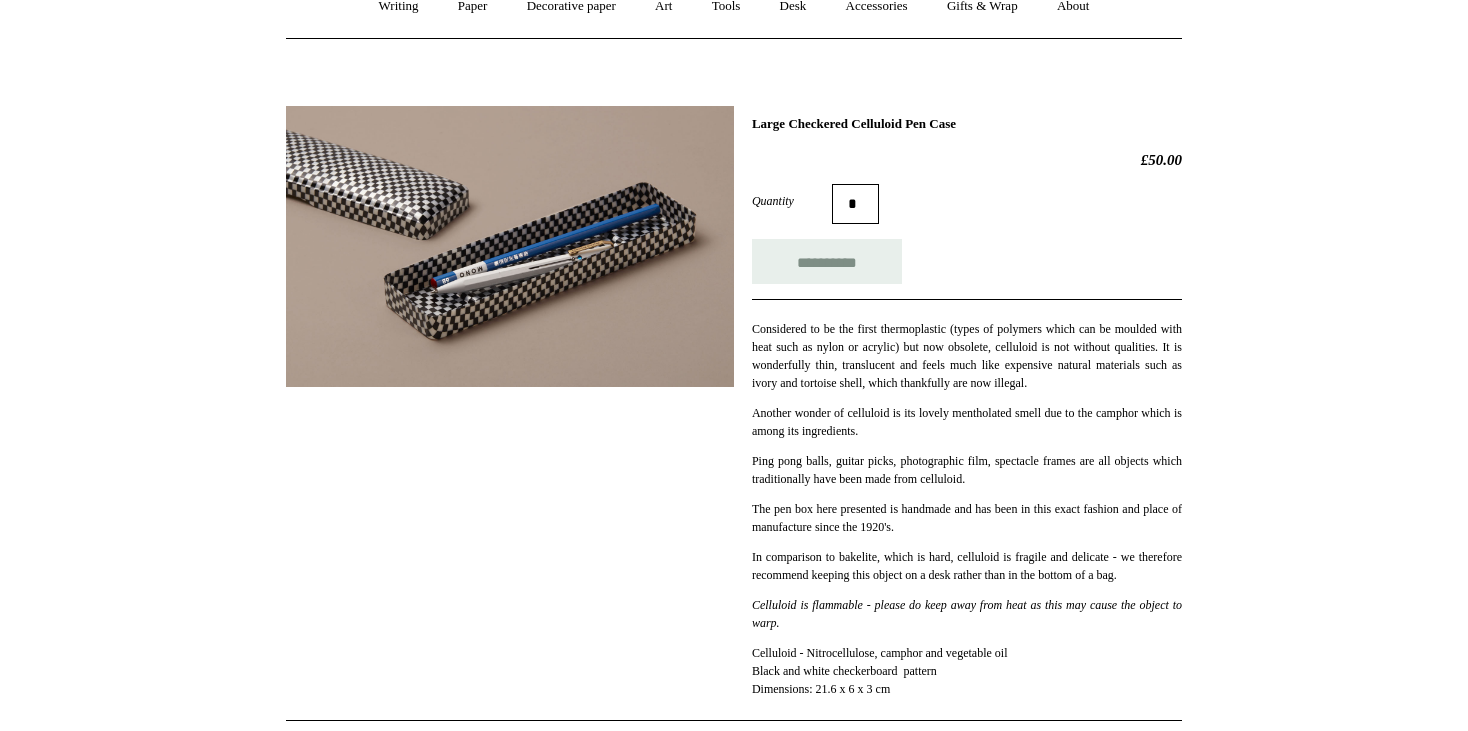 scroll, scrollTop: 0, scrollLeft: 0, axis: both 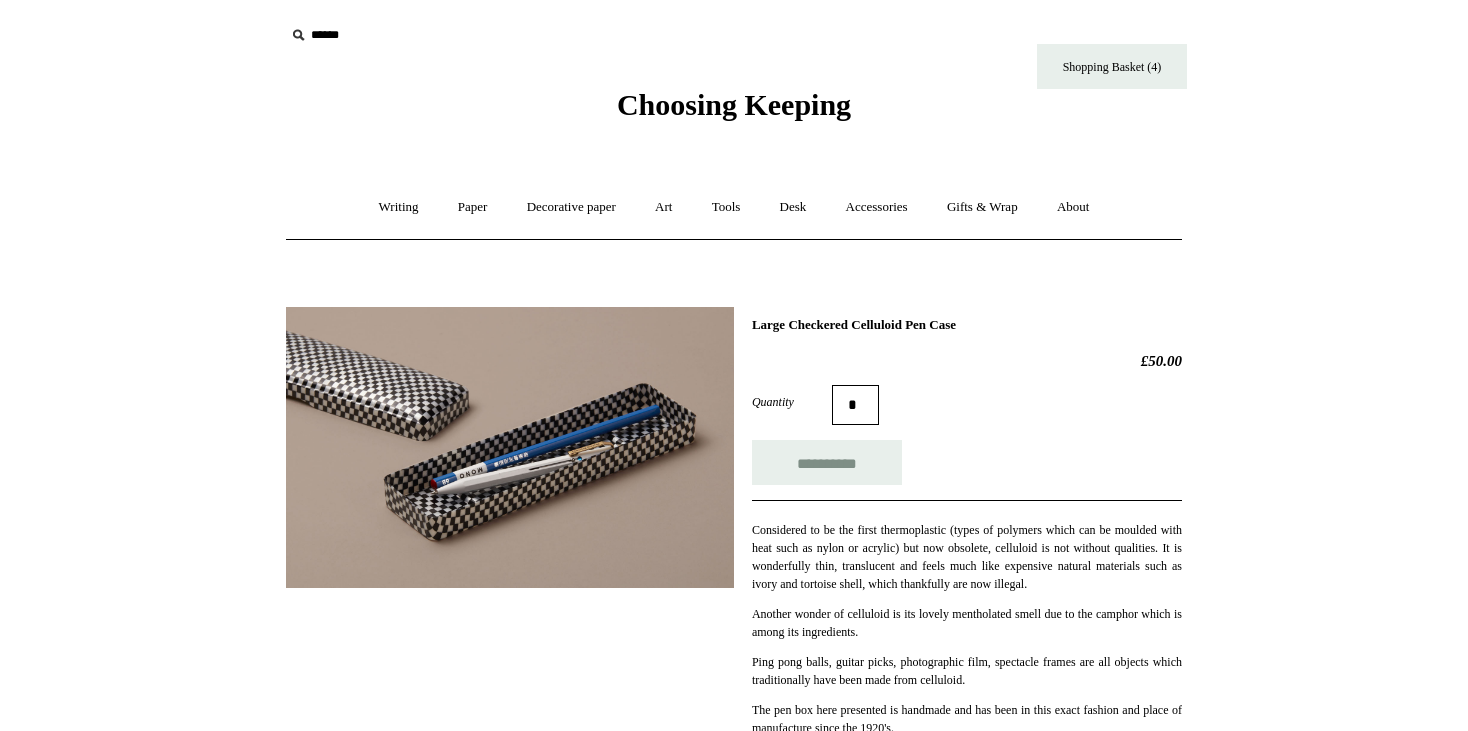 type on "**********" 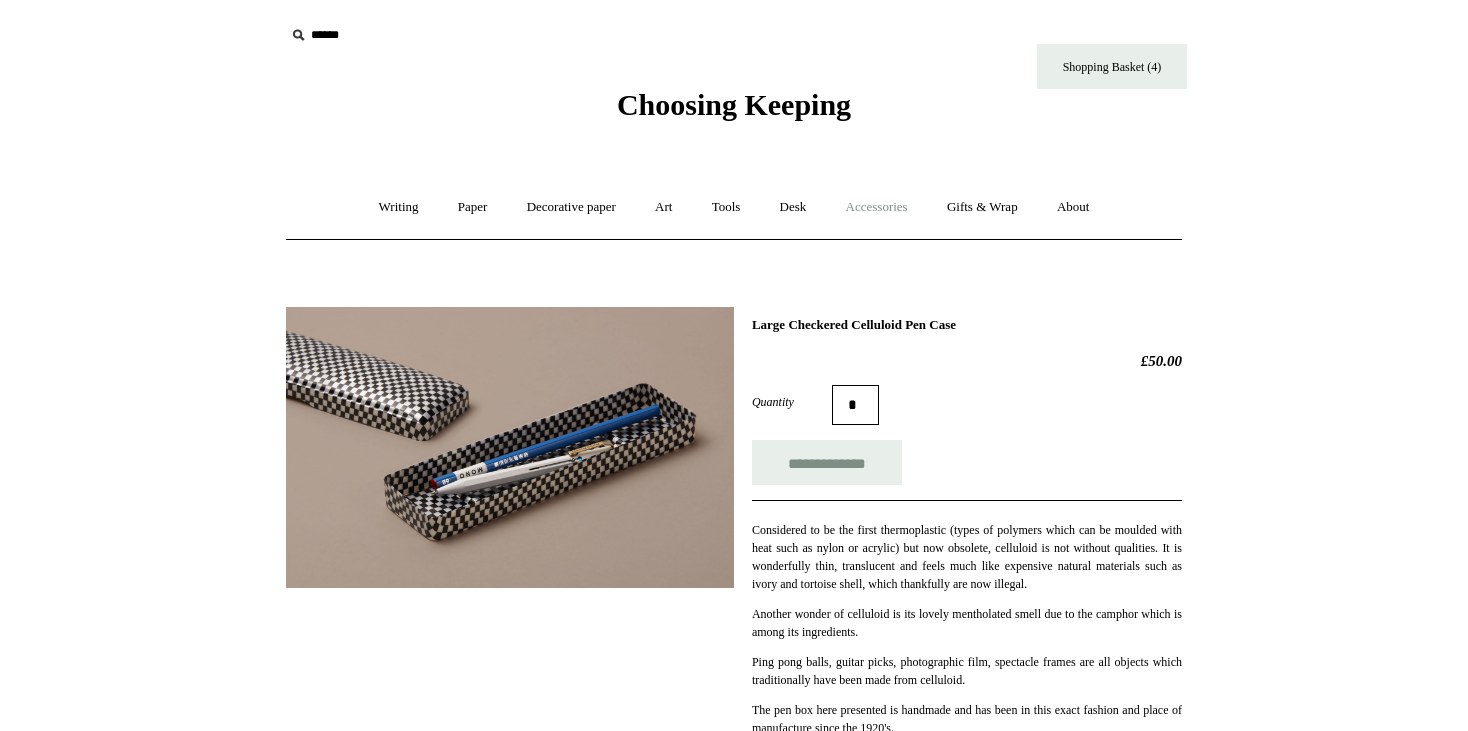click on "Accessories +" at bounding box center (877, 207) 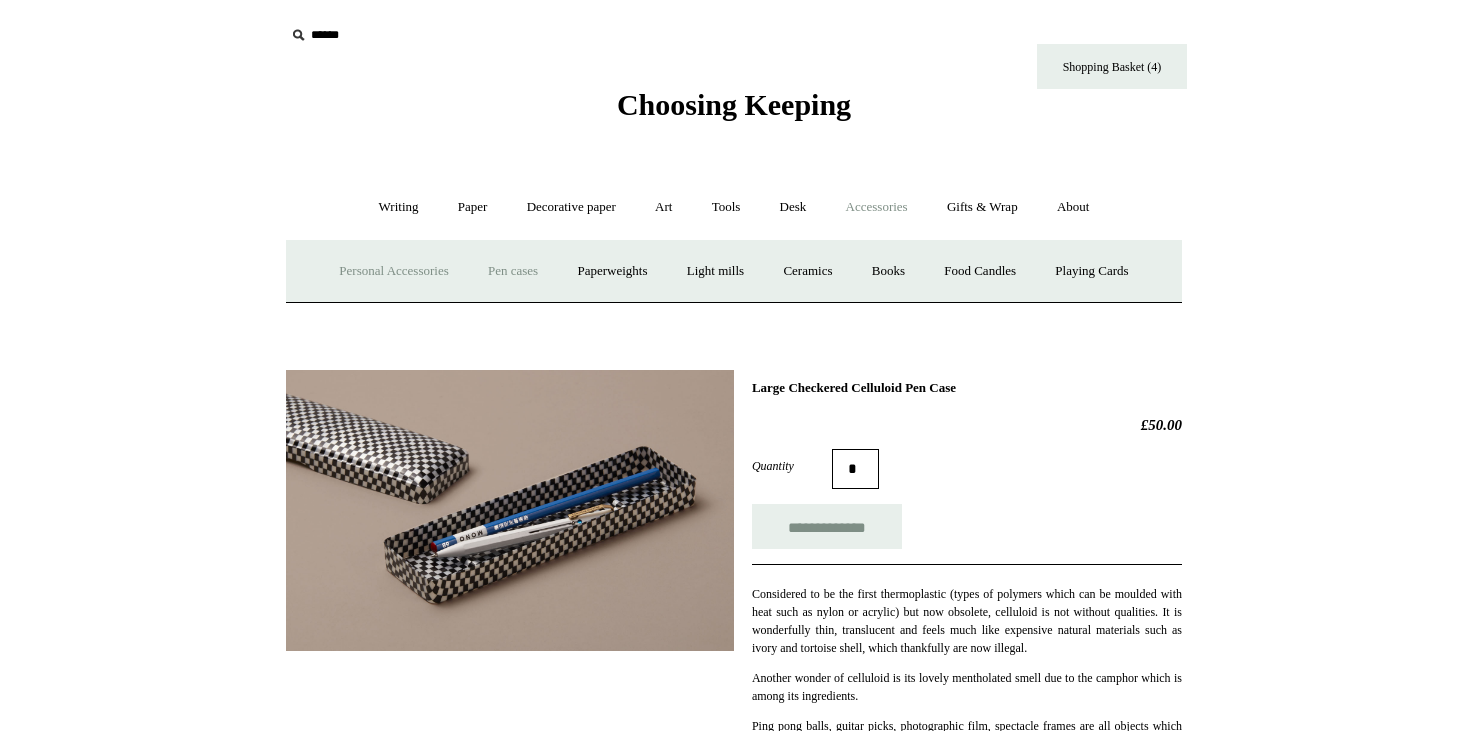 click on "Personal Accessories +" at bounding box center [393, 271] 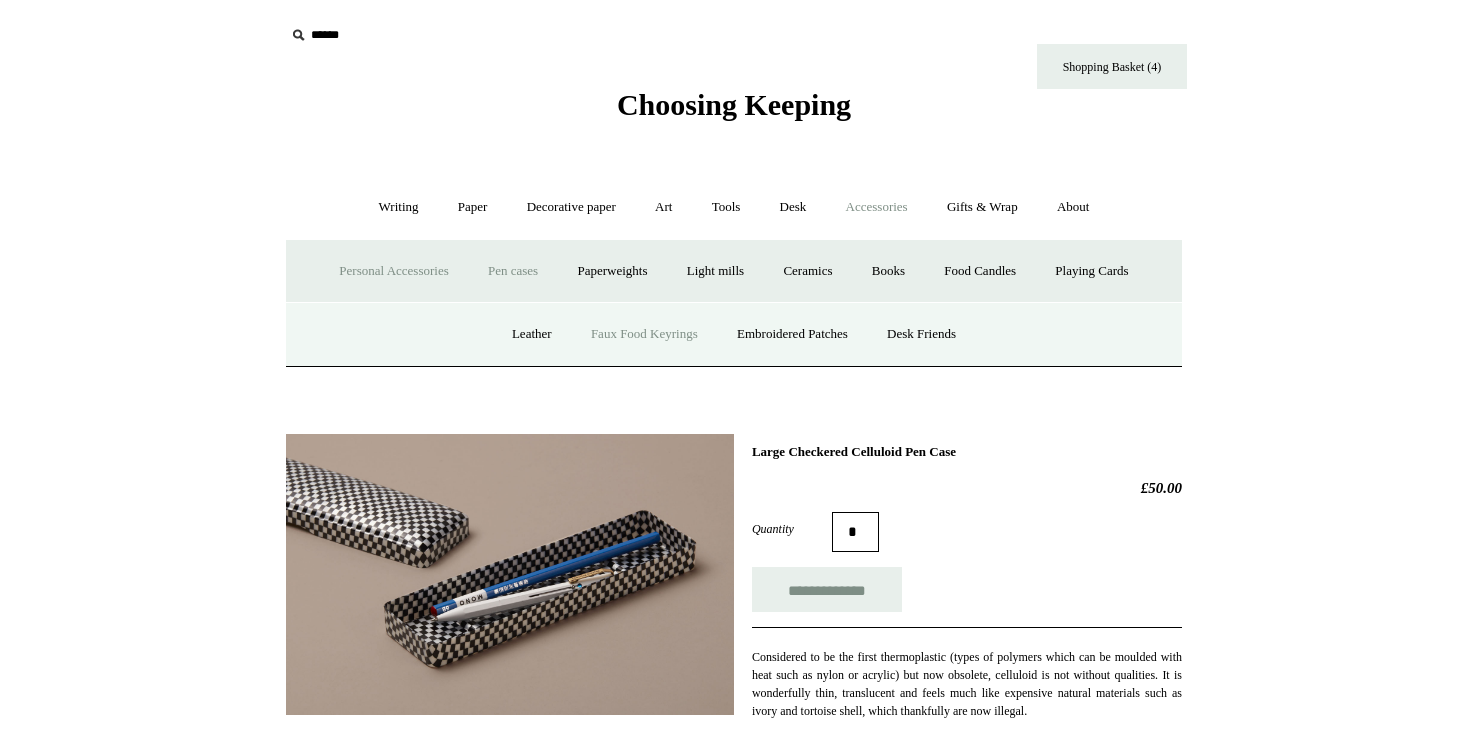 click on "Faux Food Keyrings" at bounding box center (644, 334) 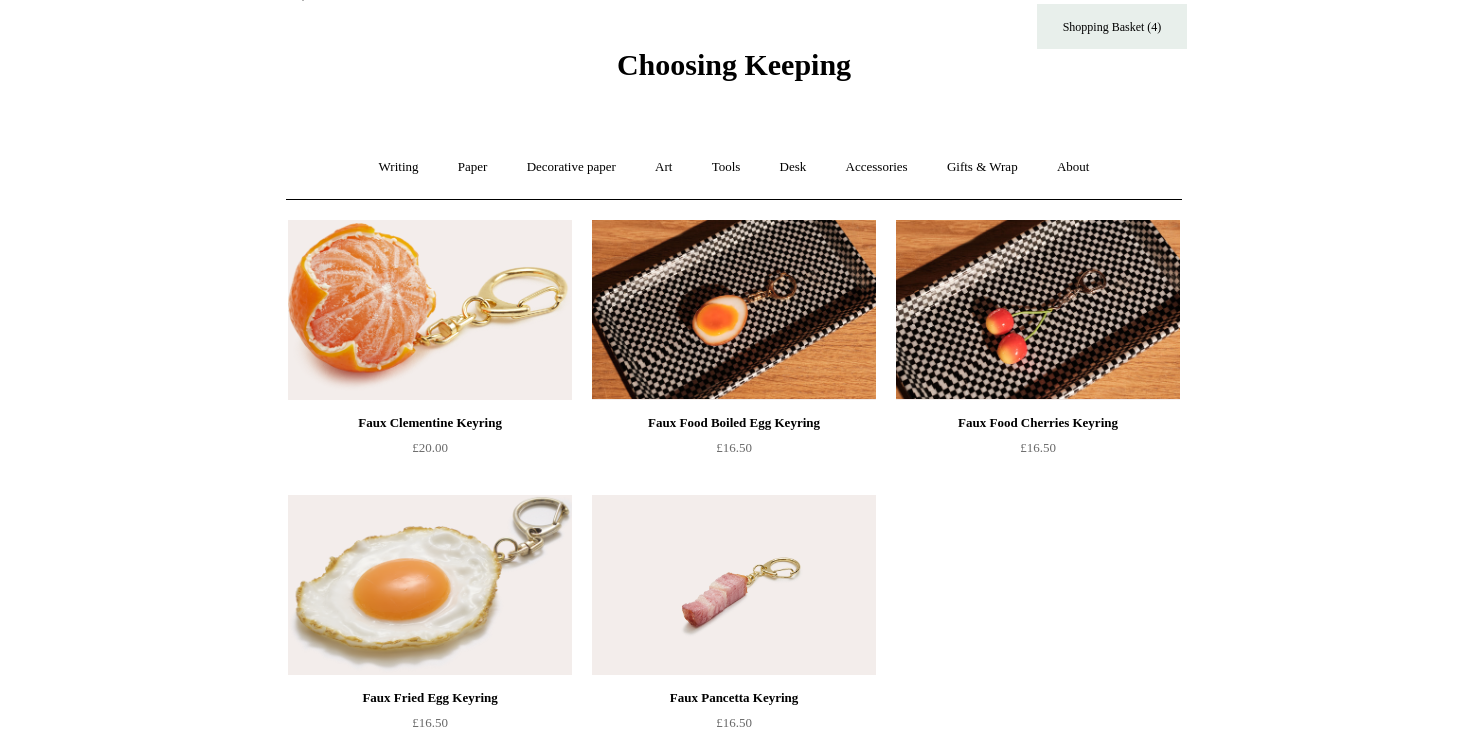 scroll, scrollTop: 80, scrollLeft: 0, axis: vertical 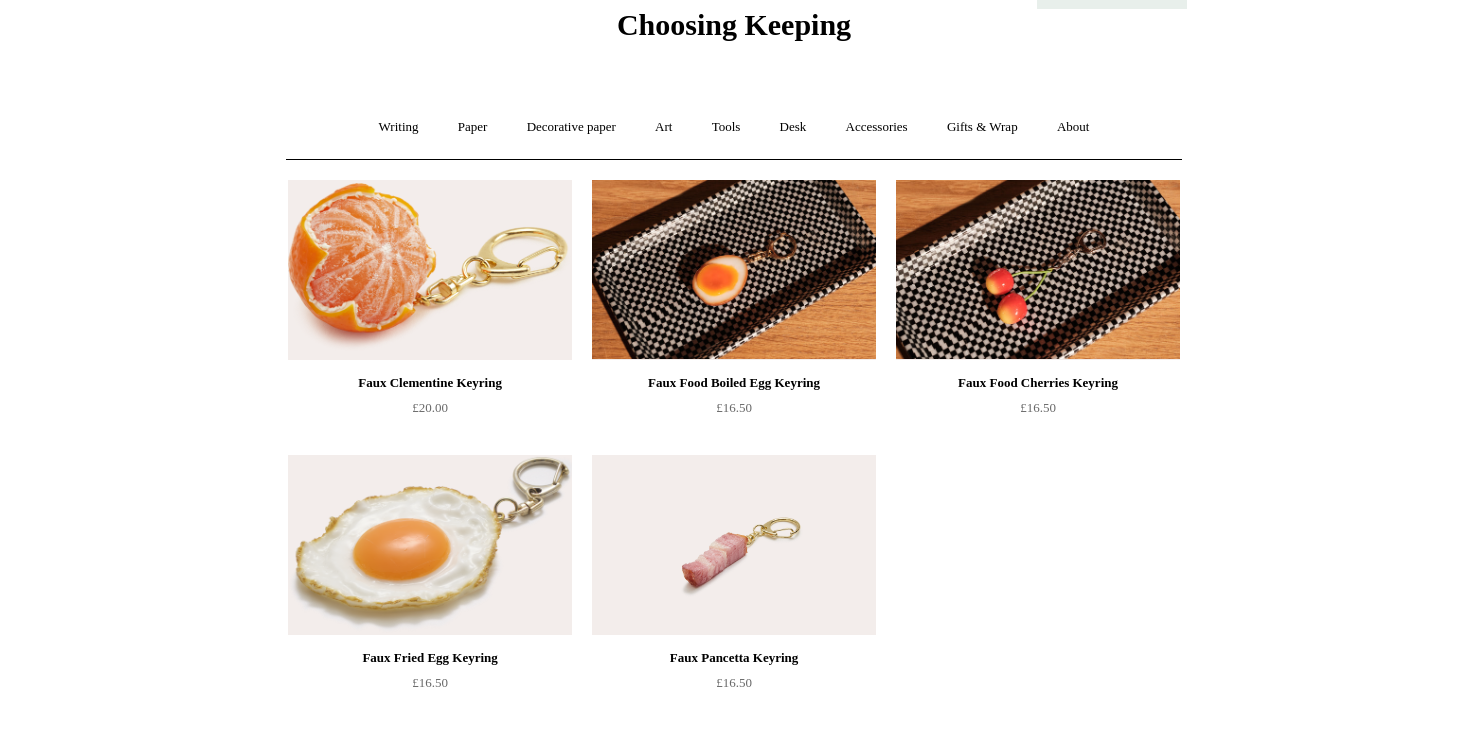 click at bounding box center (430, 270) 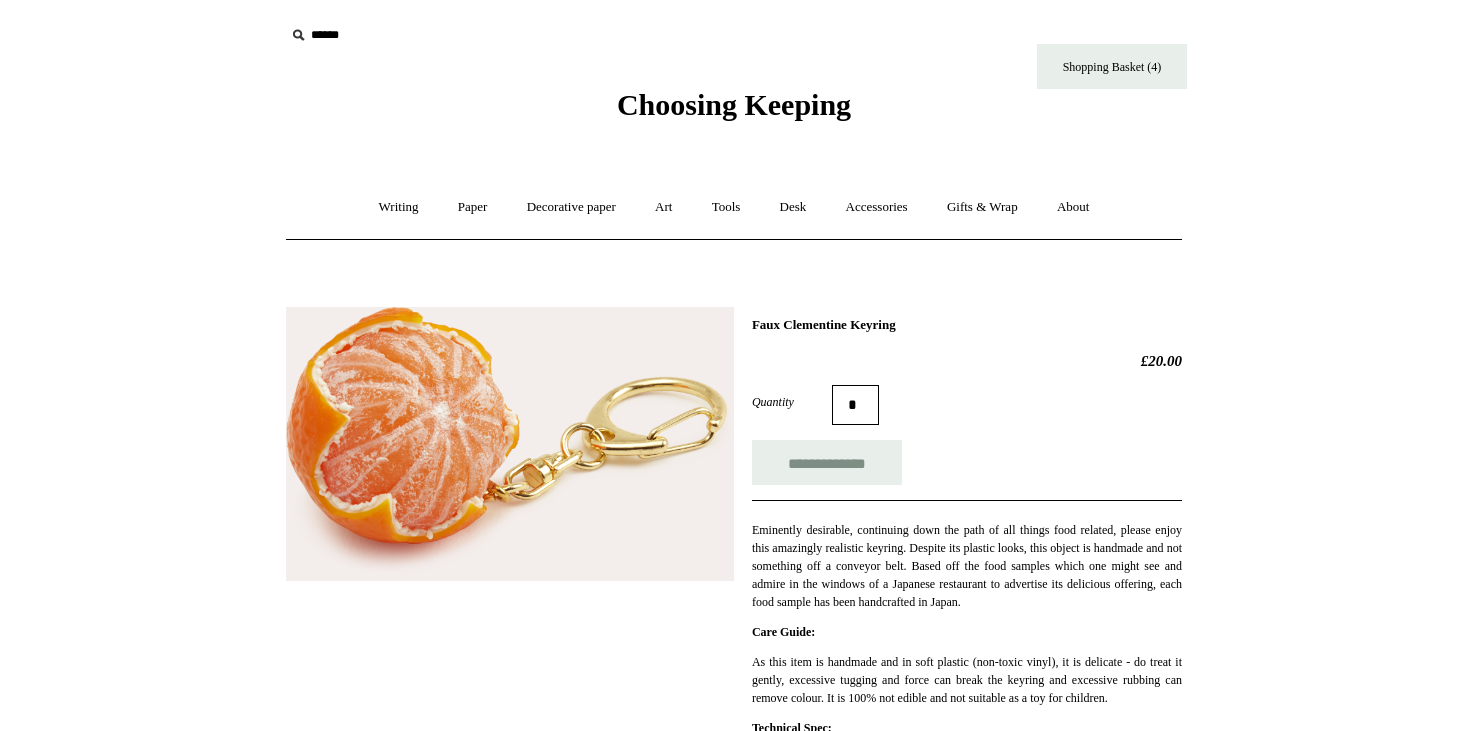 scroll, scrollTop: 0, scrollLeft: 0, axis: both 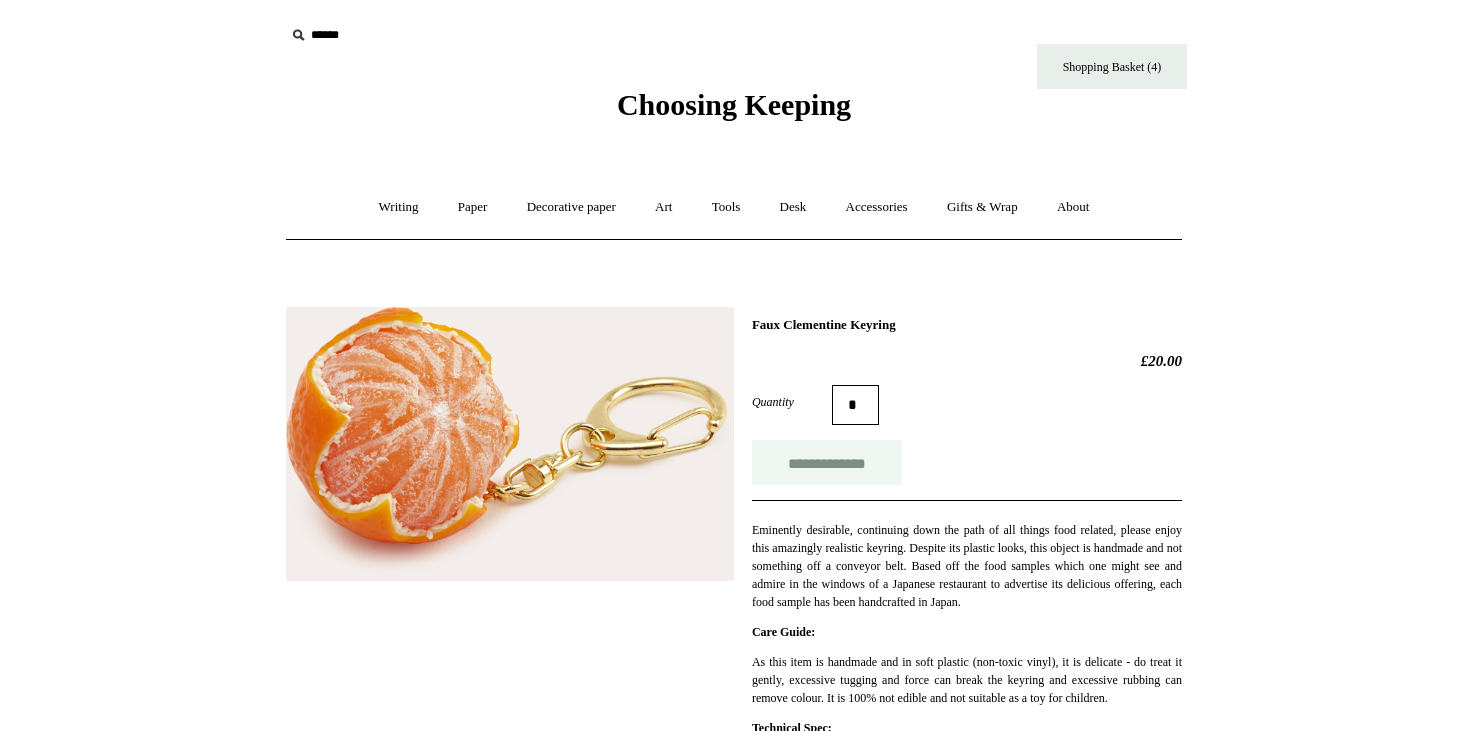 click on "**********" at bounding box center [827, 462] 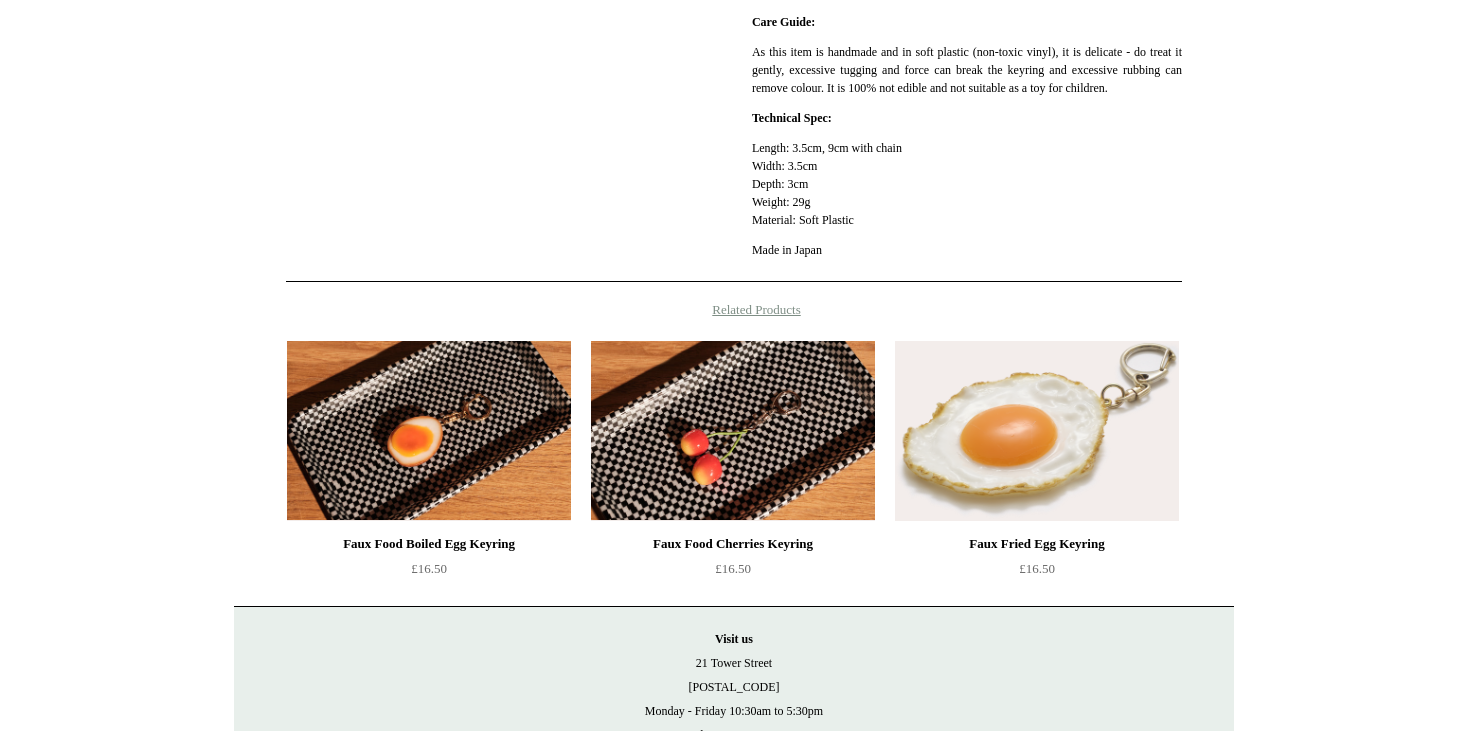 scroll, scrollTop: 619, scrollLeft: 0, axis: vertical 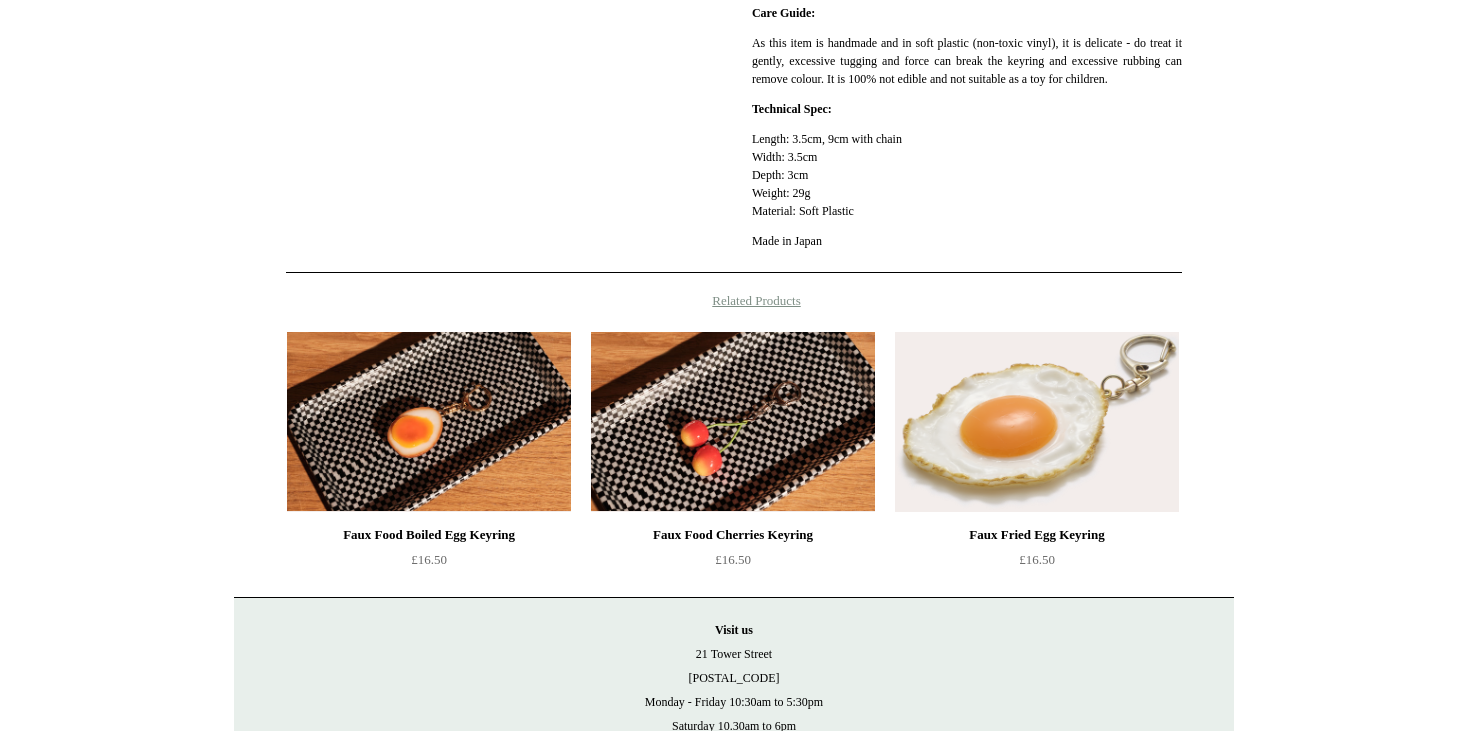 click at bounding box center [1037, 422] 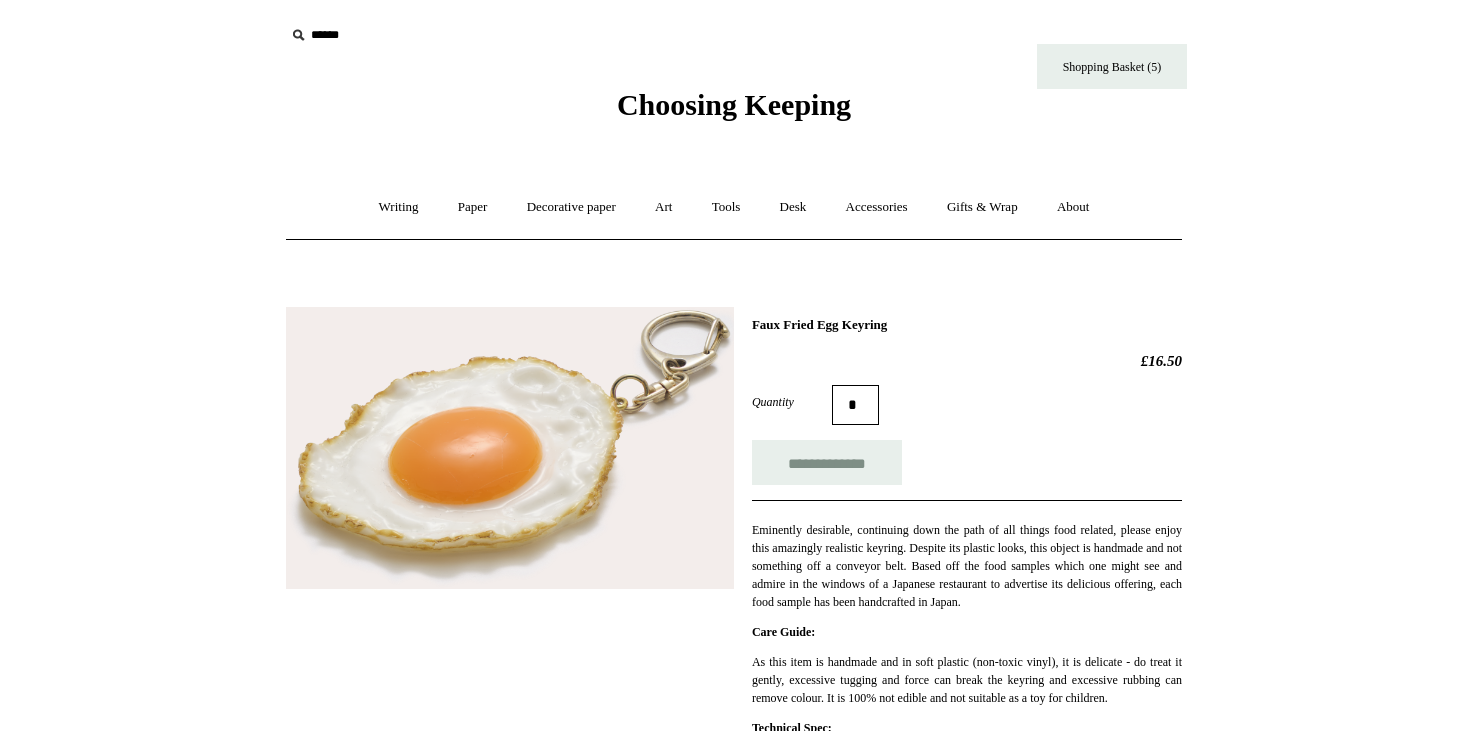 scroll, scrollTop: 0, scrollLeft: 0, axis: both 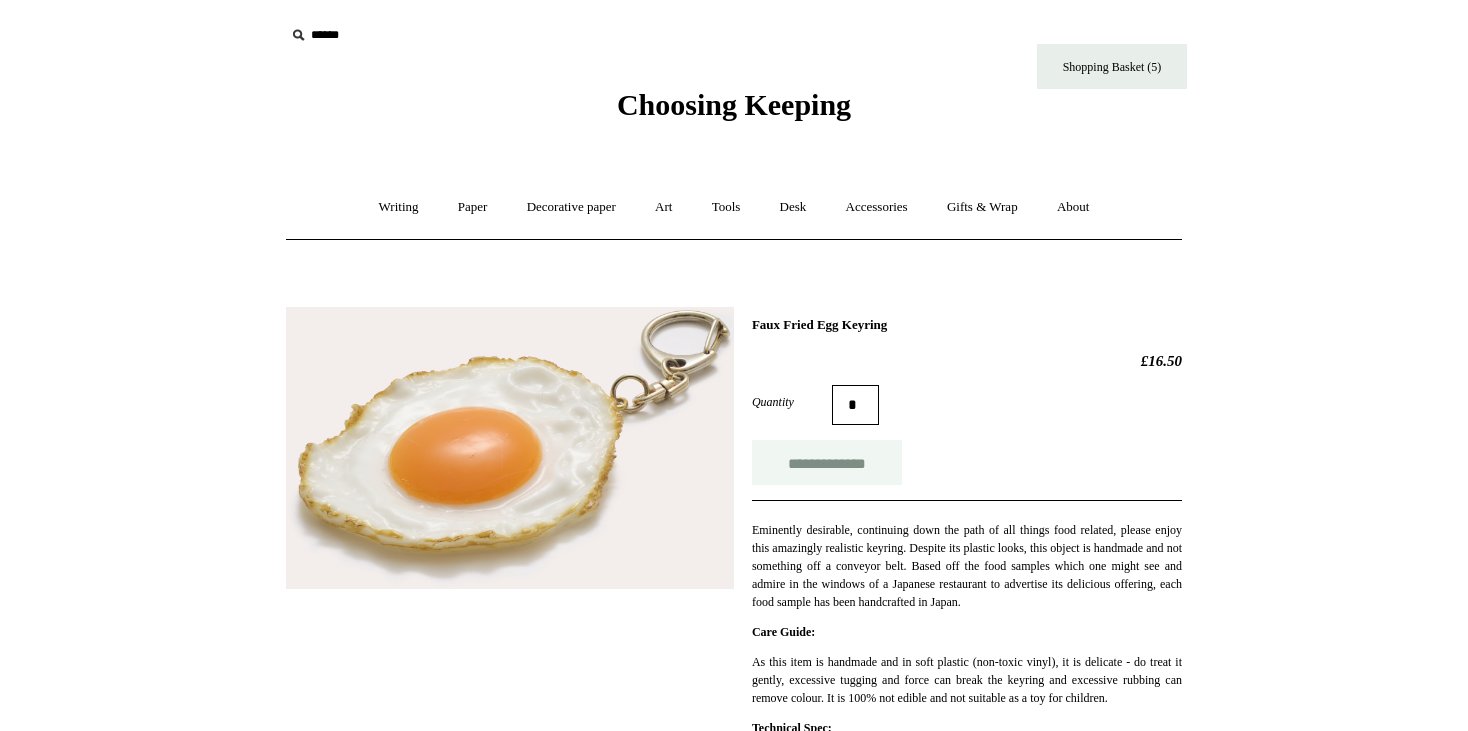 click on "**********" at bounding box center (827, 462) 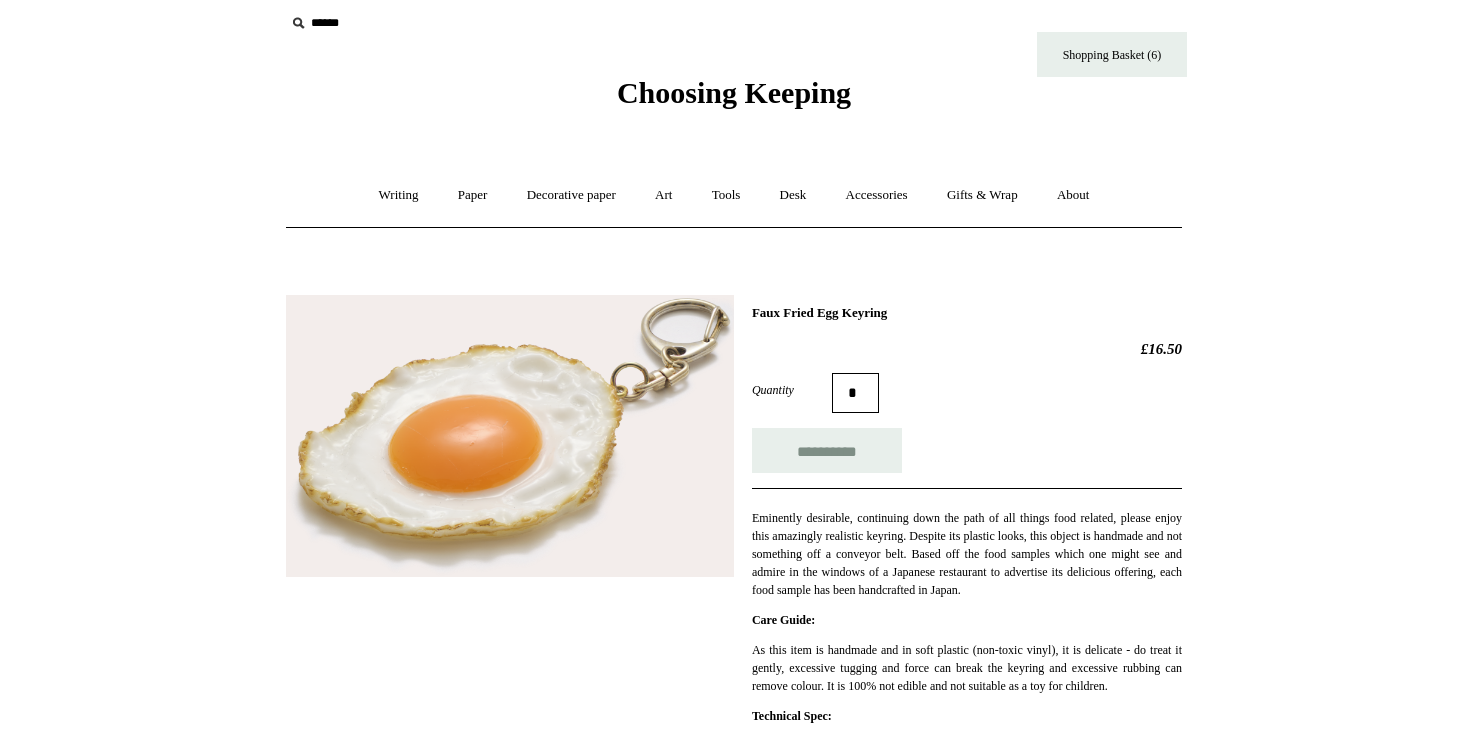 scroll, scrollTop: 0, scrollLeft: 0, axis: both 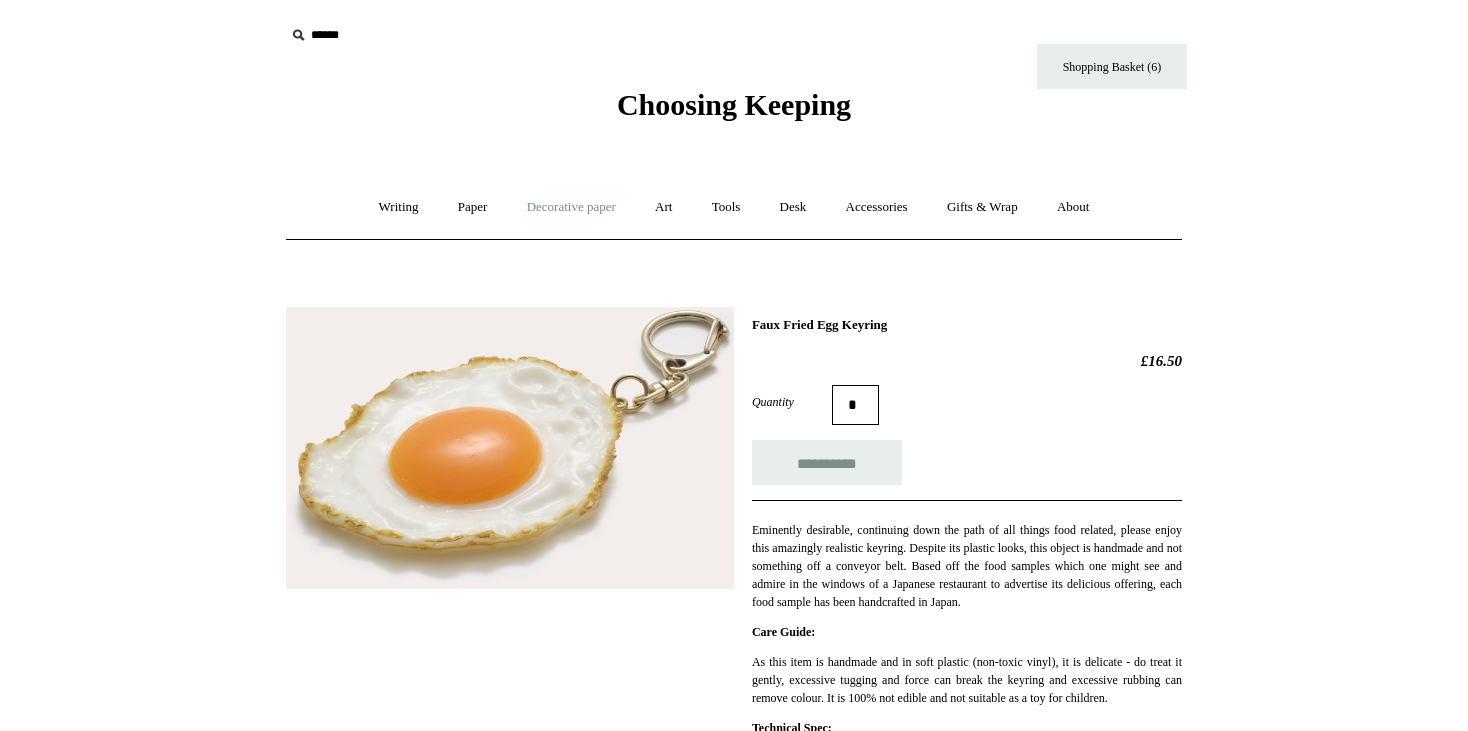 type on "**********" 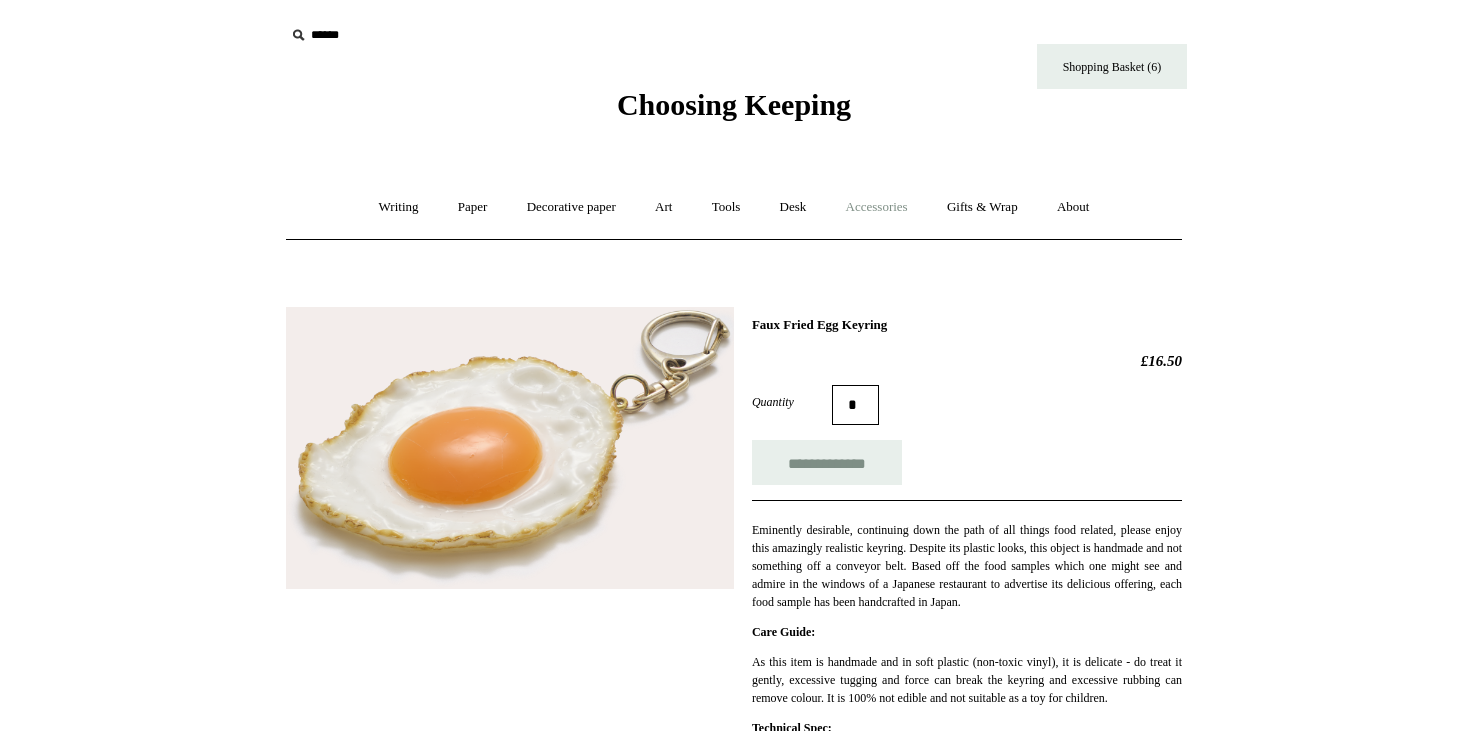 click on "Accessories +" at bounding box center [877, 207] 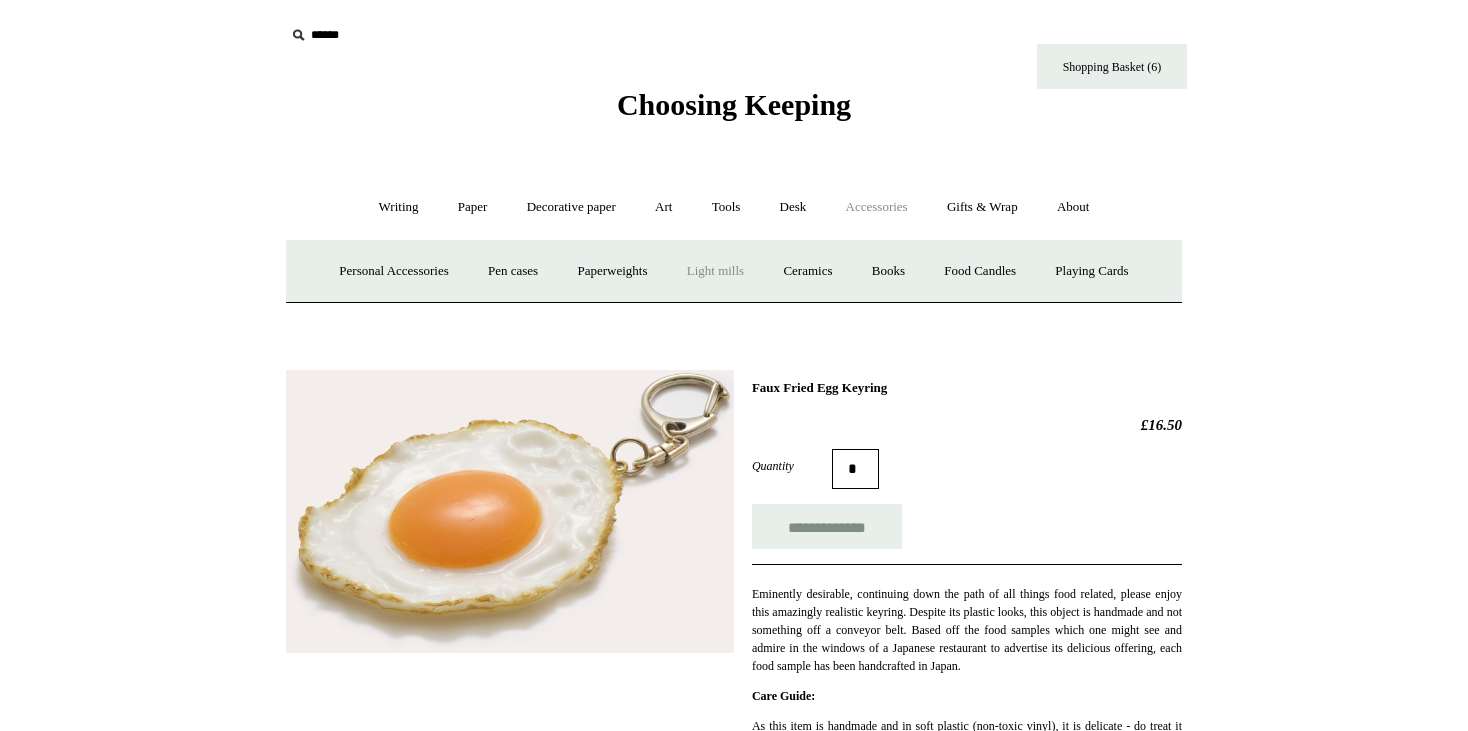 click on "Light mills" at bounding box center [715, 271] 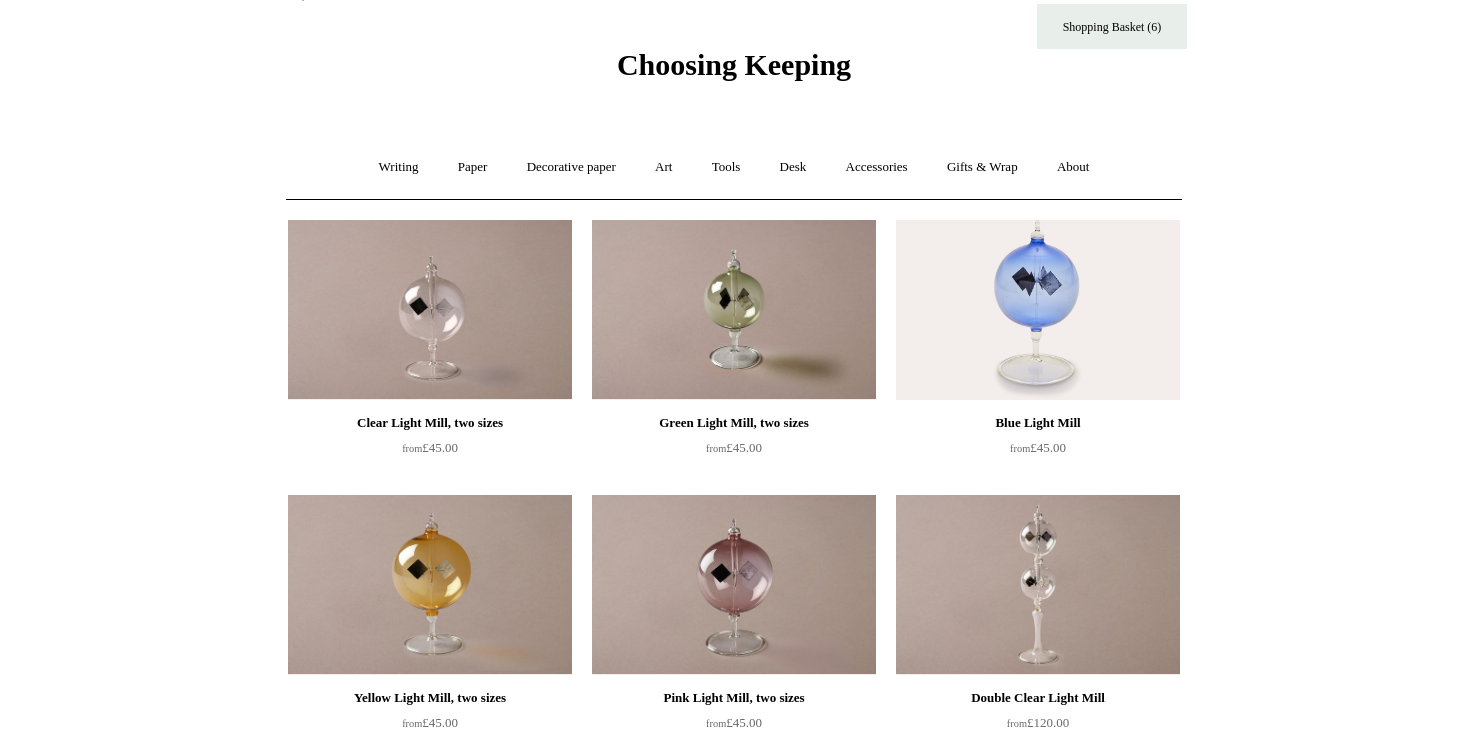 scroll, scrollTop: 0, scrollLeft: 0, axis: both 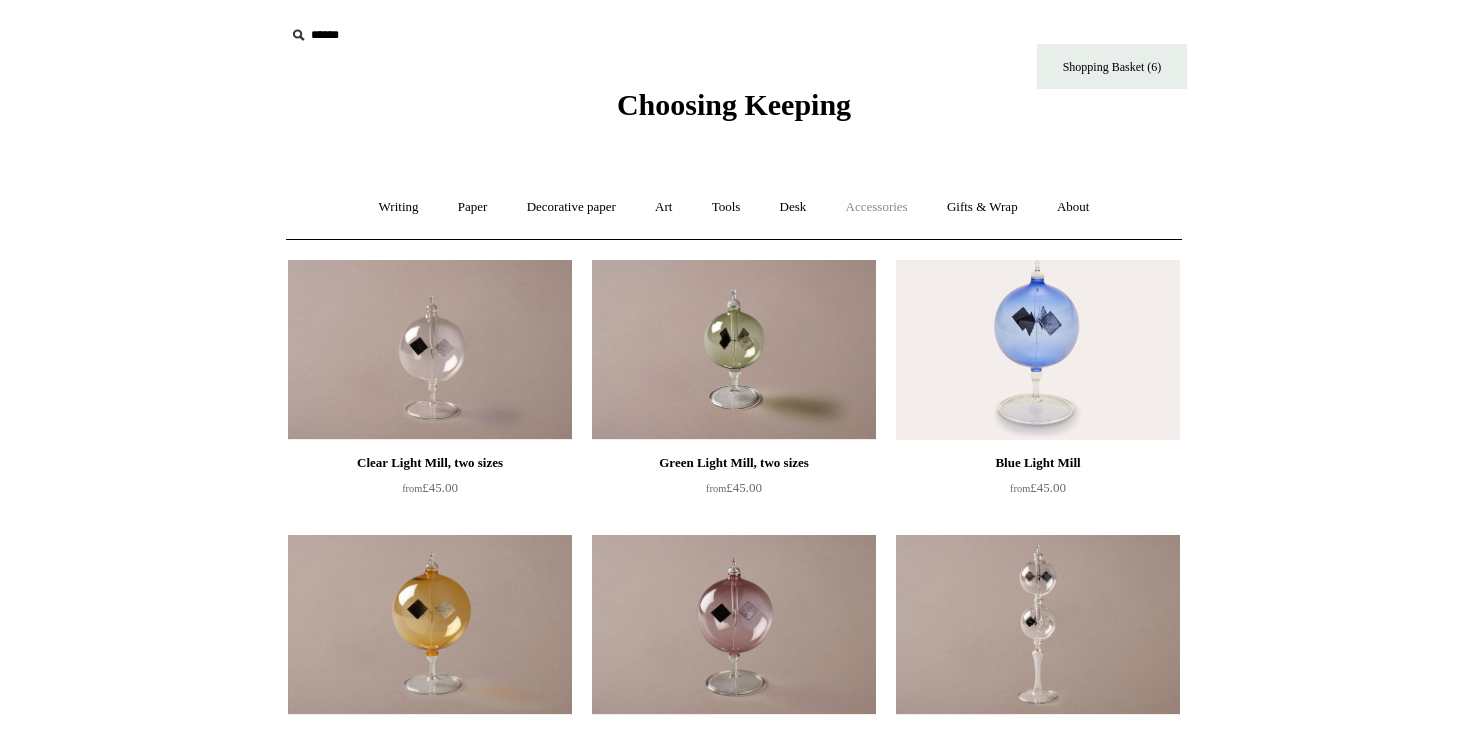 click on "Accessories +" at bounding box center (877, 207) 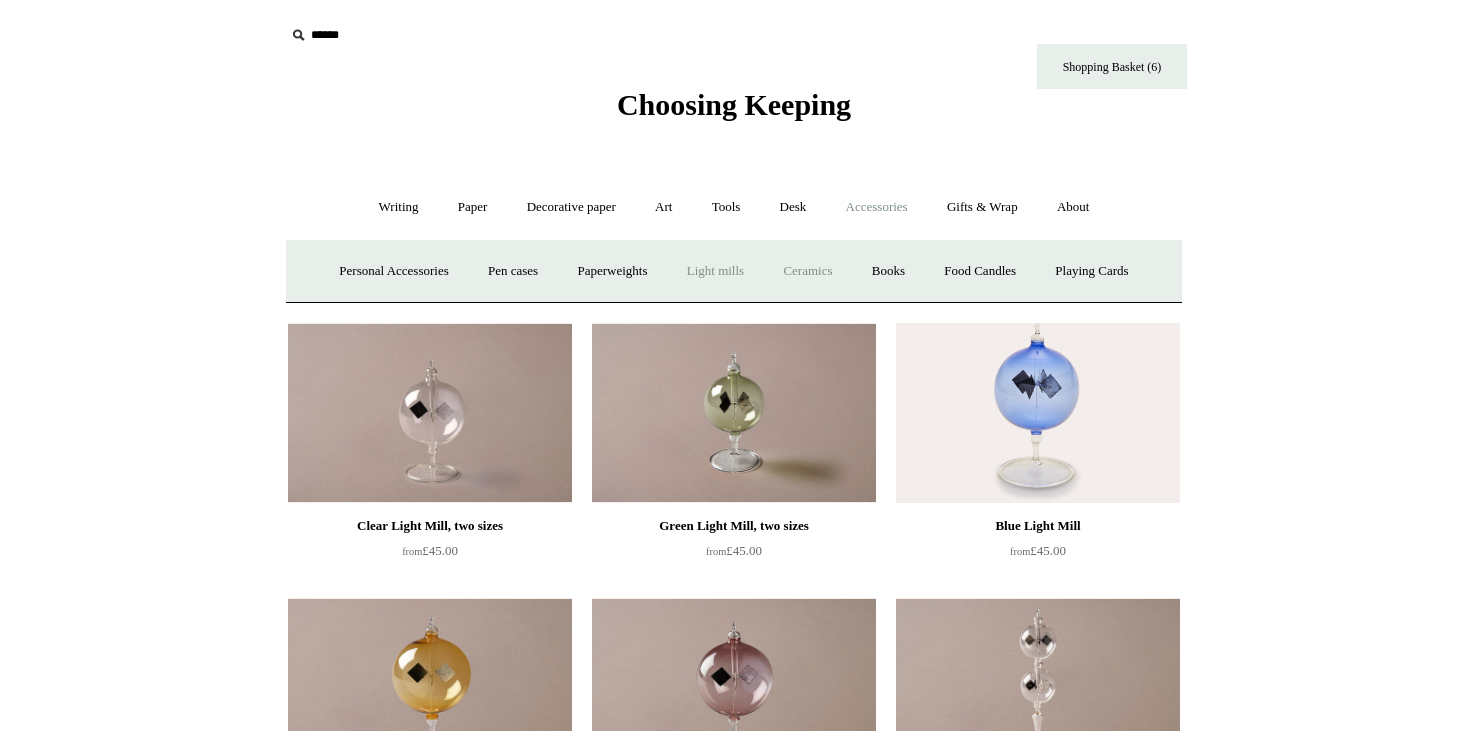 click on "Ceramics  +" at bounding box center [807, 271] 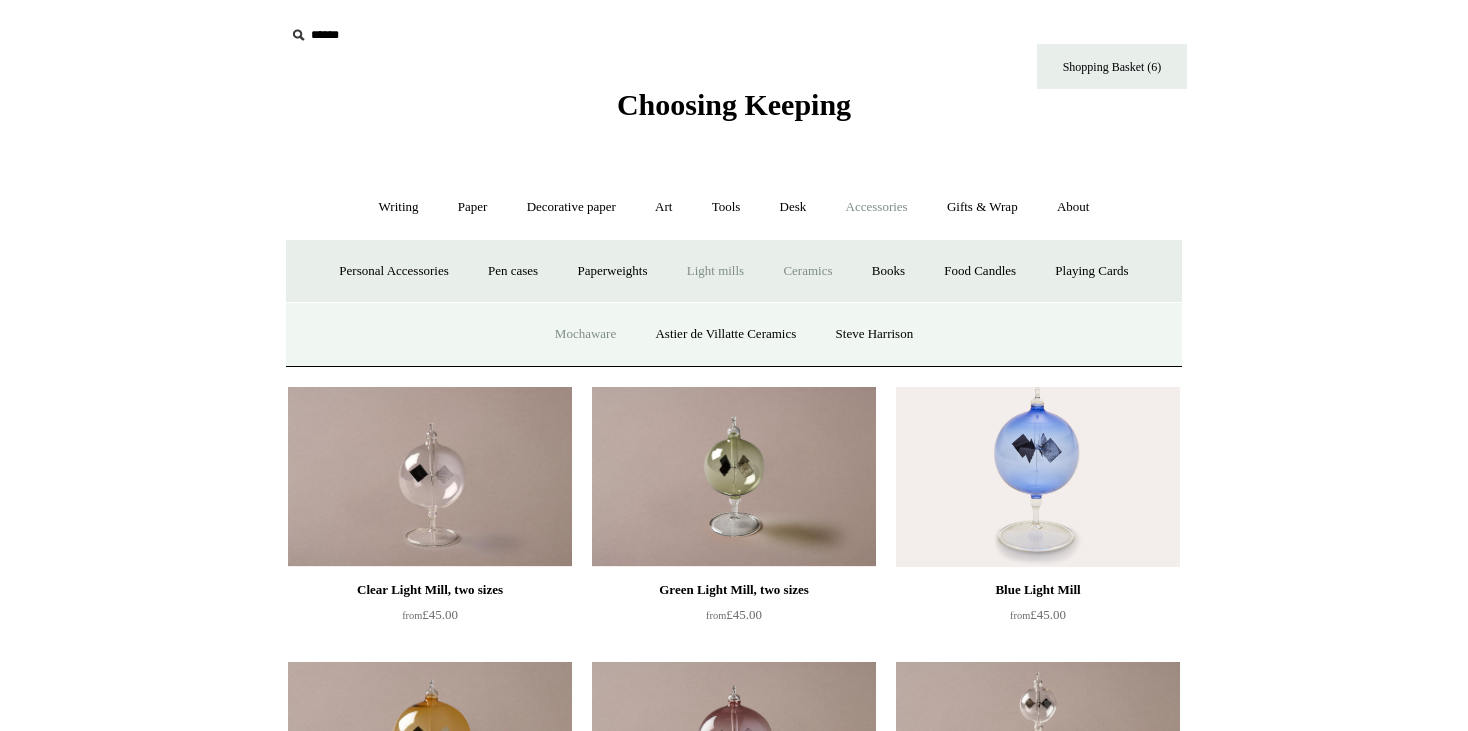click on "Mochaware" at bounding box center (585, 334) 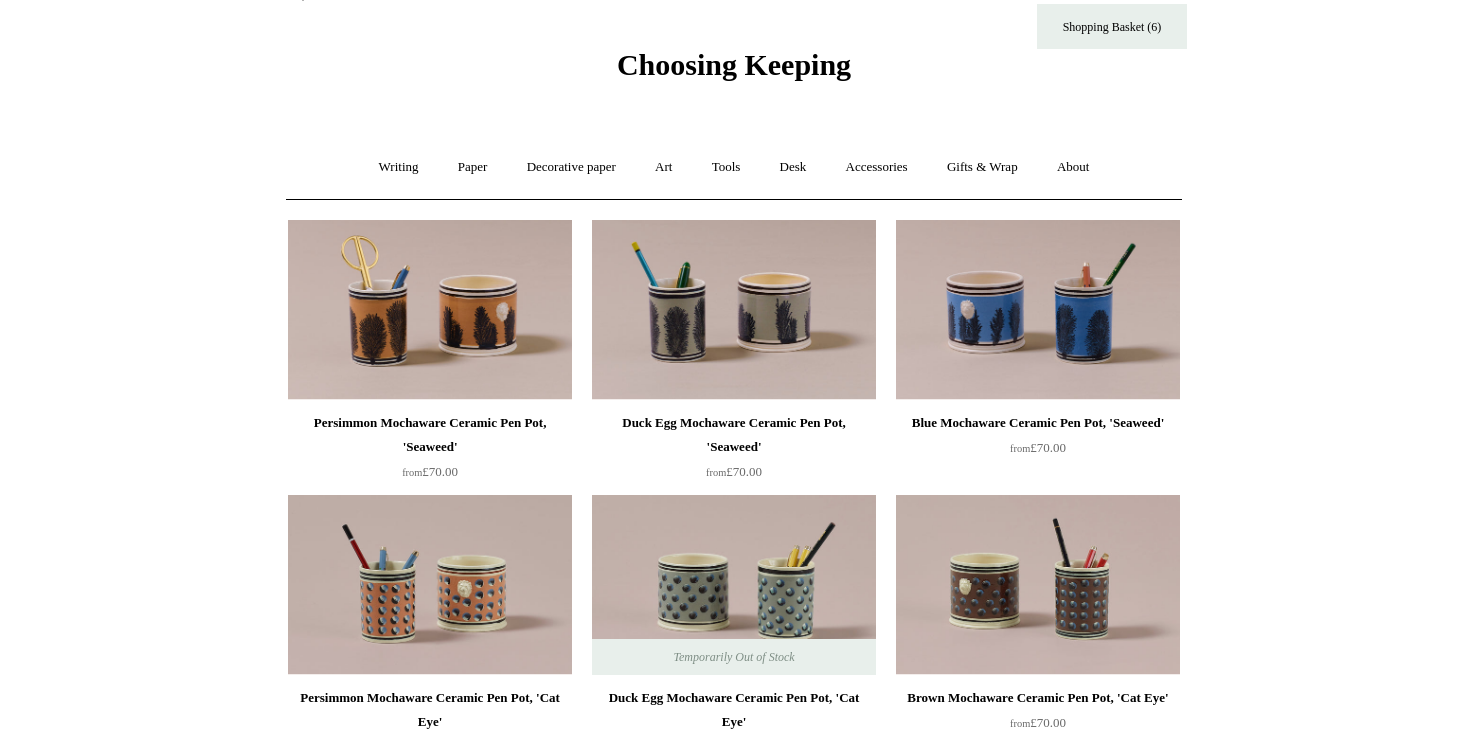 scroll, scrollTop: 0, scrollLeft: 0, axis: both 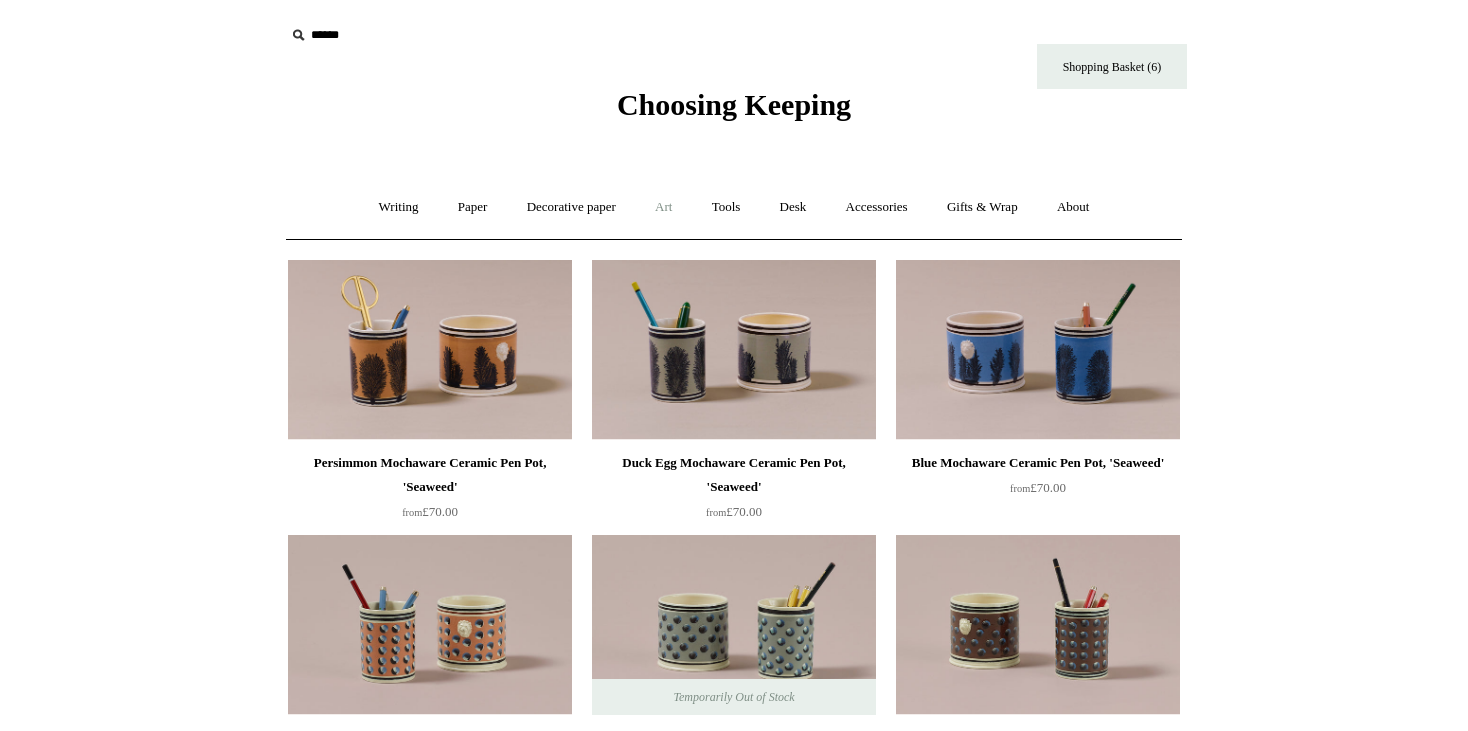 click on "Art +" at bounding box center (663, 207) 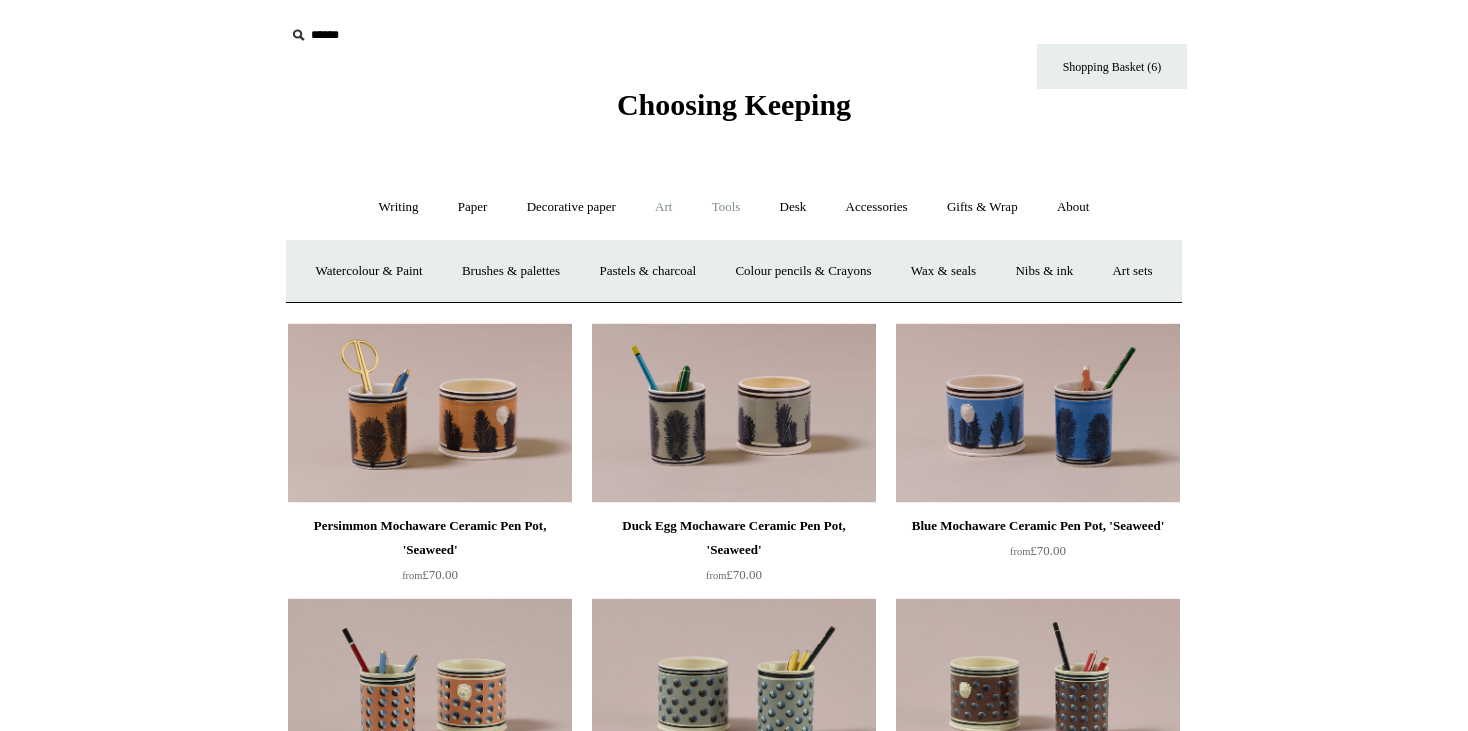 click on "Tools +" at bounding box center [726, 207] 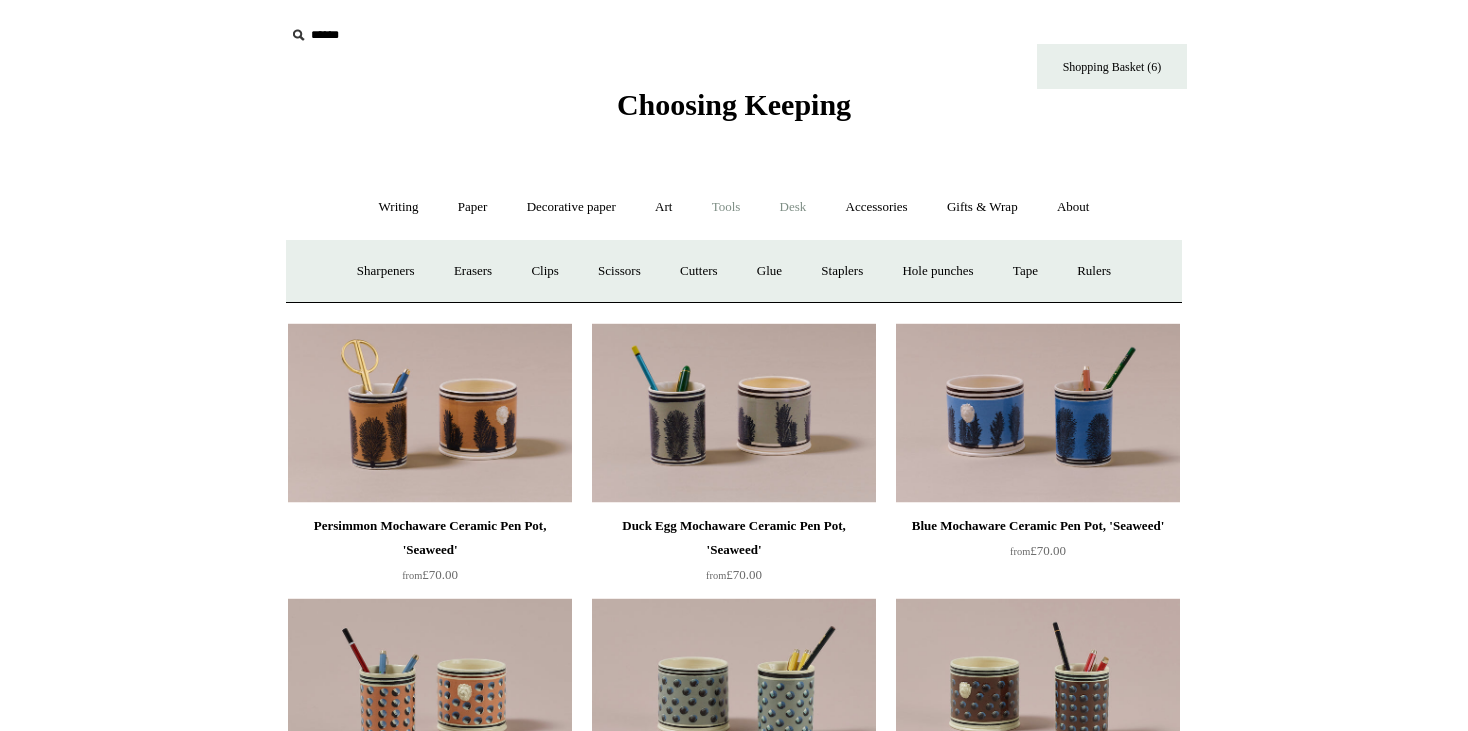 click on "Desk +" at bounding box center [793, 207] 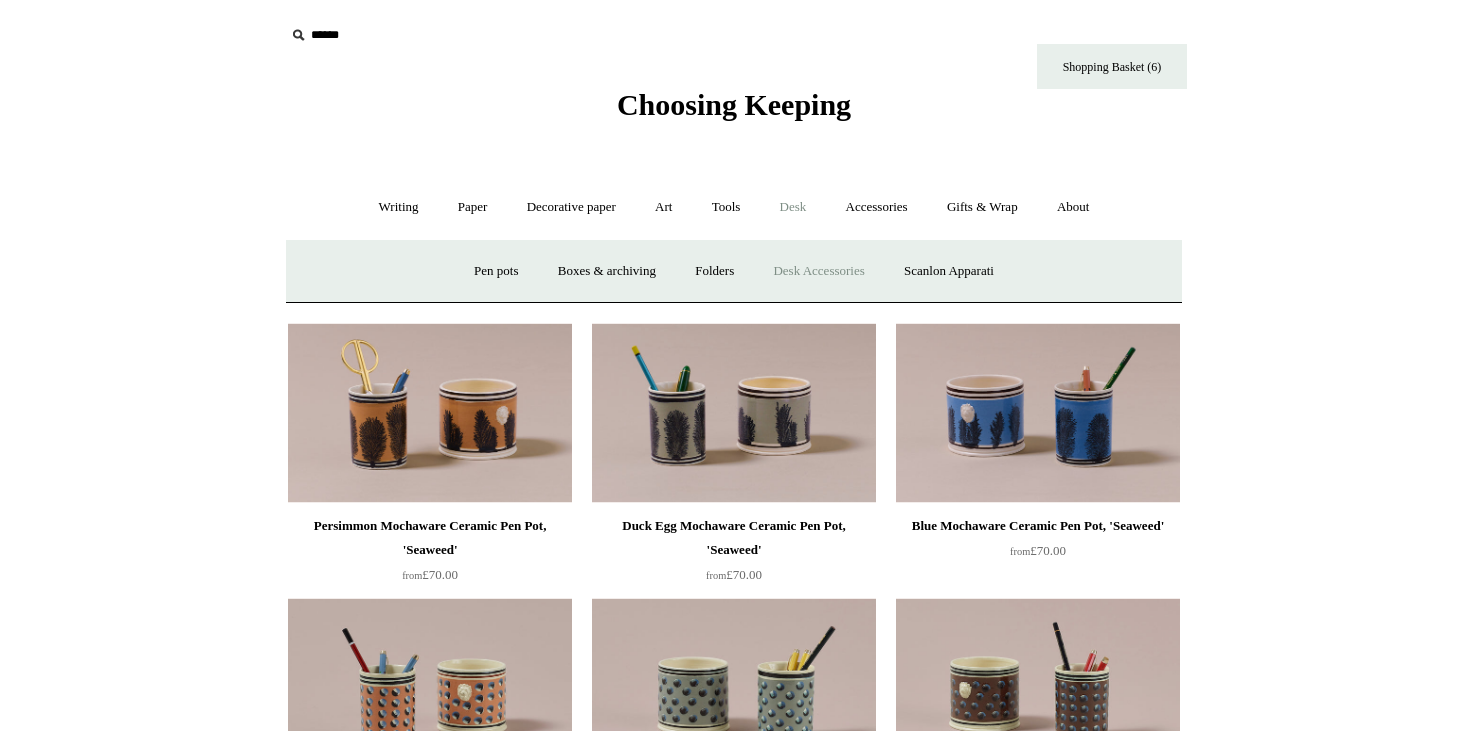 click on "Desk Accessories" at bounding box center [818, 271] 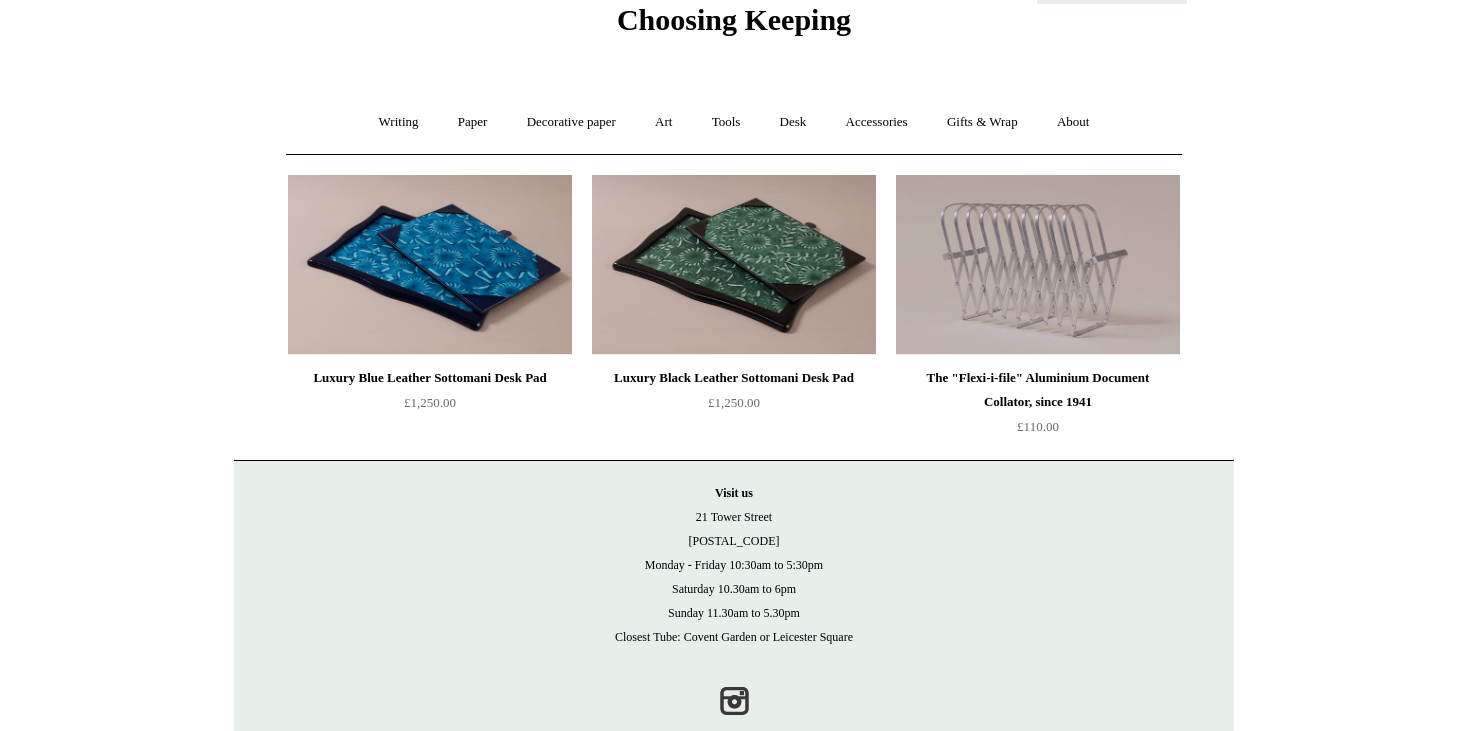 scroll, scrollTop: 0, scrollLeft: 0, axis: both 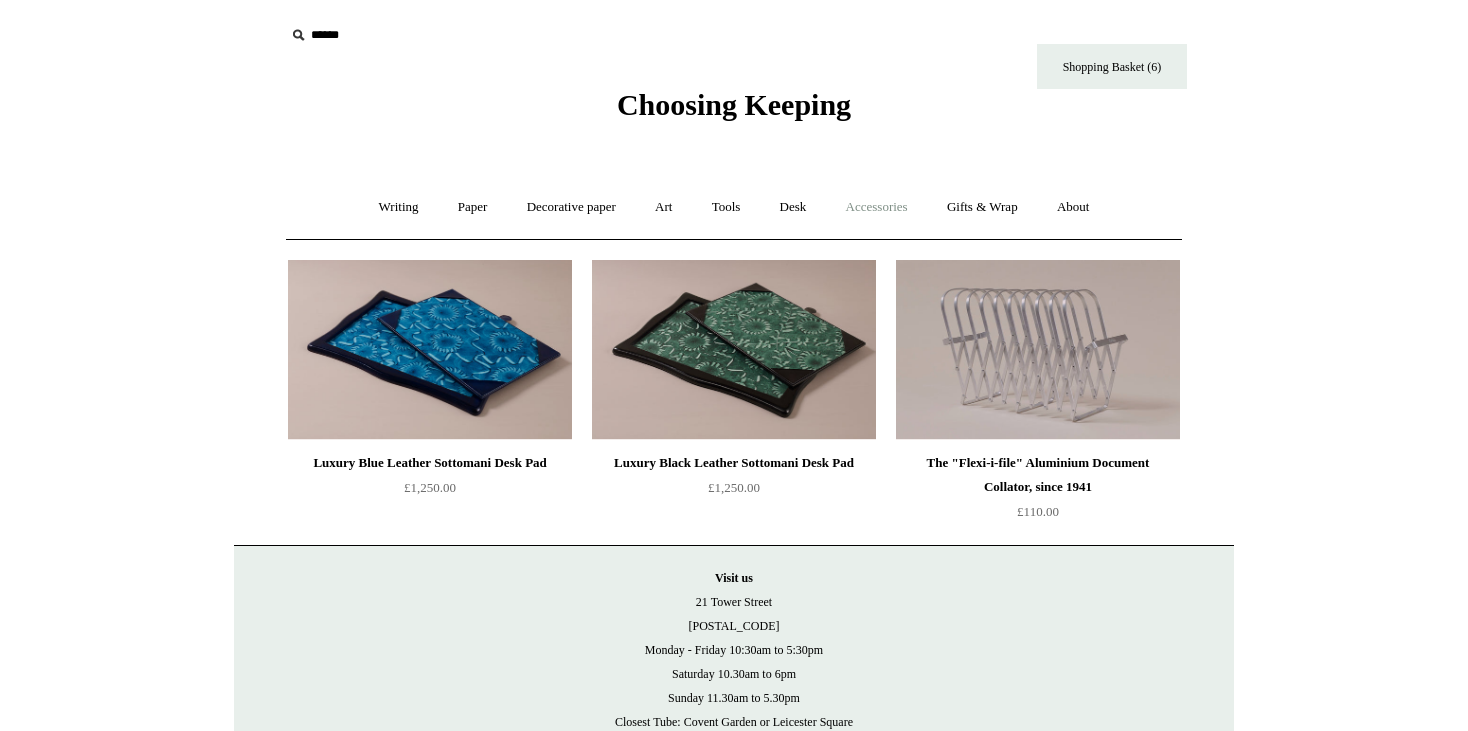 click on "Accessories +" at bounding box center (877, 207) 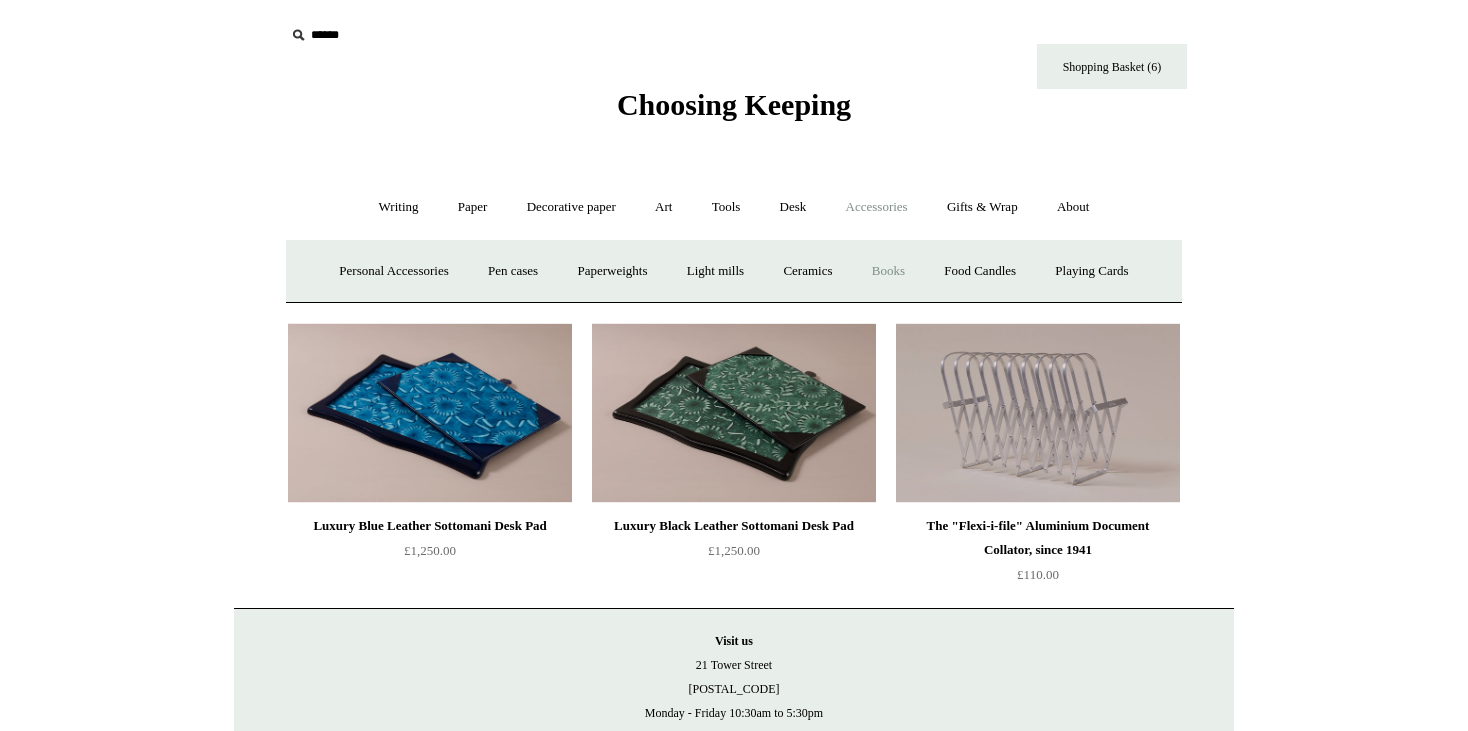 click on "Books" at bounding box center (888, 271) 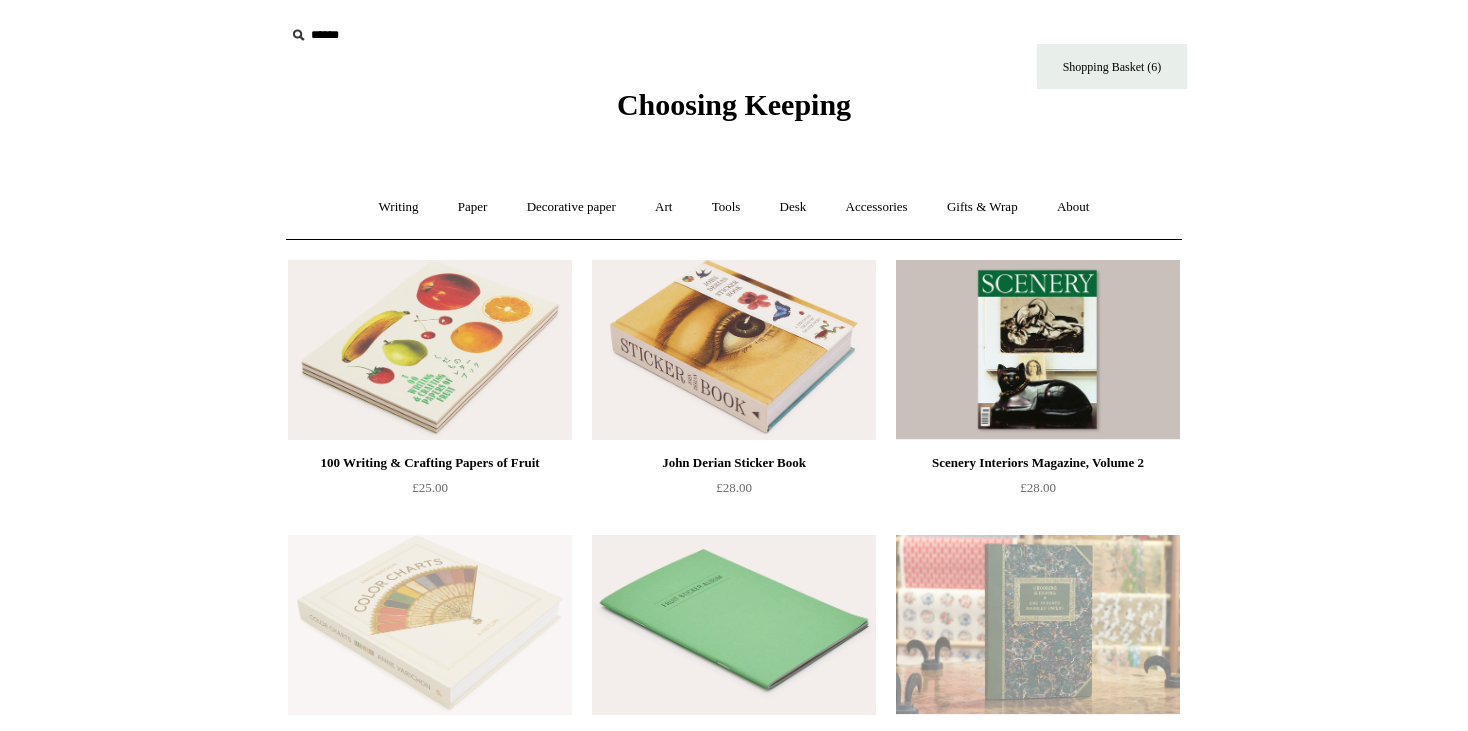 scroll, scrollTop: 0, scrollLeft: 0, axis: both 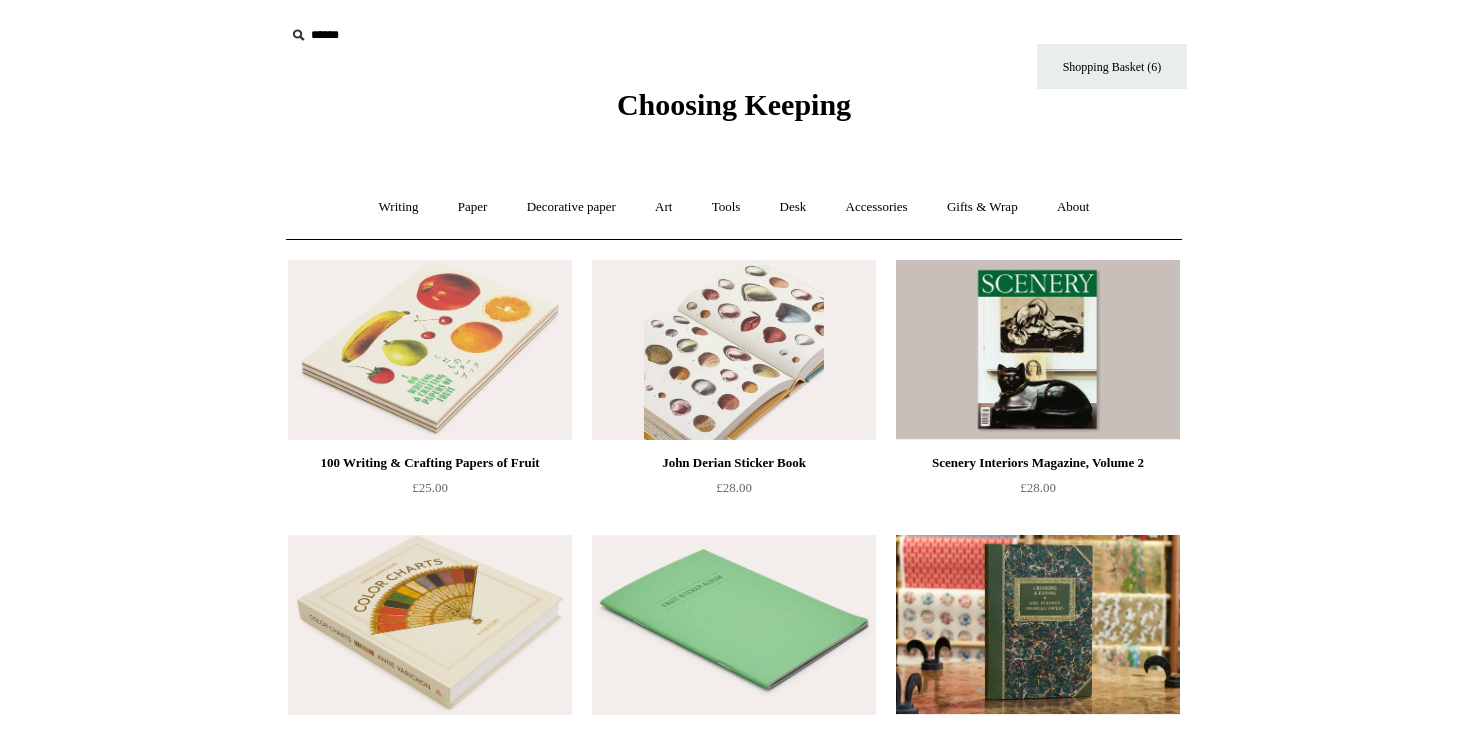 click at bounding box center [734, 350] 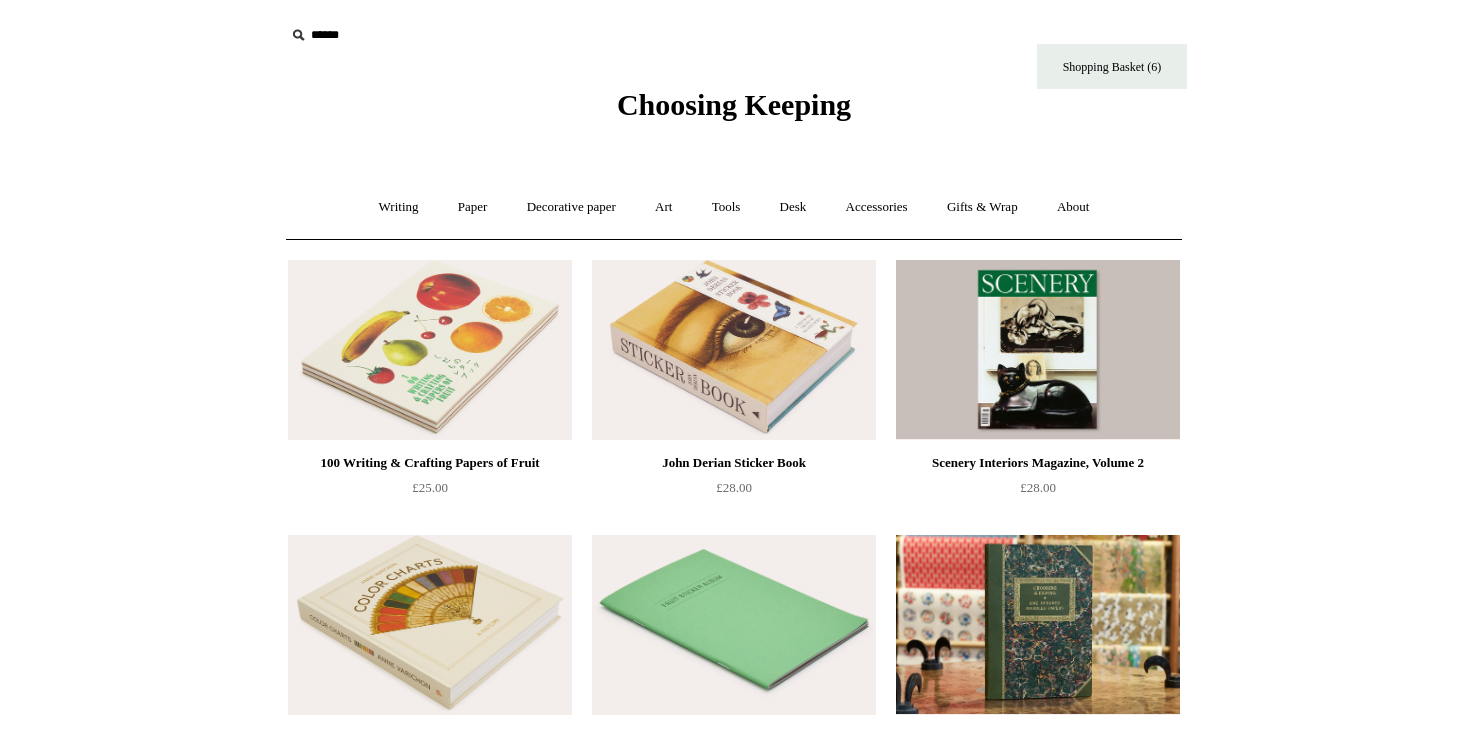 click at bounding box center [430, 350] 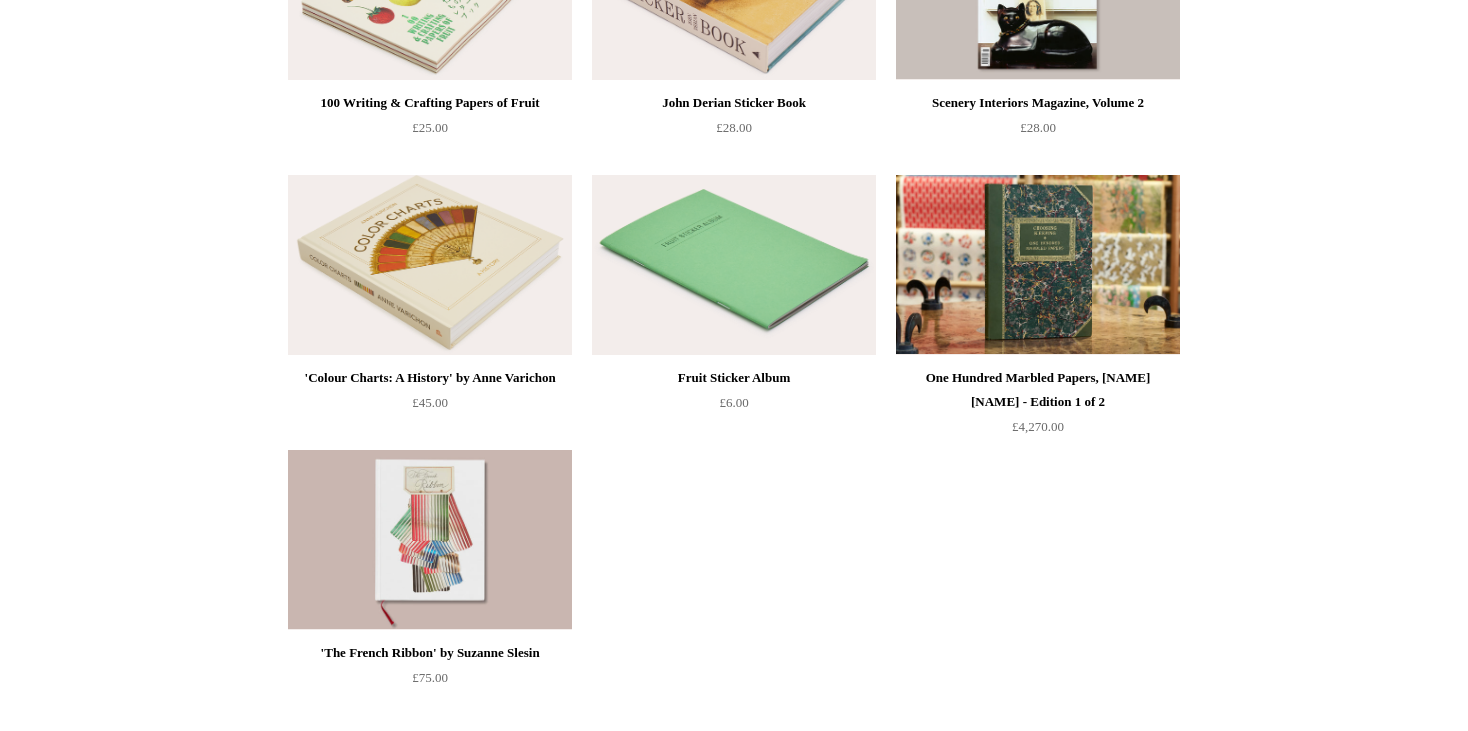 scroll, scrollTop: 400, scrollLeft: 0, axis: vertical 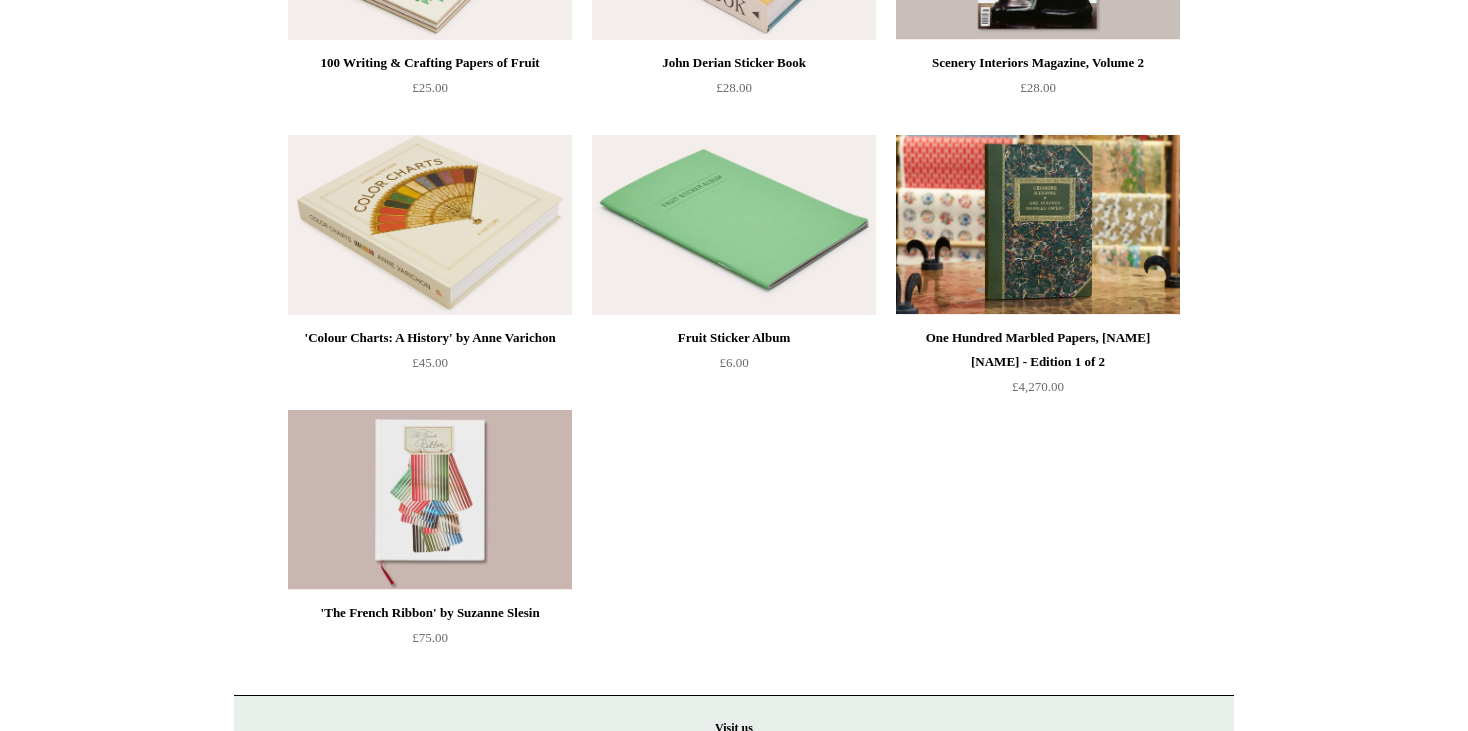 click at bounding box center (734, 225) 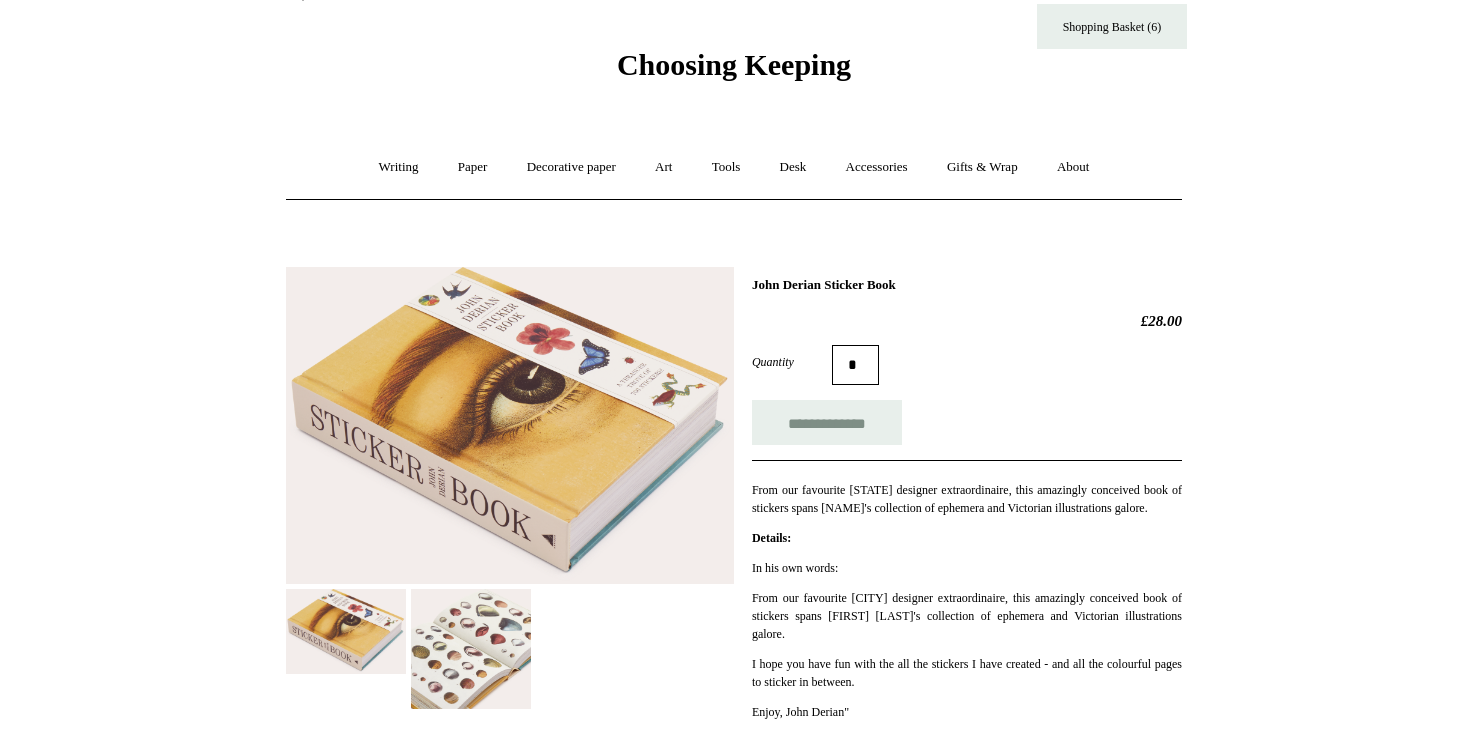 scroll, scrollTop: 200, scrollLeft: 0, axis: vertical 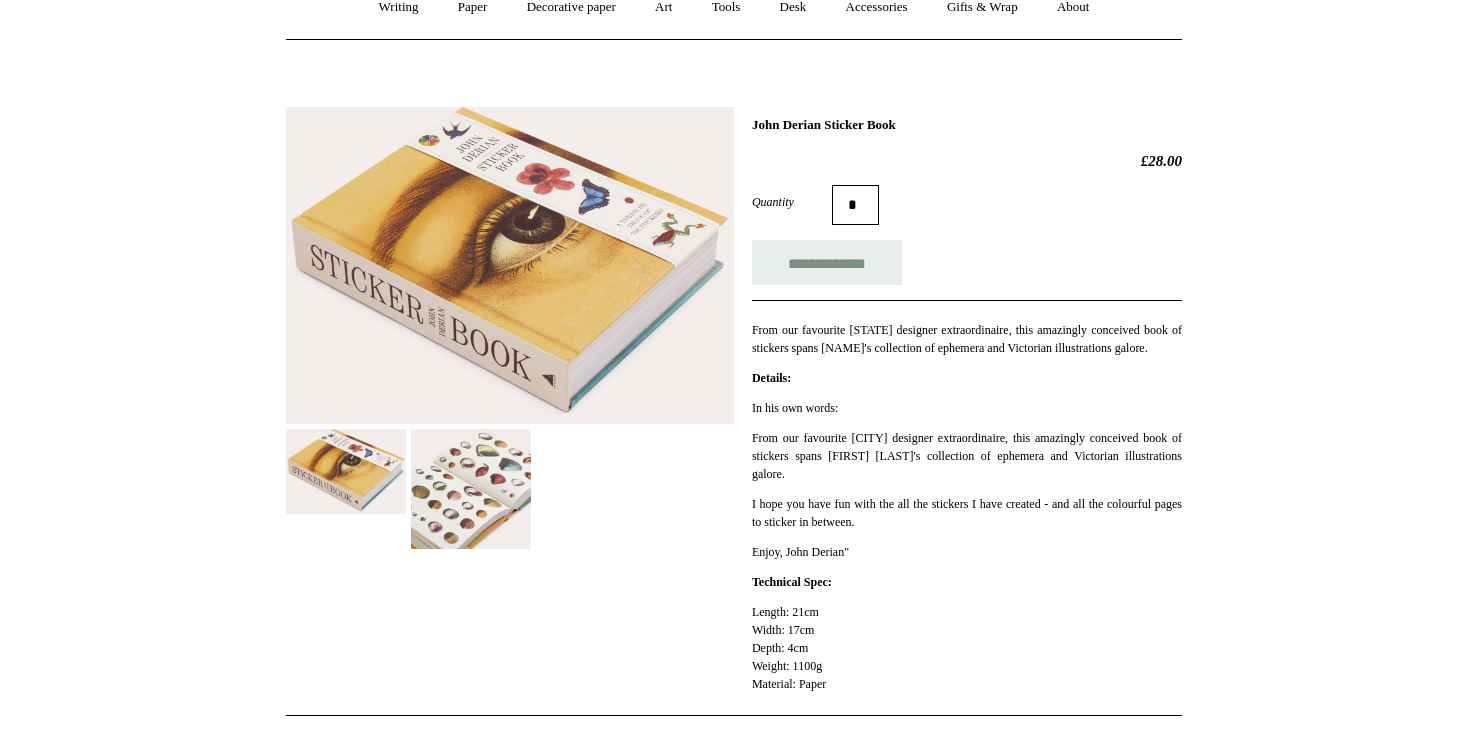click at bounding box center (471, 489) 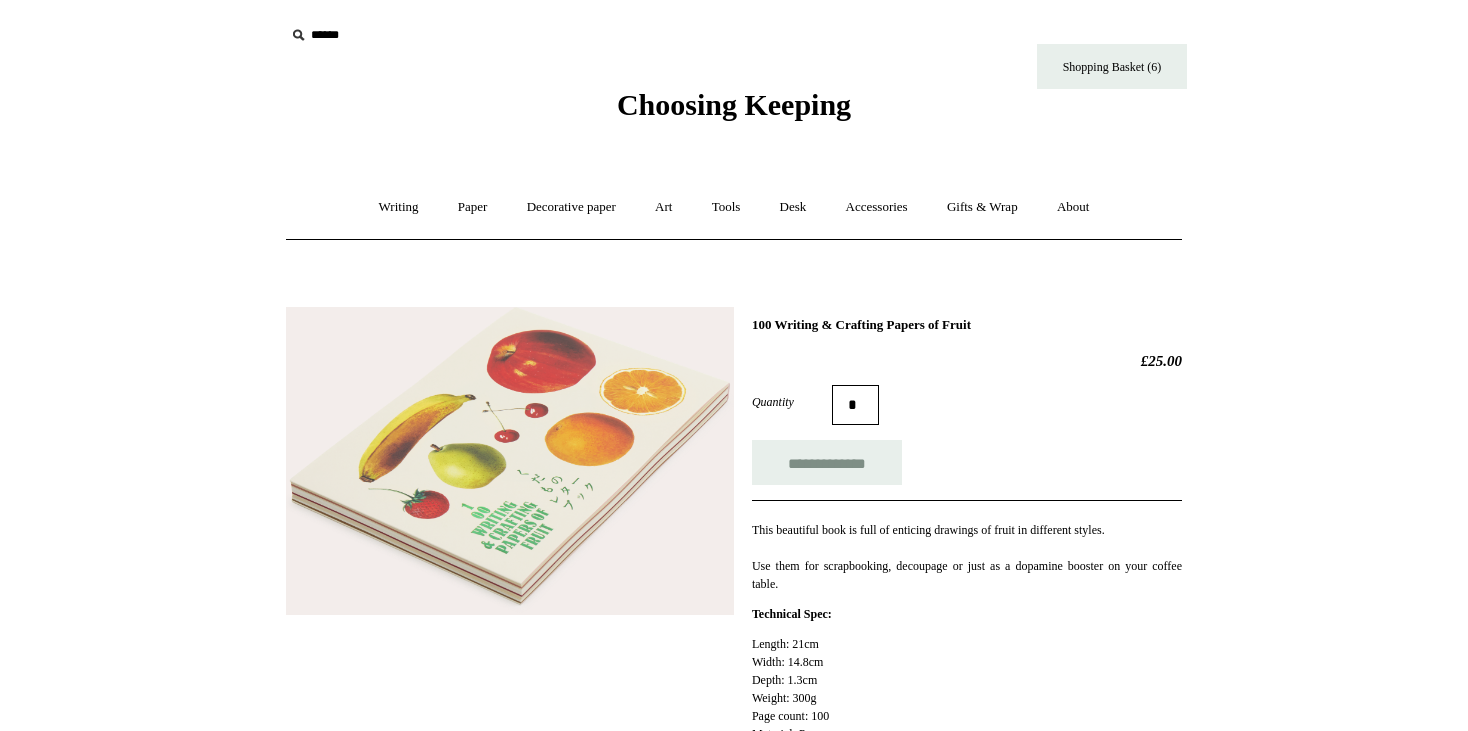 scroll, scrollTop: 0, scrollLeft: 0, axis: both 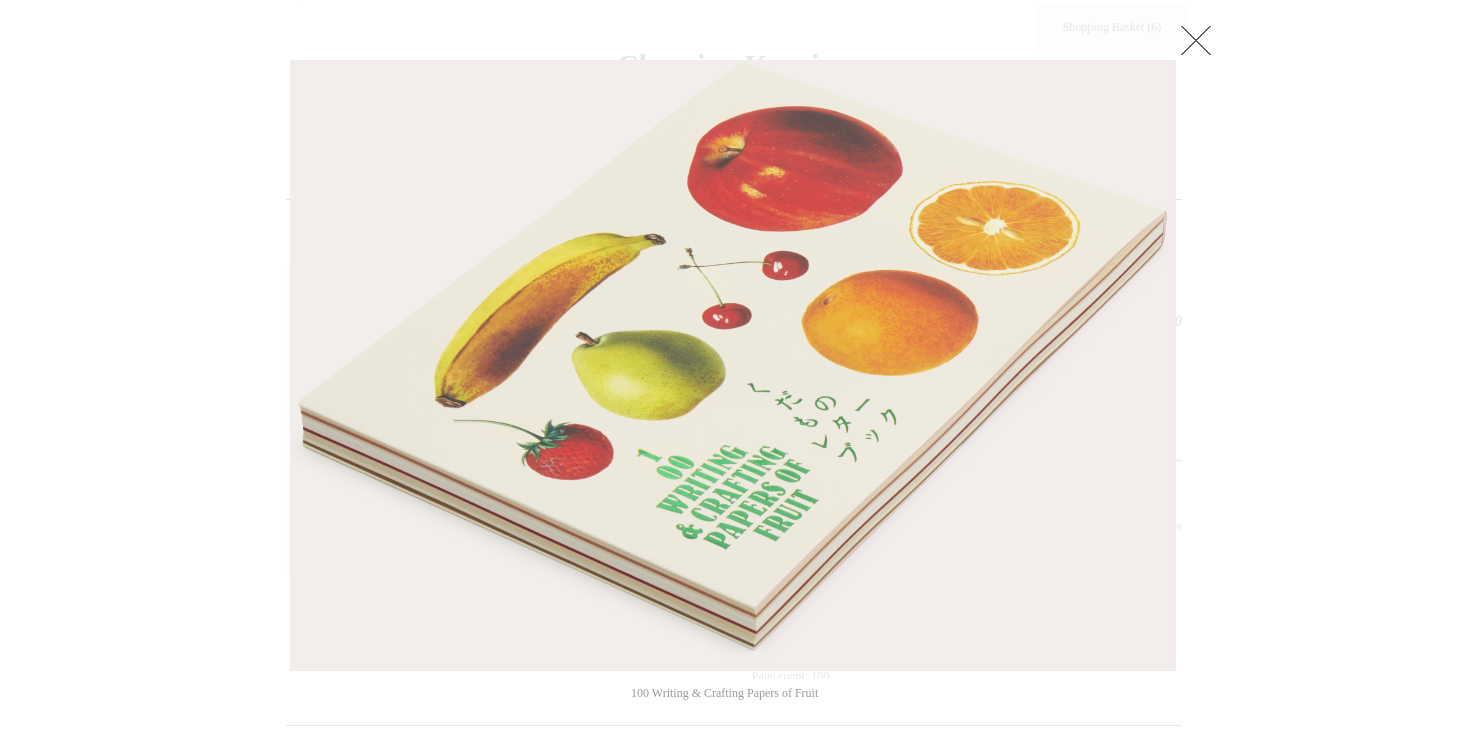 click at bounding box center [1196, 40] 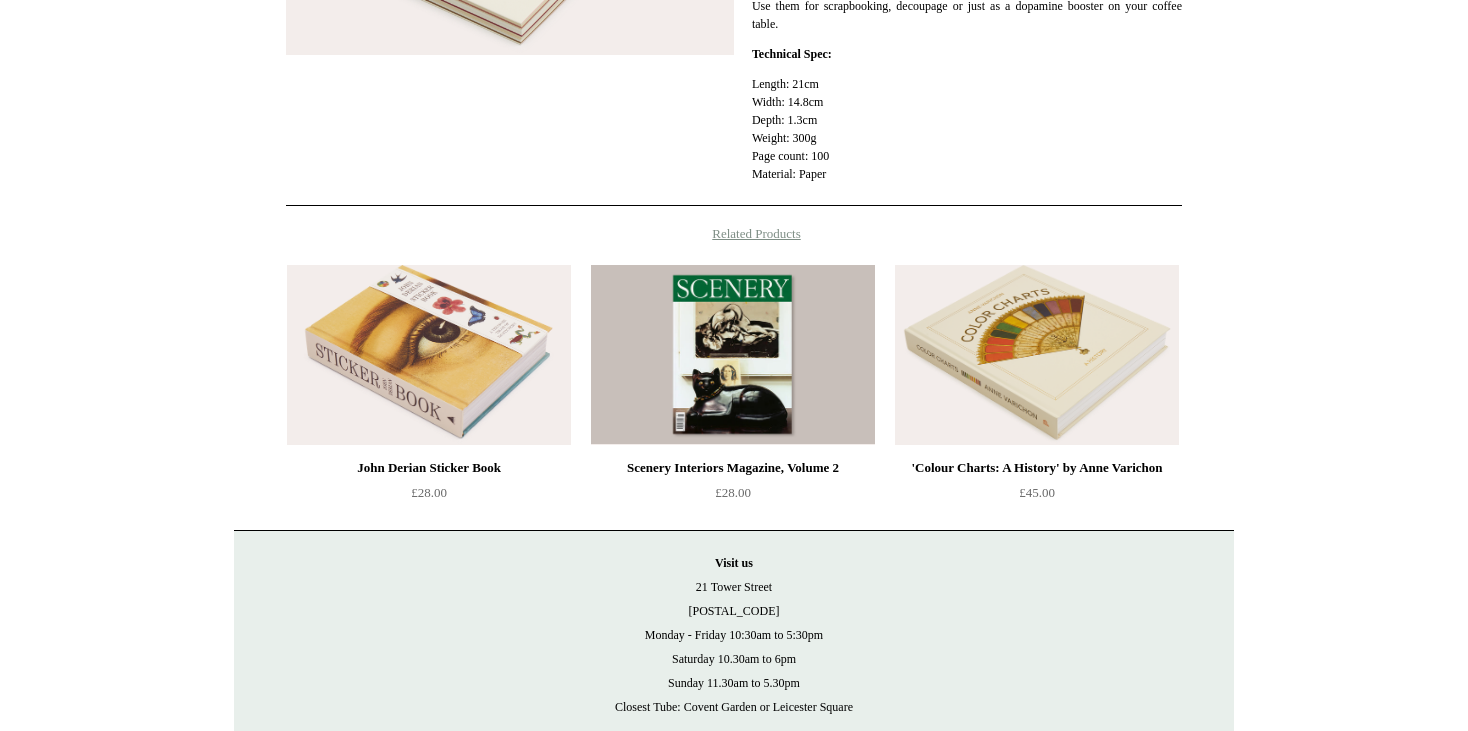 scroll, scrollTop: 670, scrollLeft: 0, axis: vertical 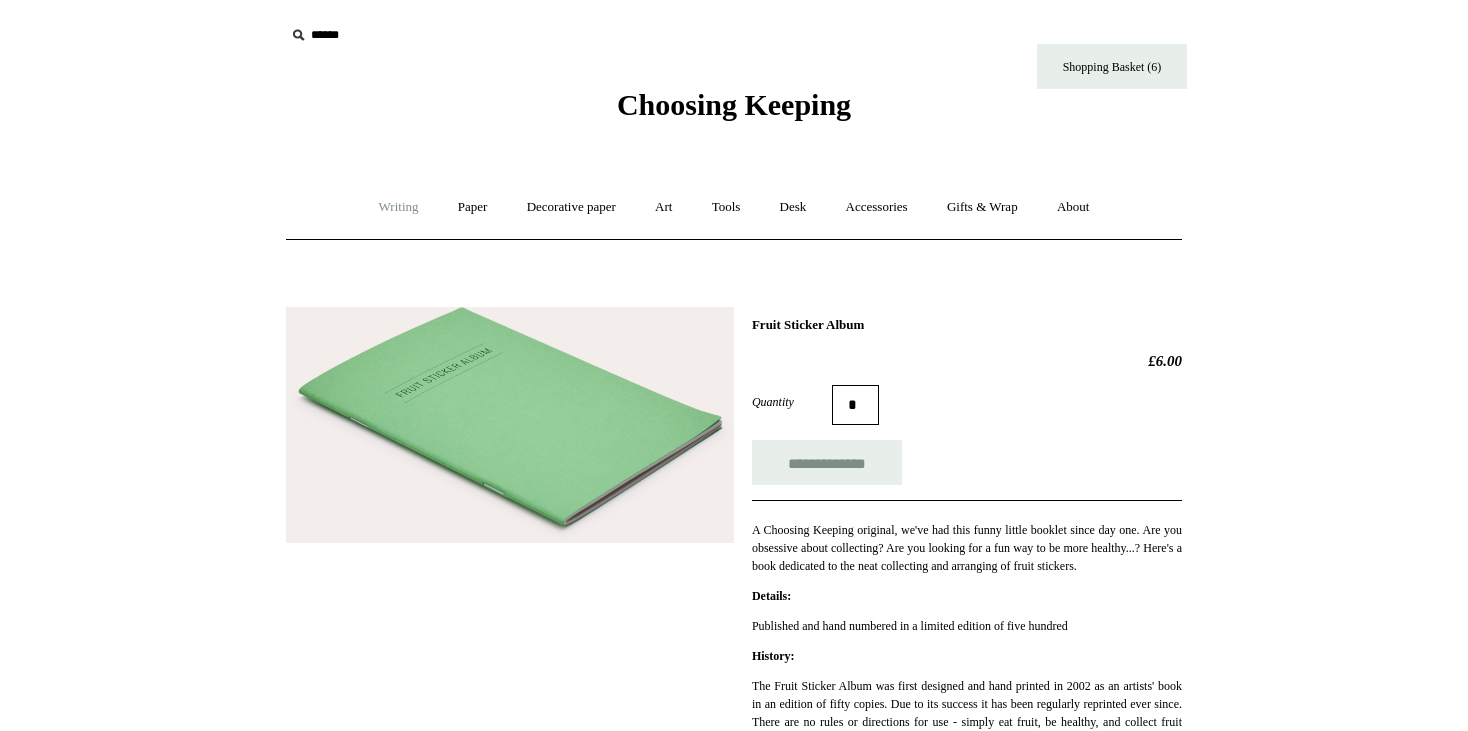click on "Writing +" at bounding box center (399, 207) 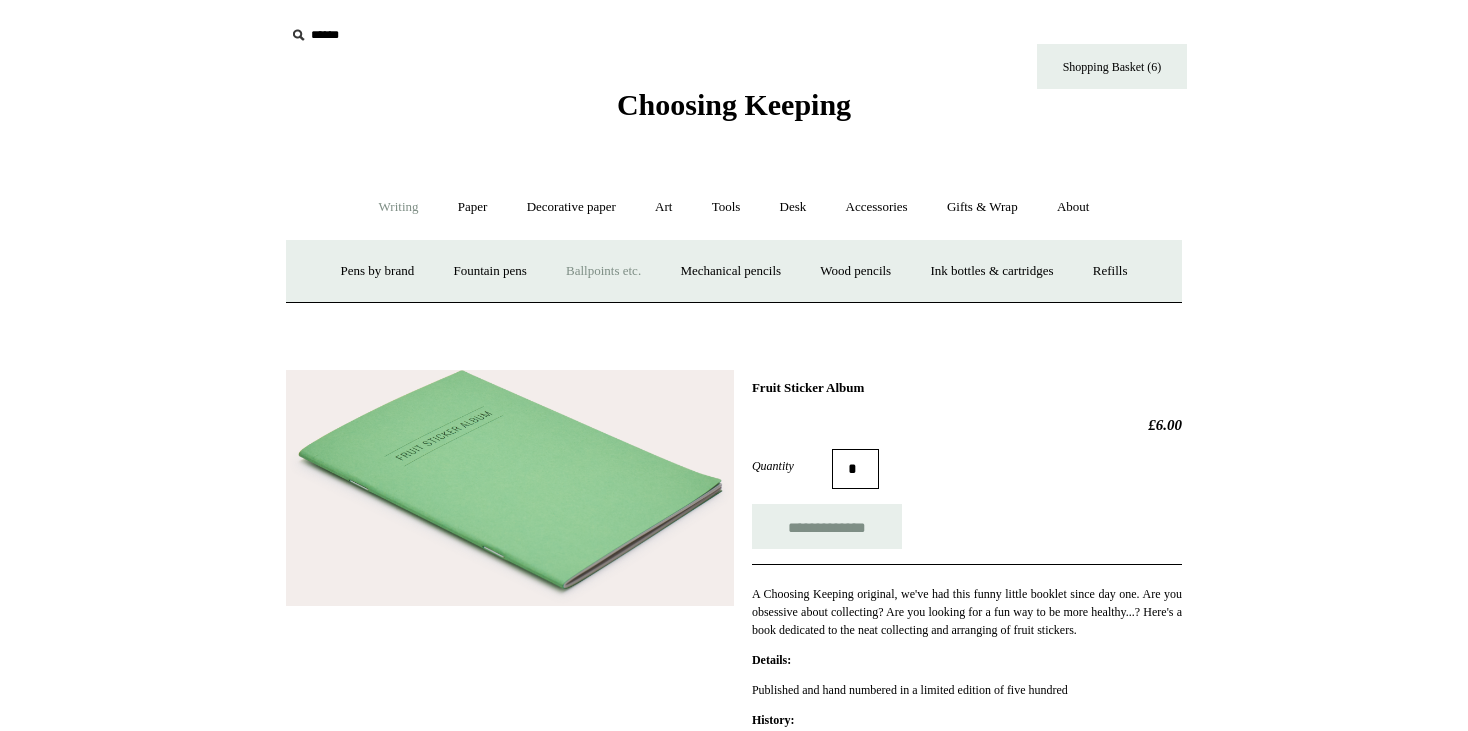 click on "Ballpoints etc. +" at bounding box center [603, 271] 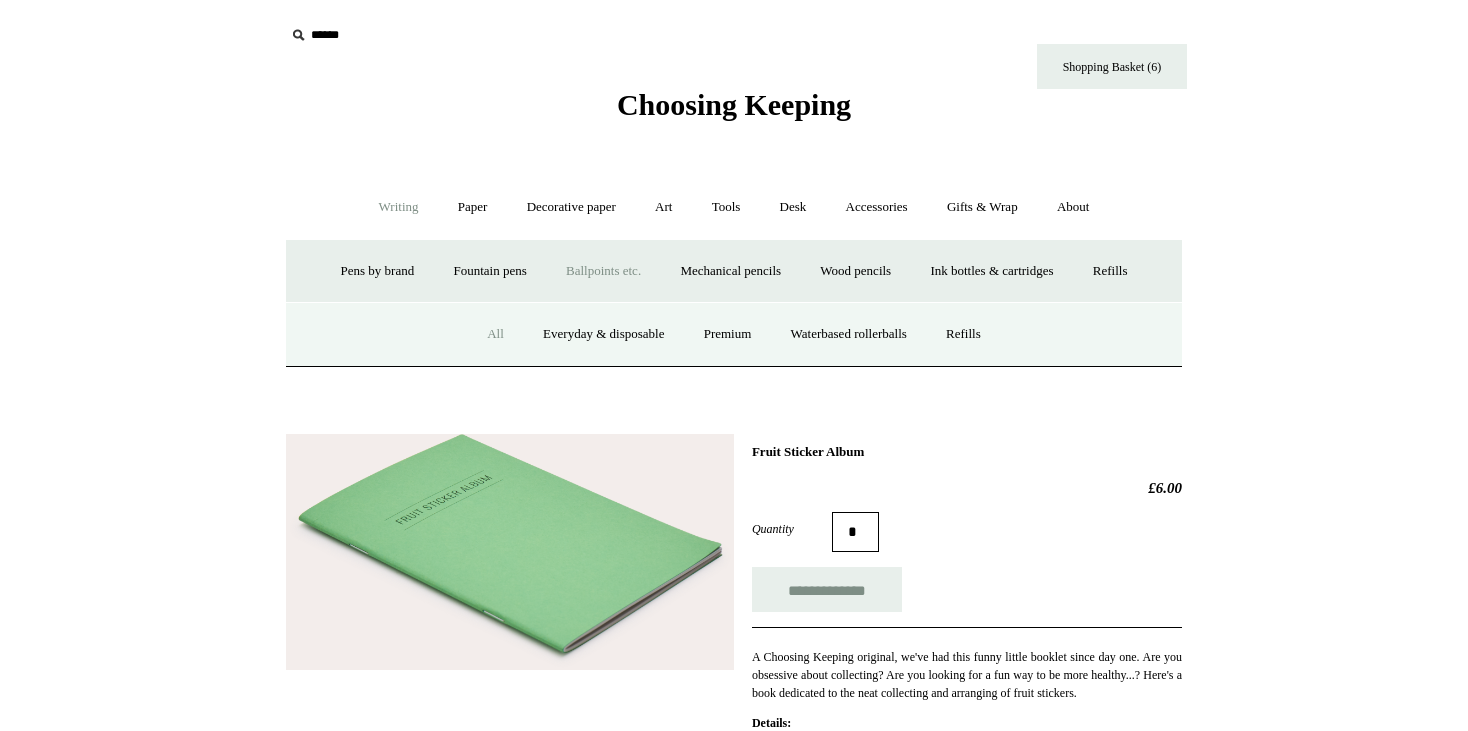 click on "All" at bounding box center (495, 334) 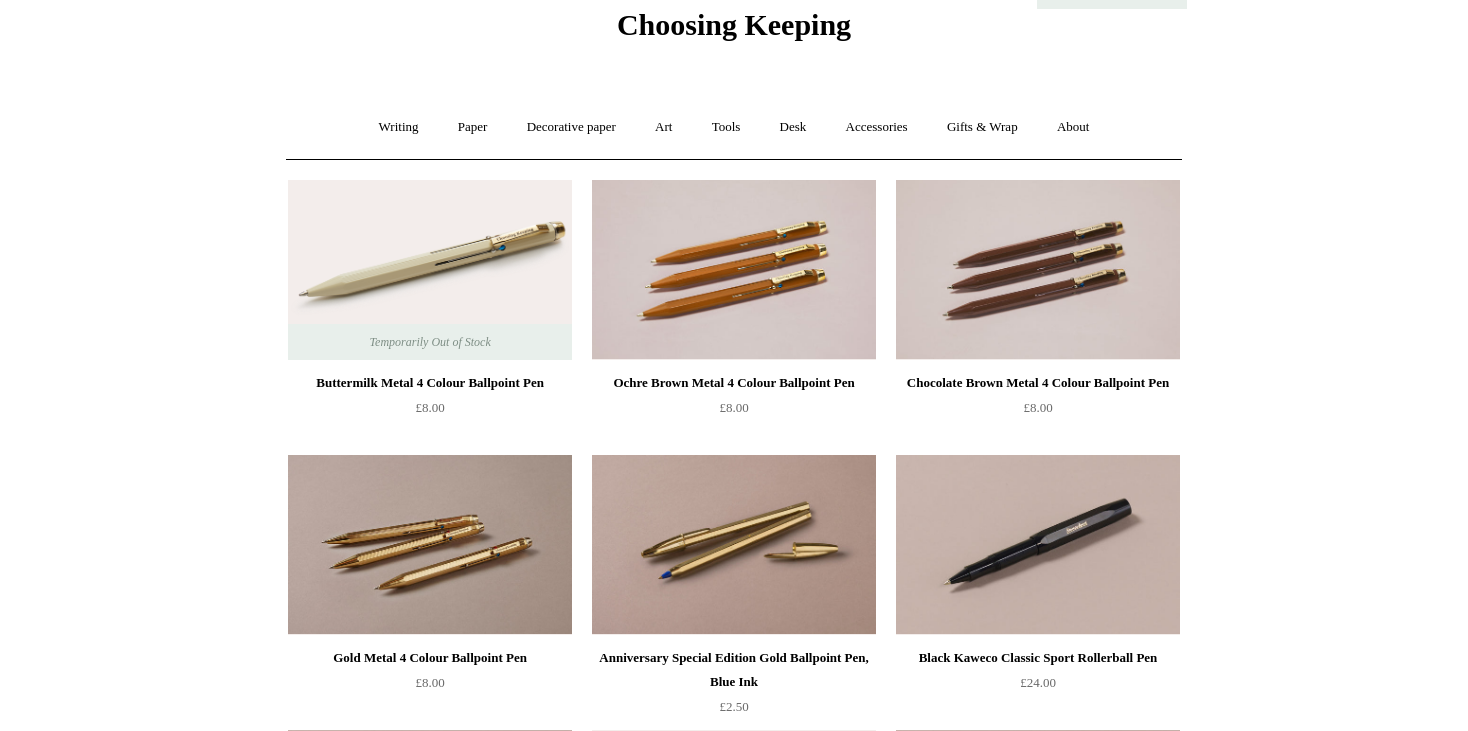 scroll, scrollTop: 120, scrollLeft: 0, axis: vertical 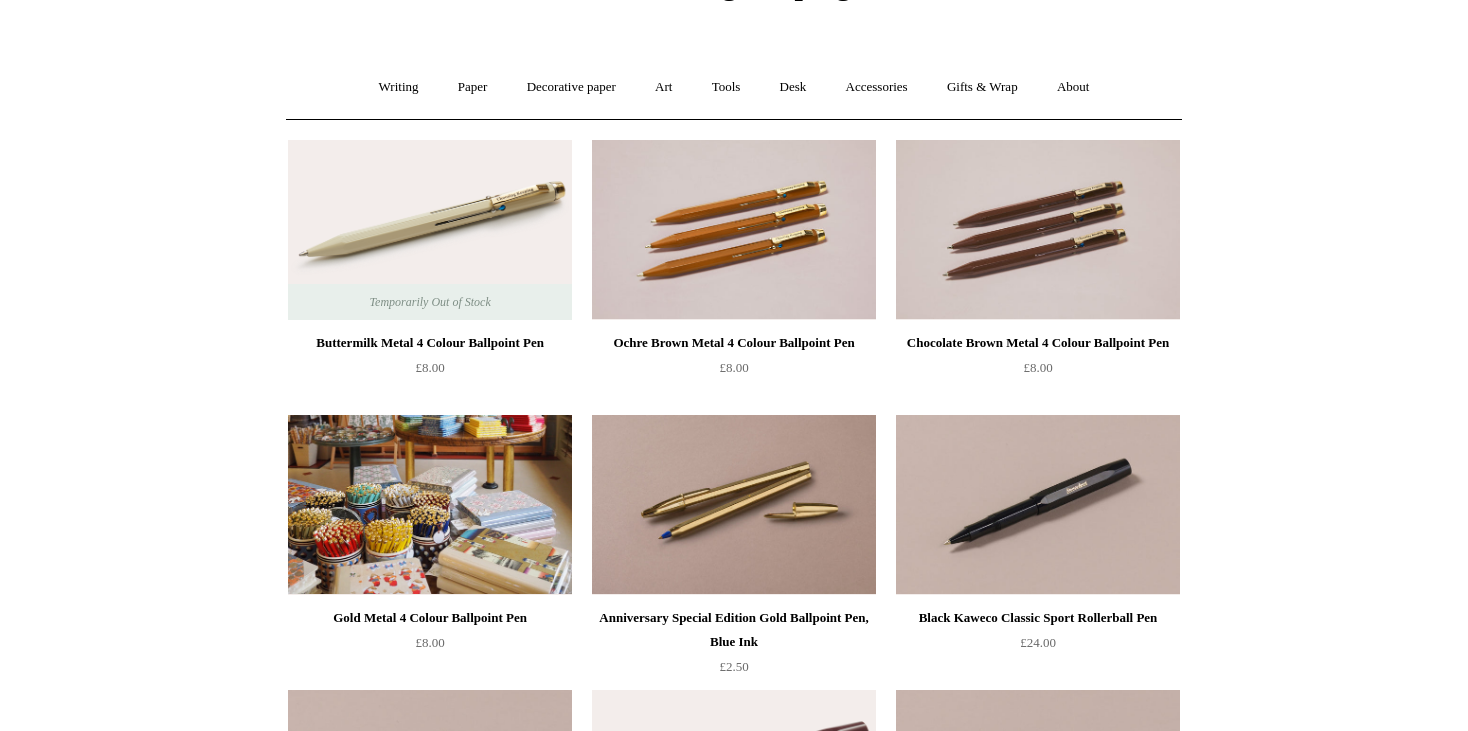 click at bounding box center [430, 505] 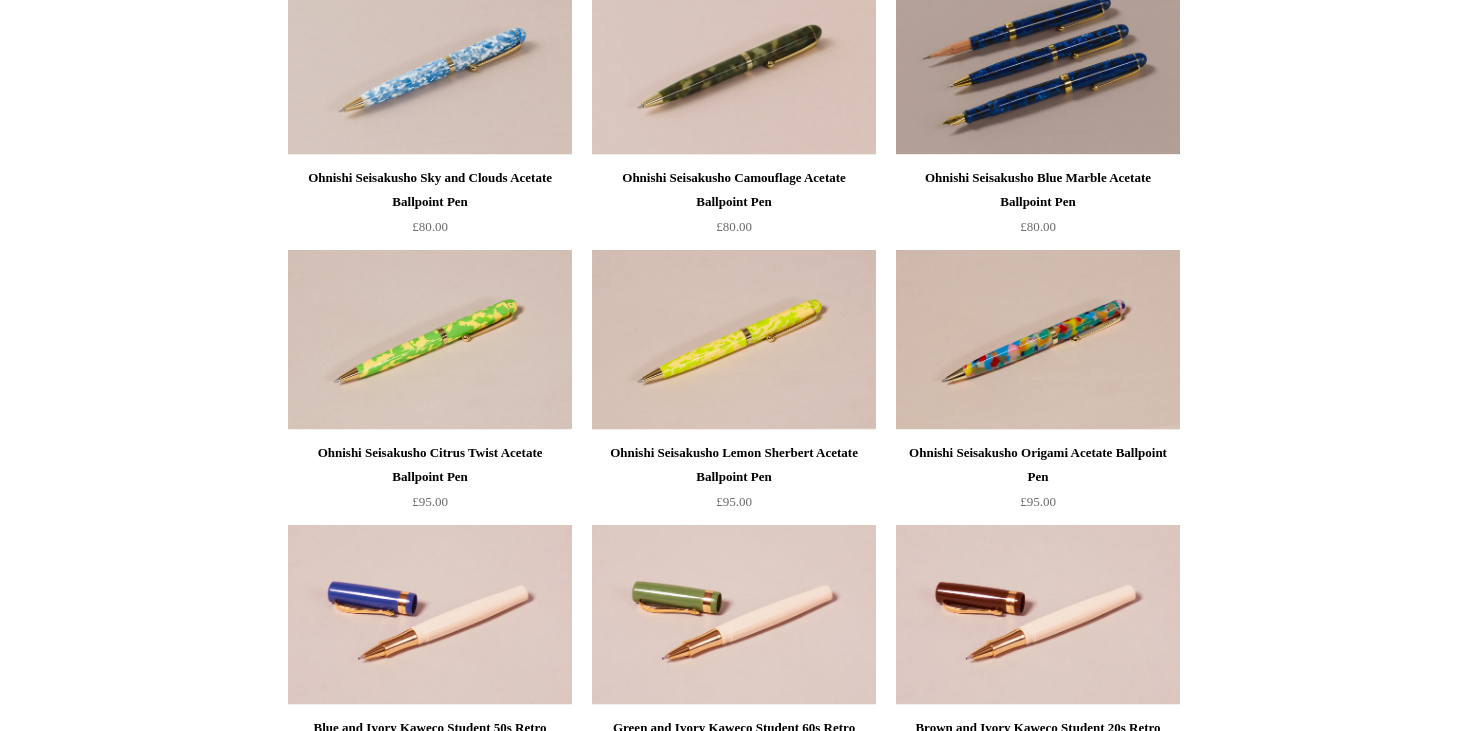 scroll, scrollTop: 4880, scrollLeft: 0, axis: vertical 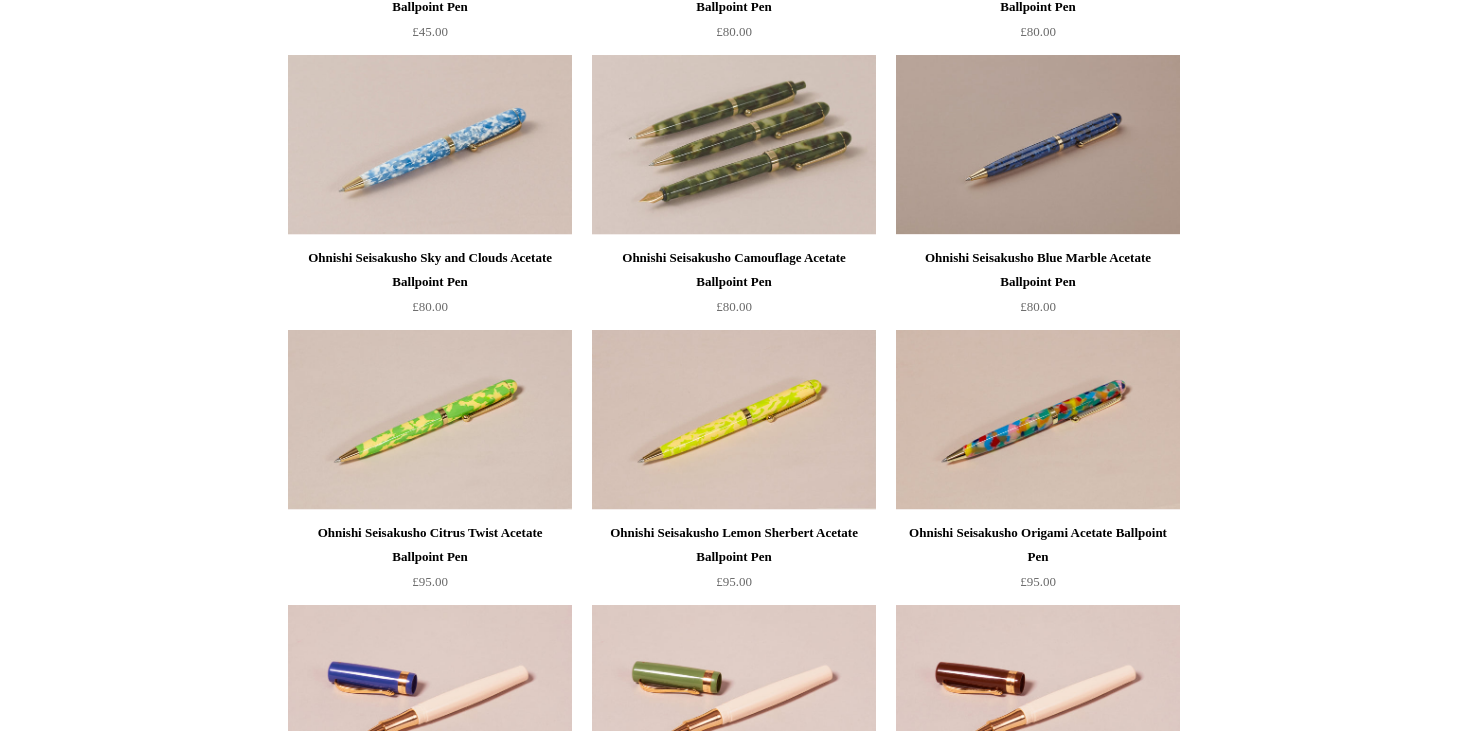 click at bounding box center (734, 145) 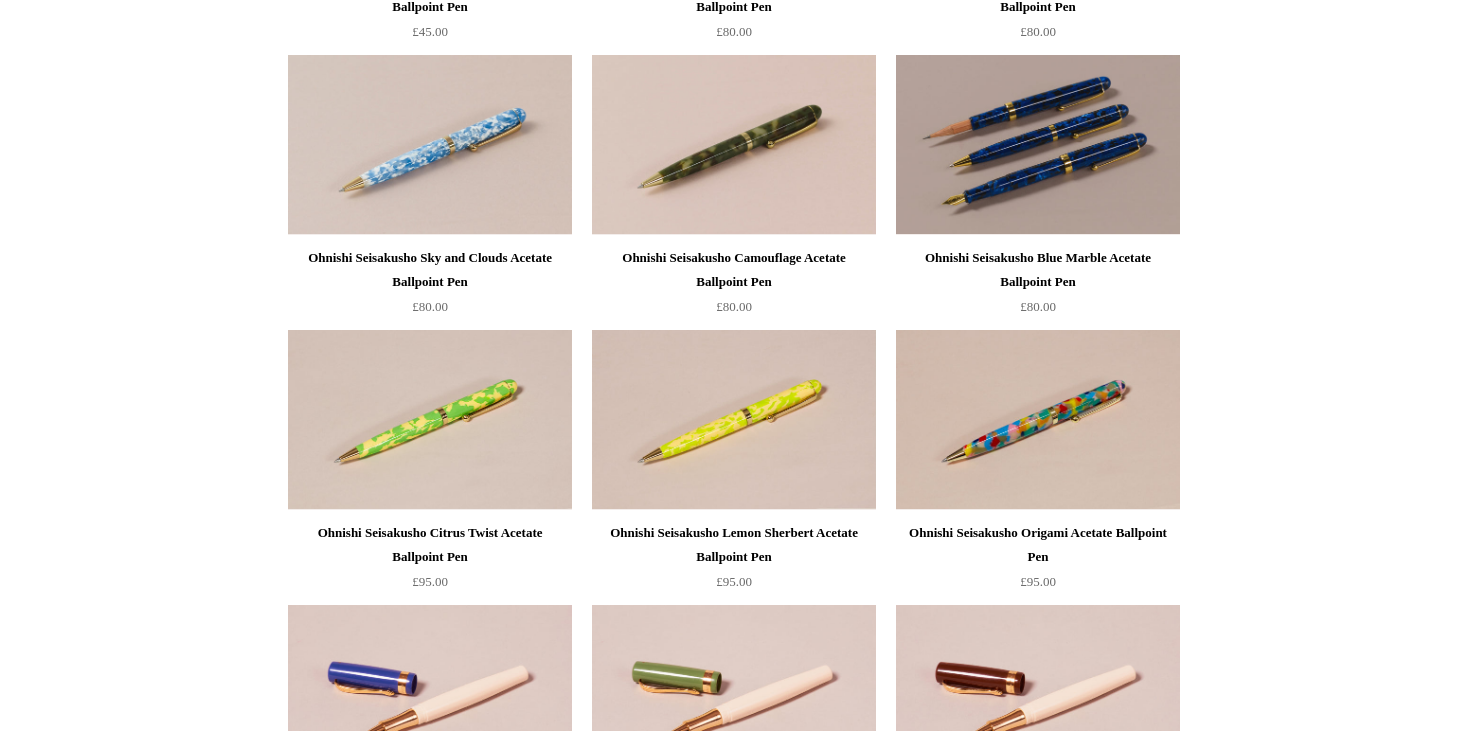 click at bounding box center [1038, 145] 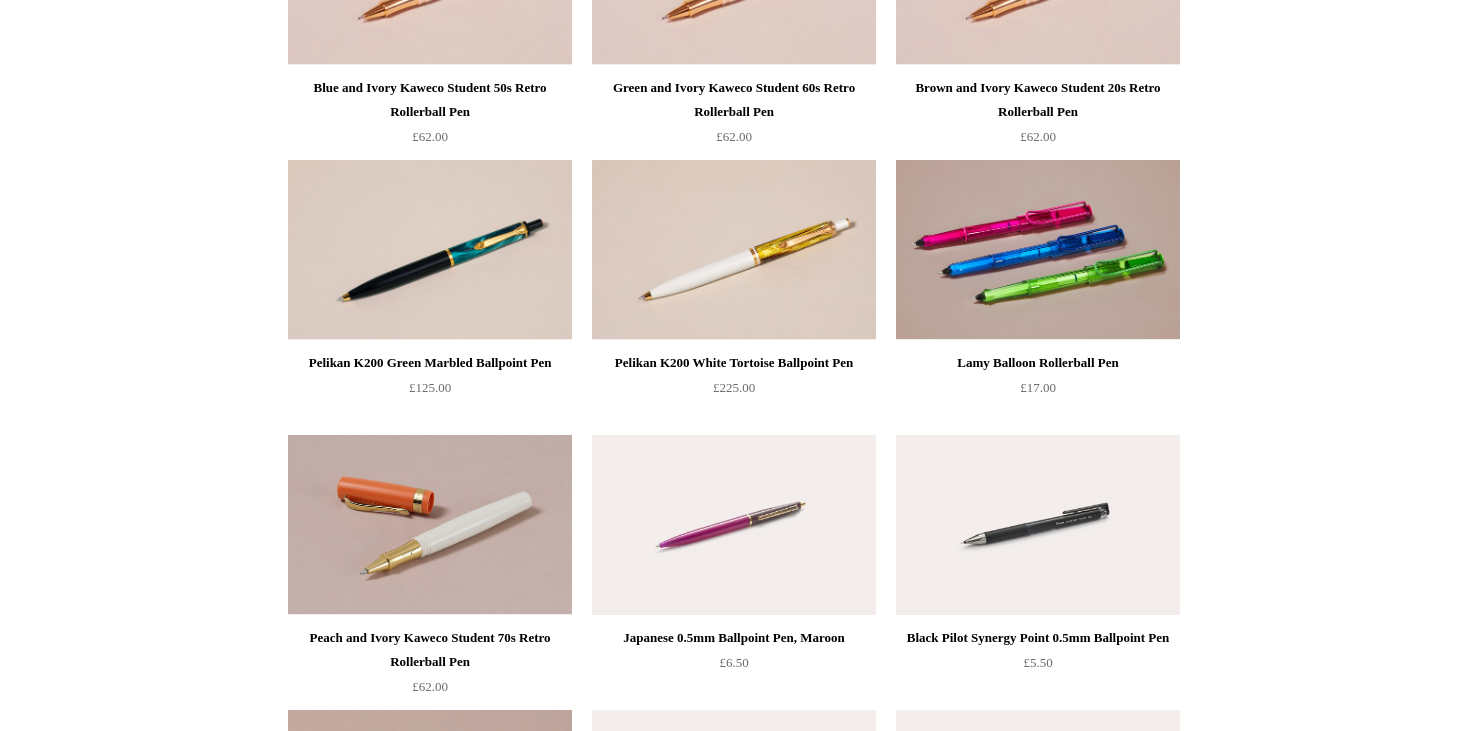 scroll, scrollTop: 5640, scrollLeft: 0, axis: vertical 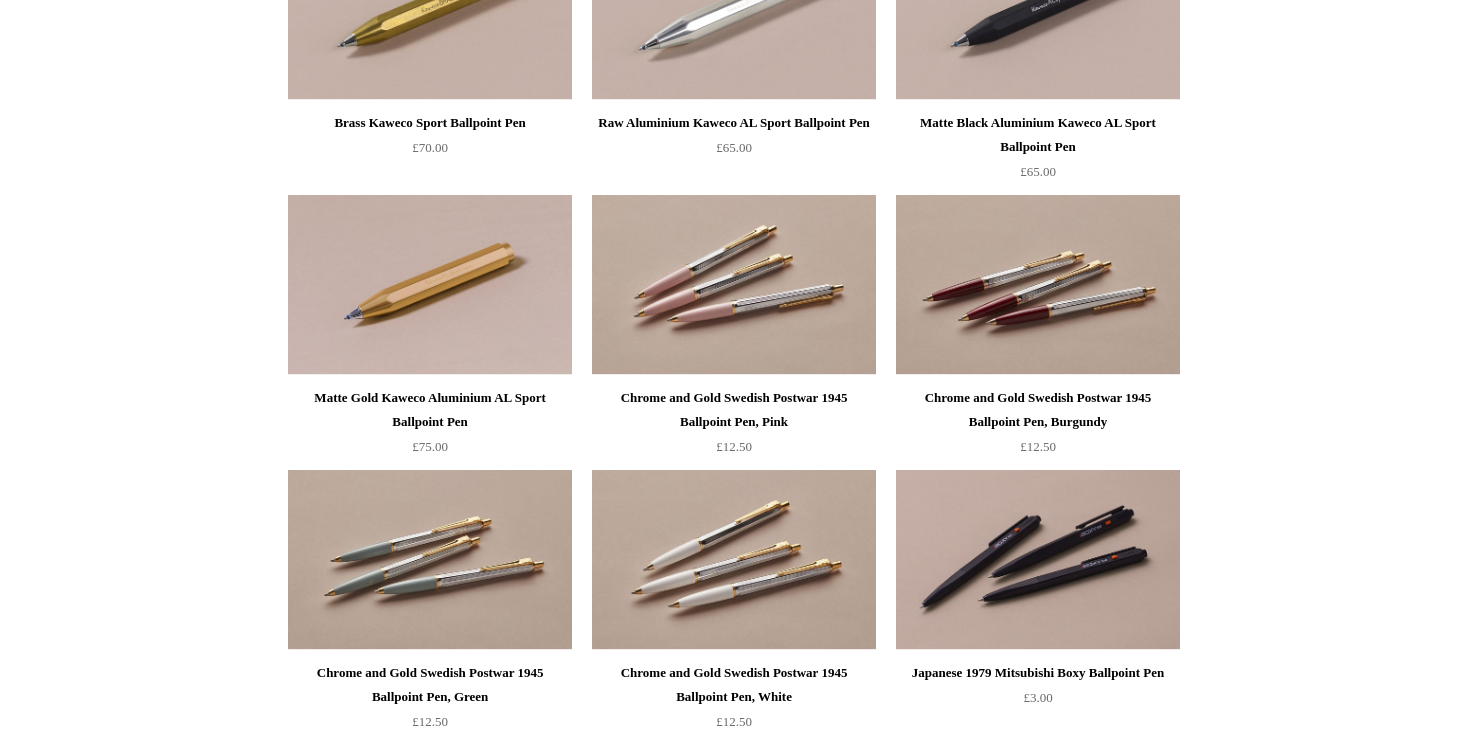 click at bounding box center (1038, 285) 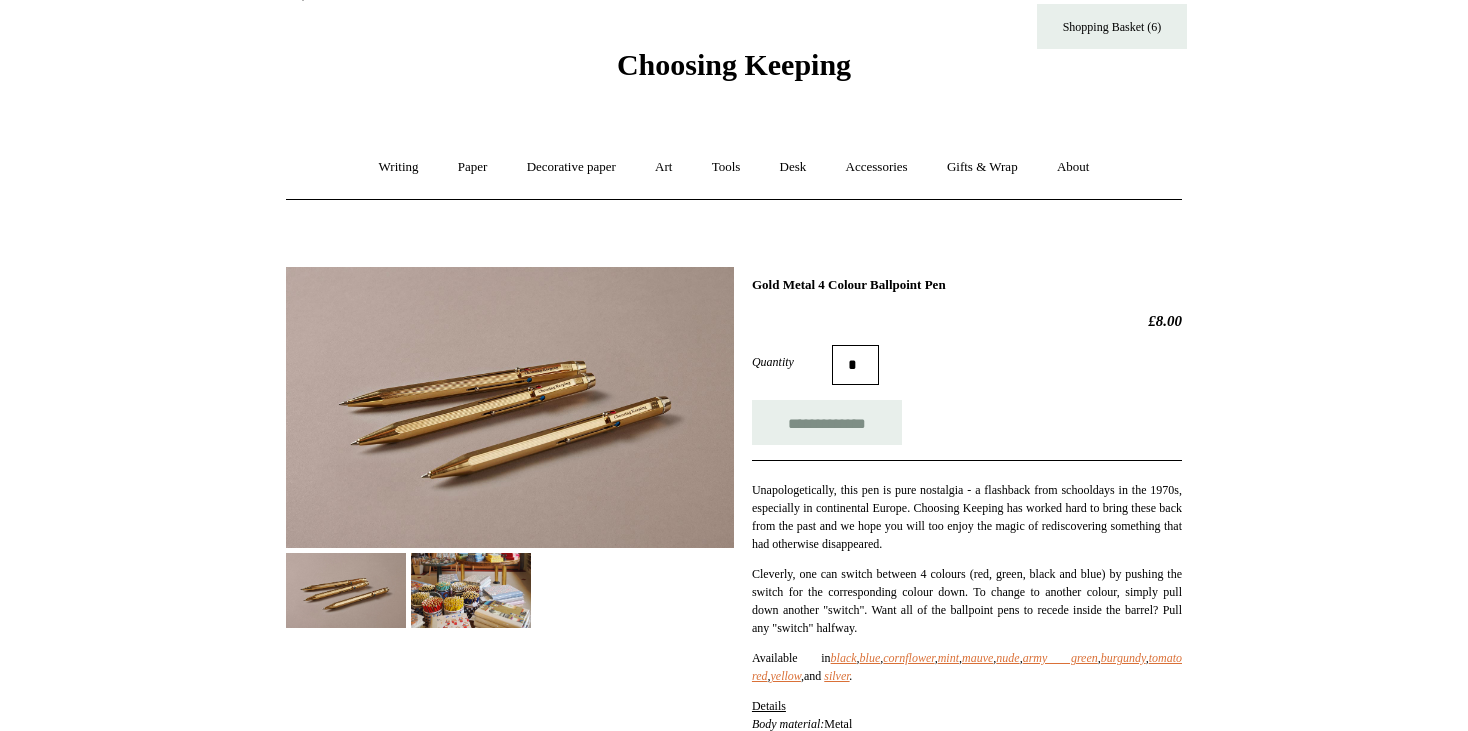 scroll, scrollTop: 160, scrollLeft: 0, axis: vertical 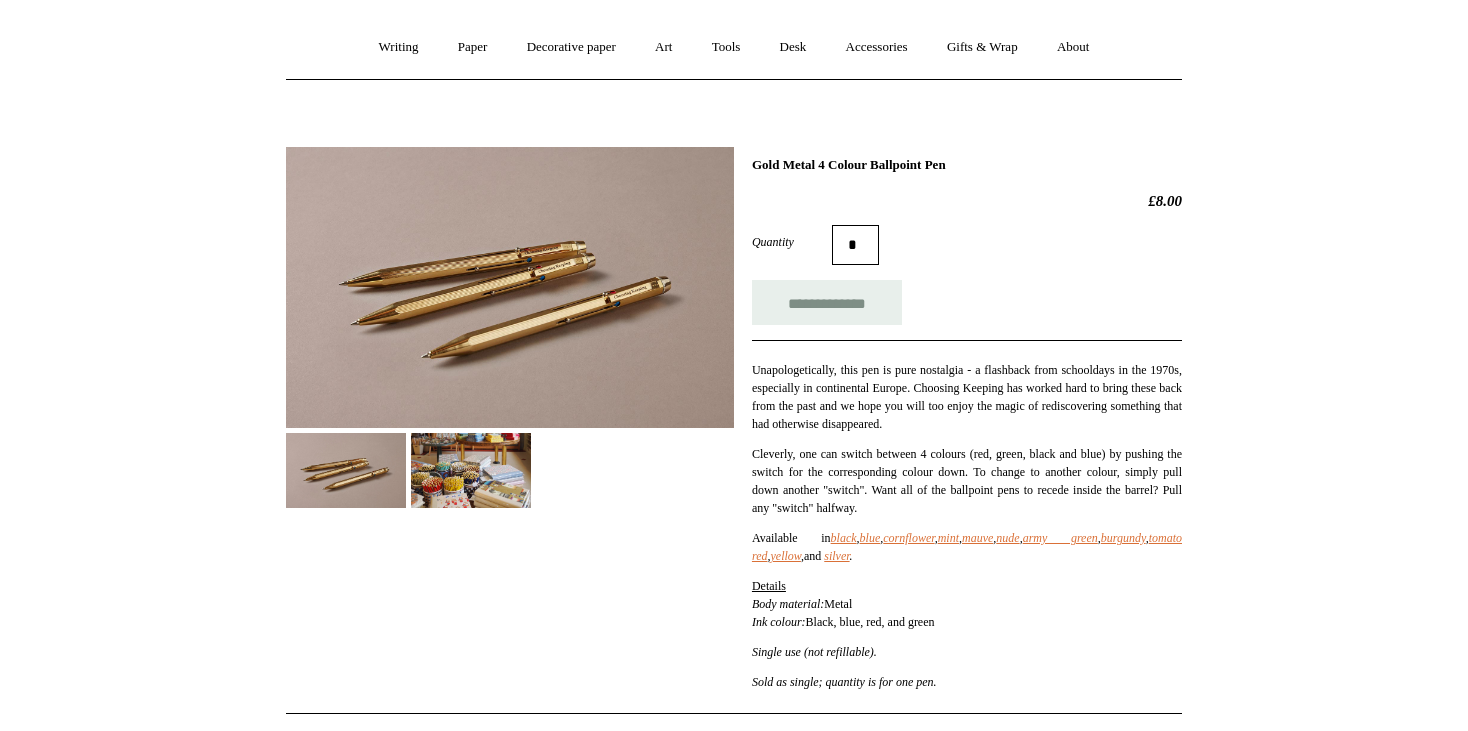 click at bounding box center [471, 470] 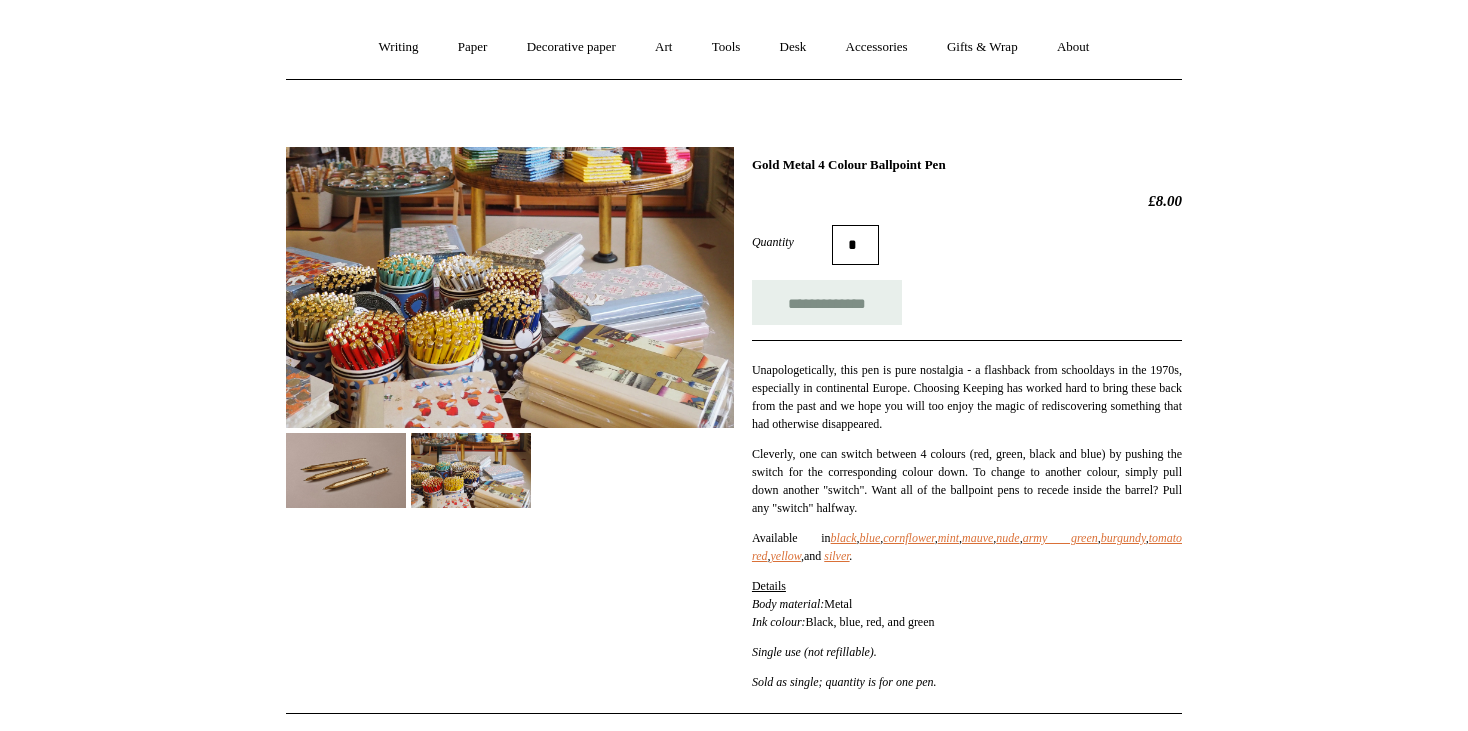 click at bounding box center [346, 470] 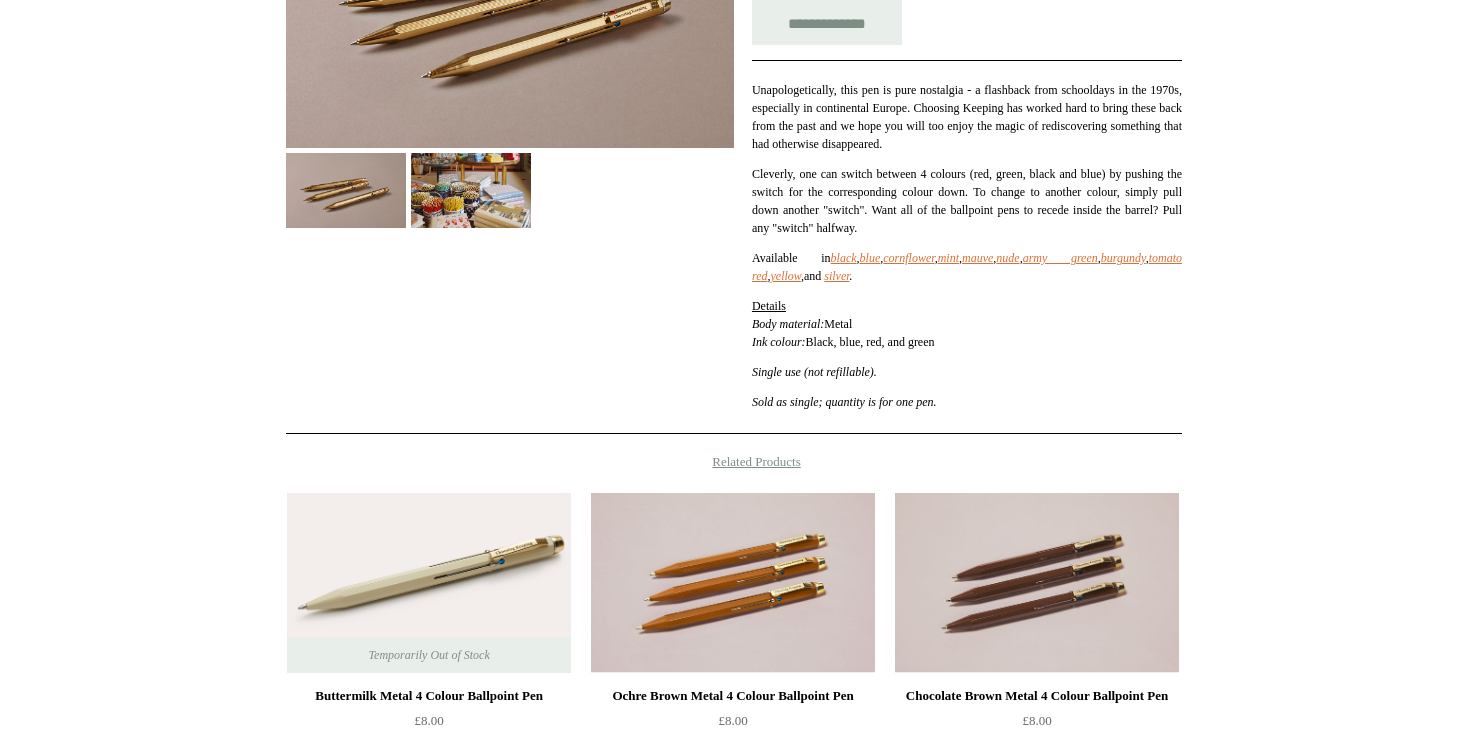 scroll, scrollTop: 720, scrollLeft: 0, axis: vertical 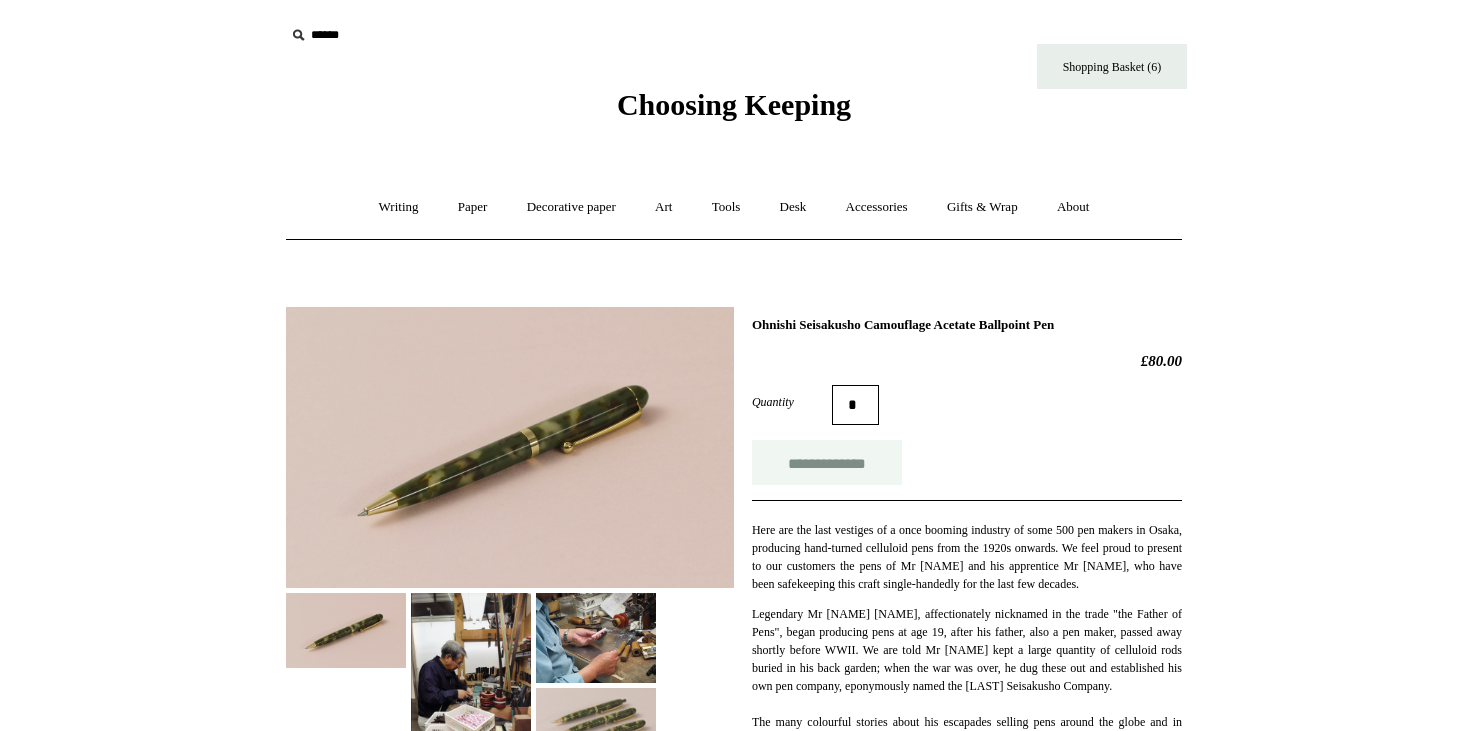 click on "**********" at bounding box center (827, 462) 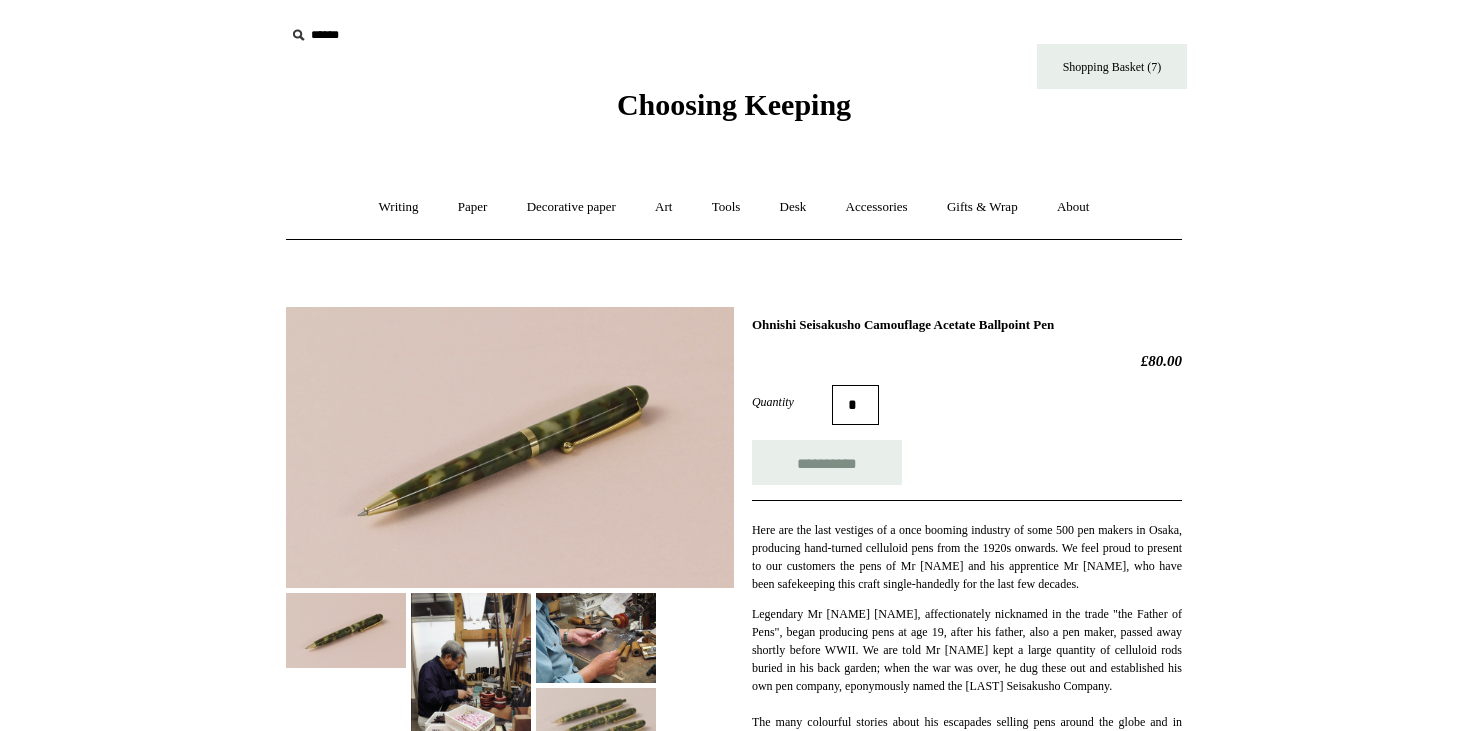 type on "**********" 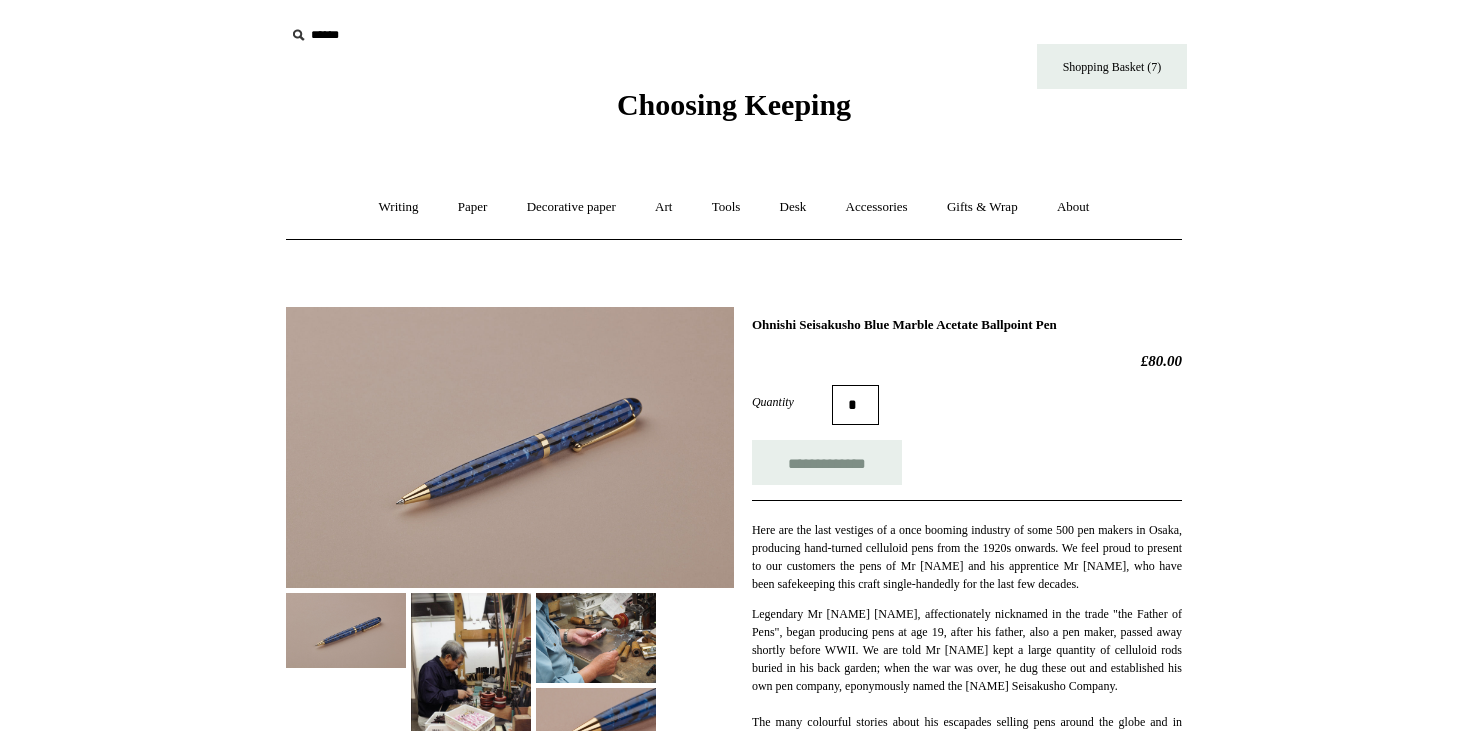 scroll, scrollTop: 0, scrollLeft: 0, axis: both 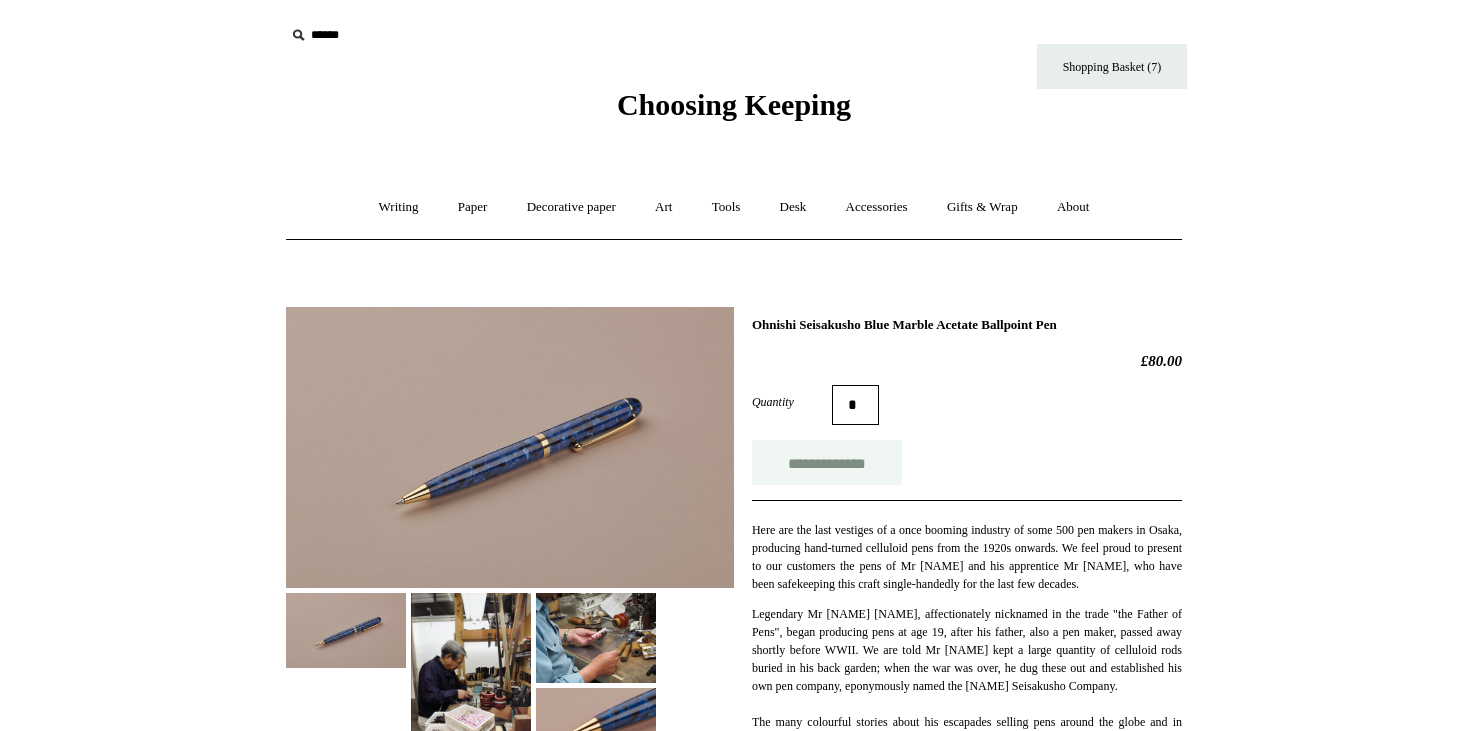 click on "**********" at bounding box center (827, 462) 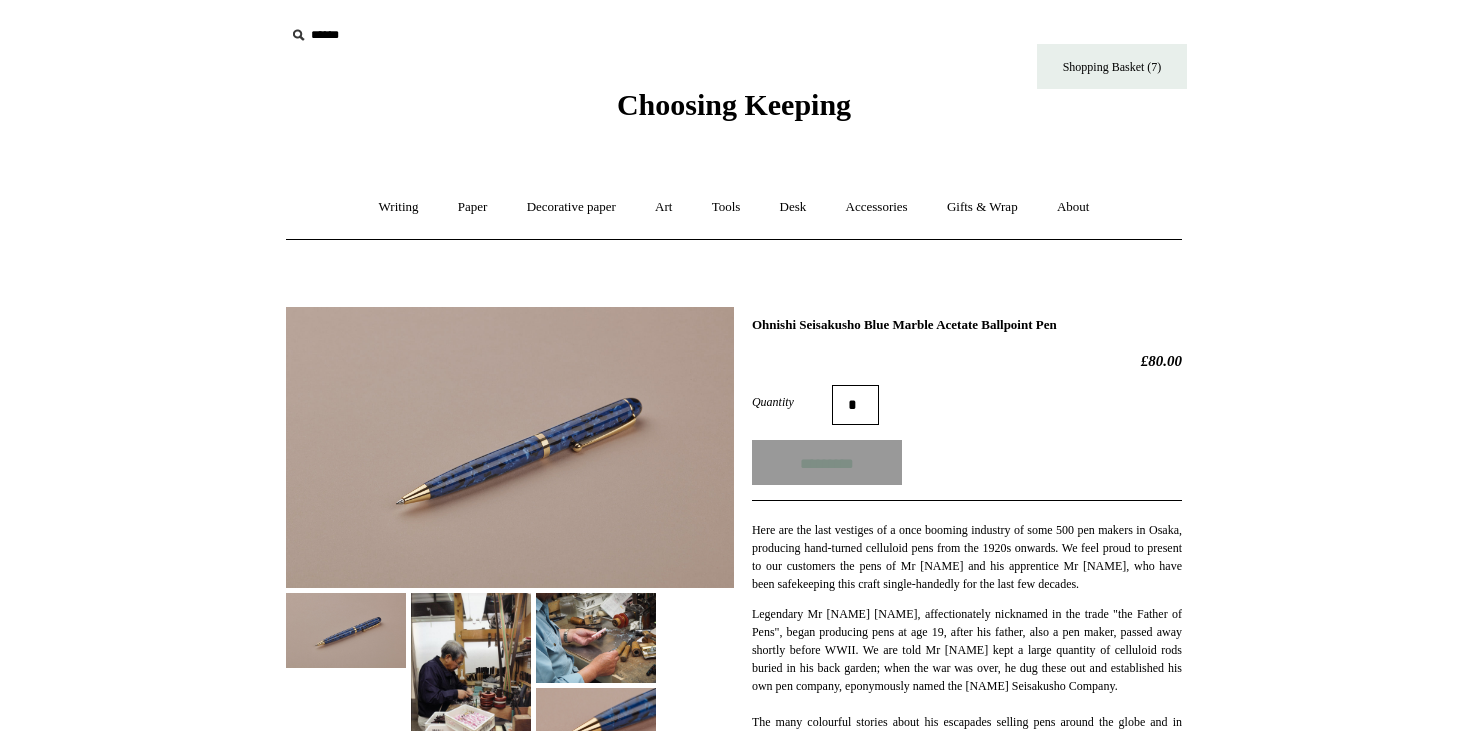 type on "**********" 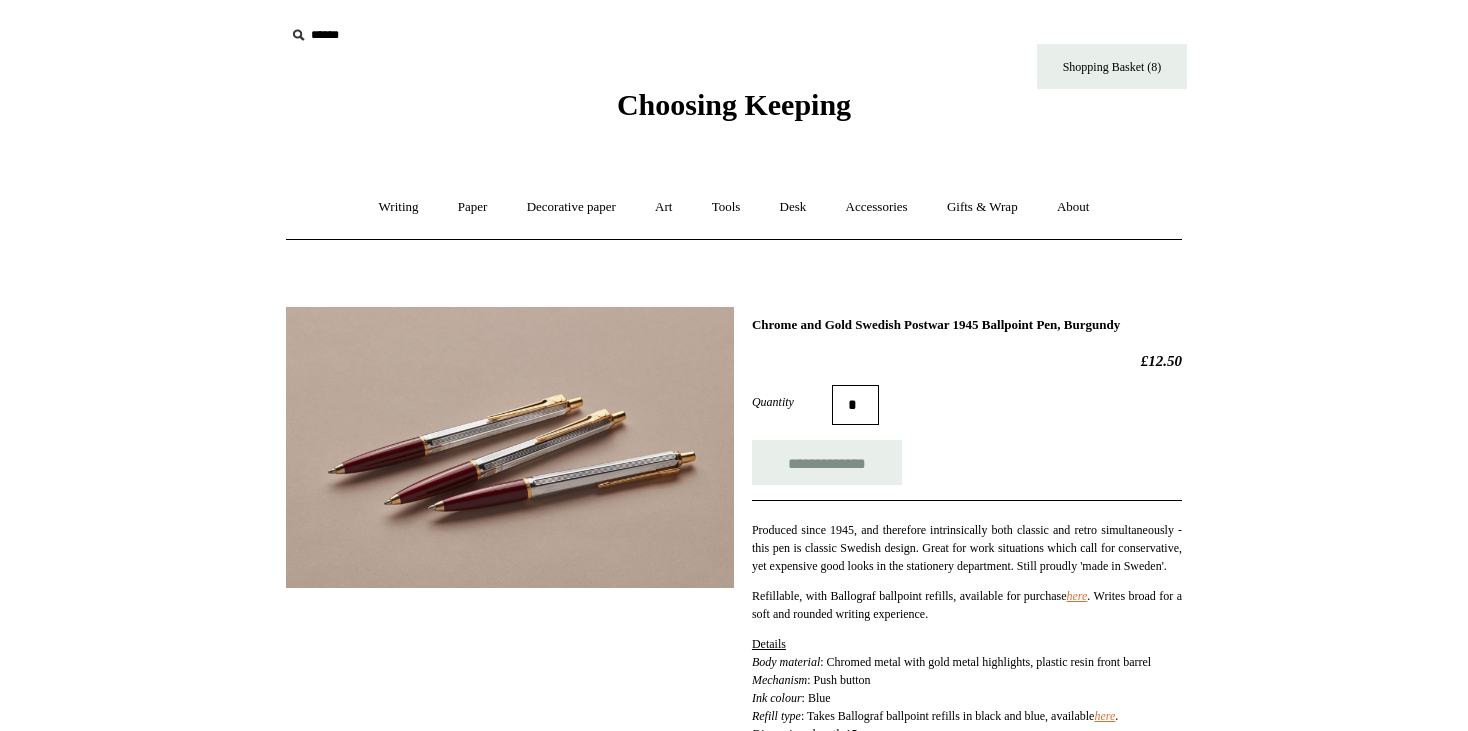 scroll, scrollTop: 0, scrollLeft: 0, axis: both 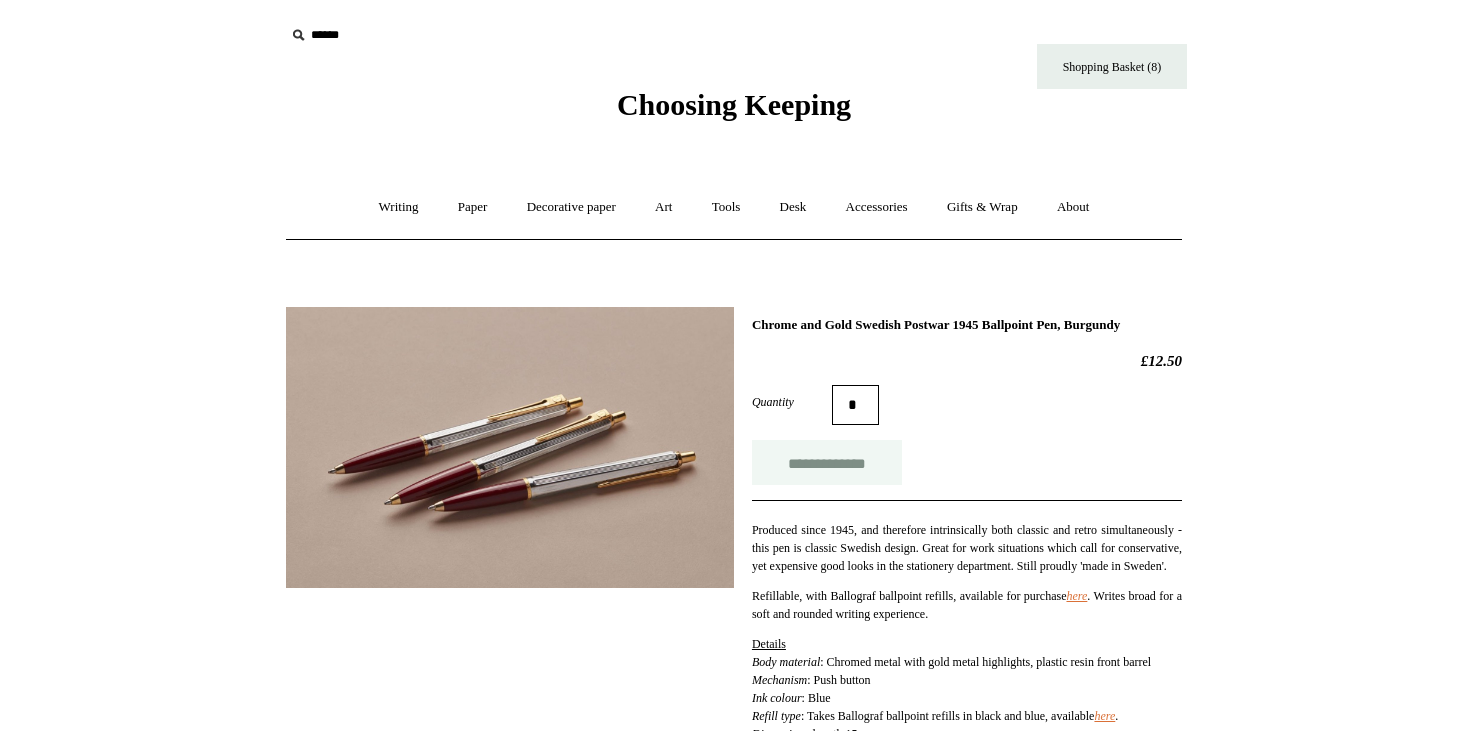 click on "**********" at bounding box center (827, 462) 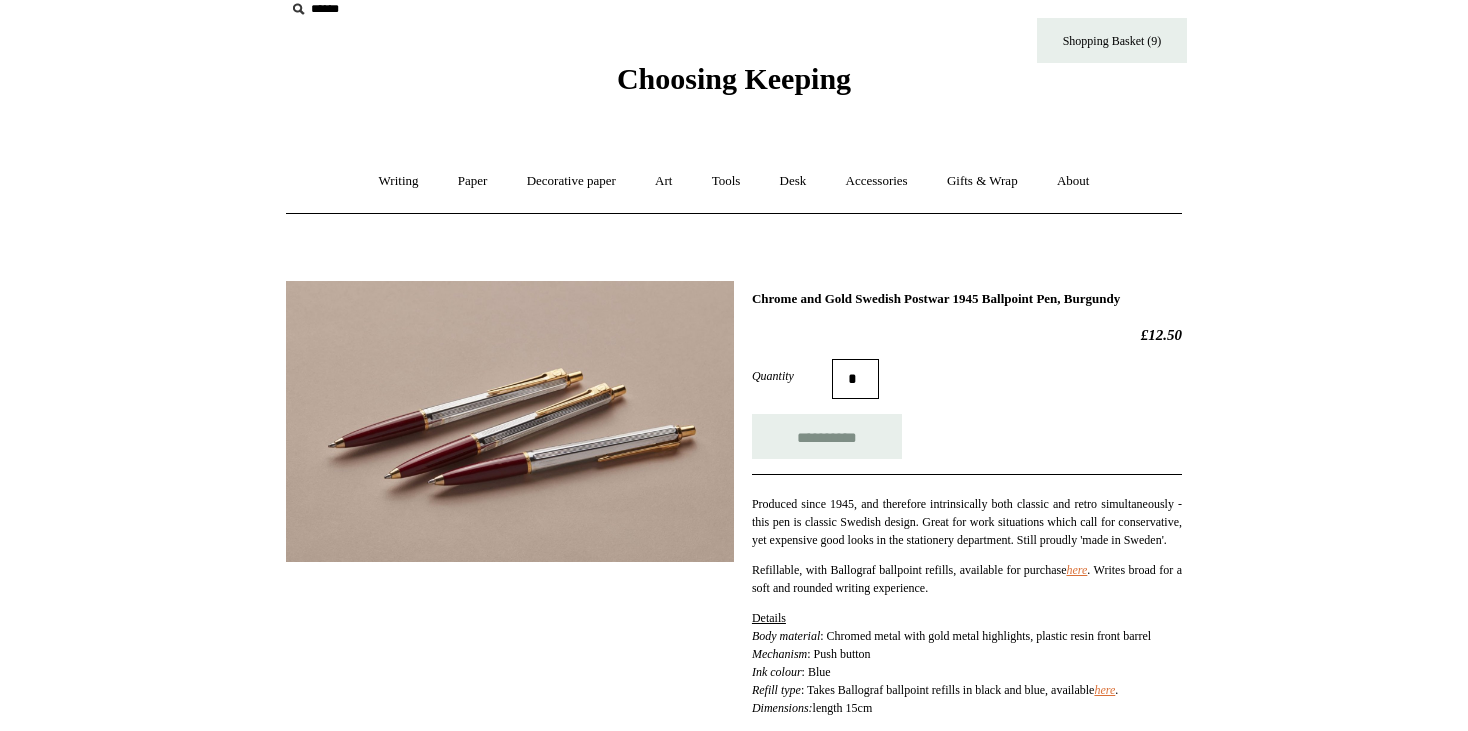 scroll, scrollTop: 0, scrollLeft: 0, axis: both 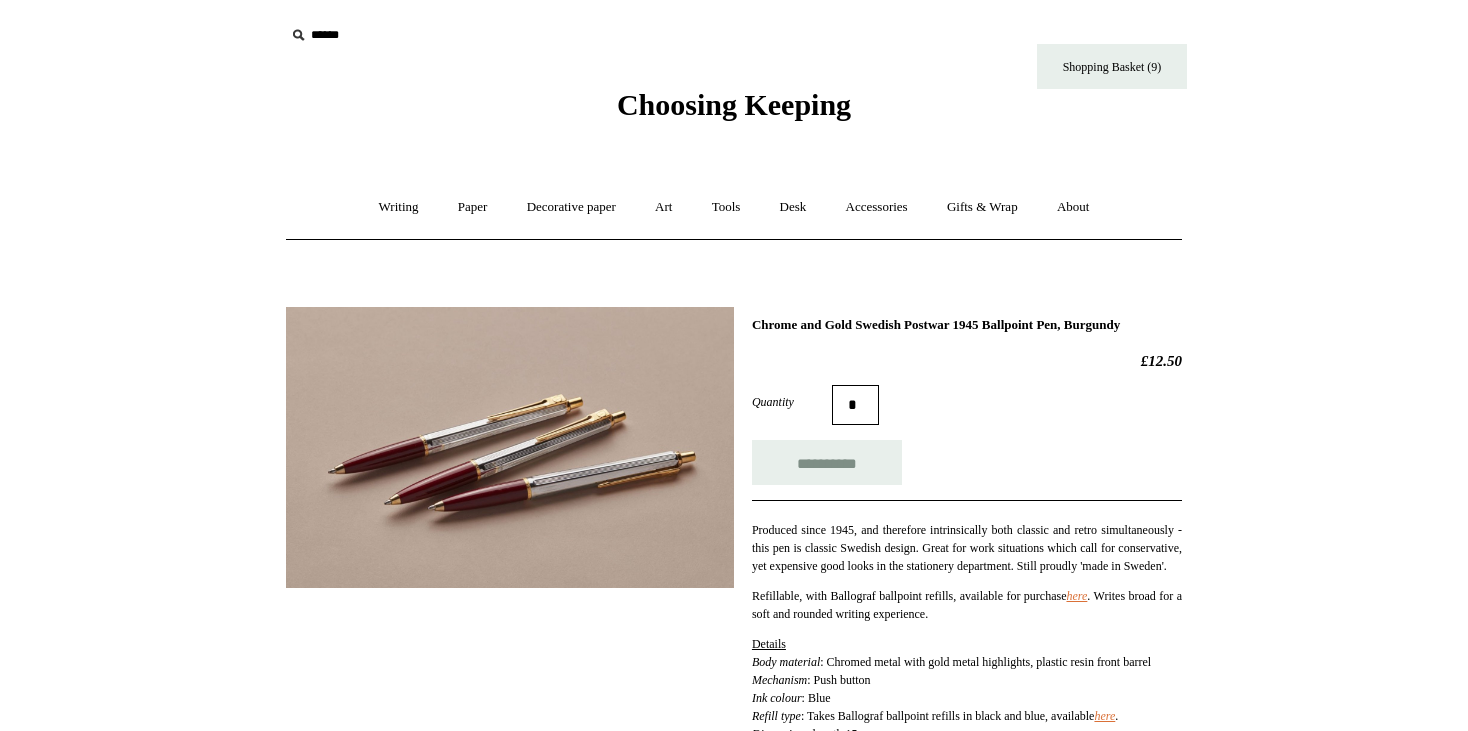 type on "**********" 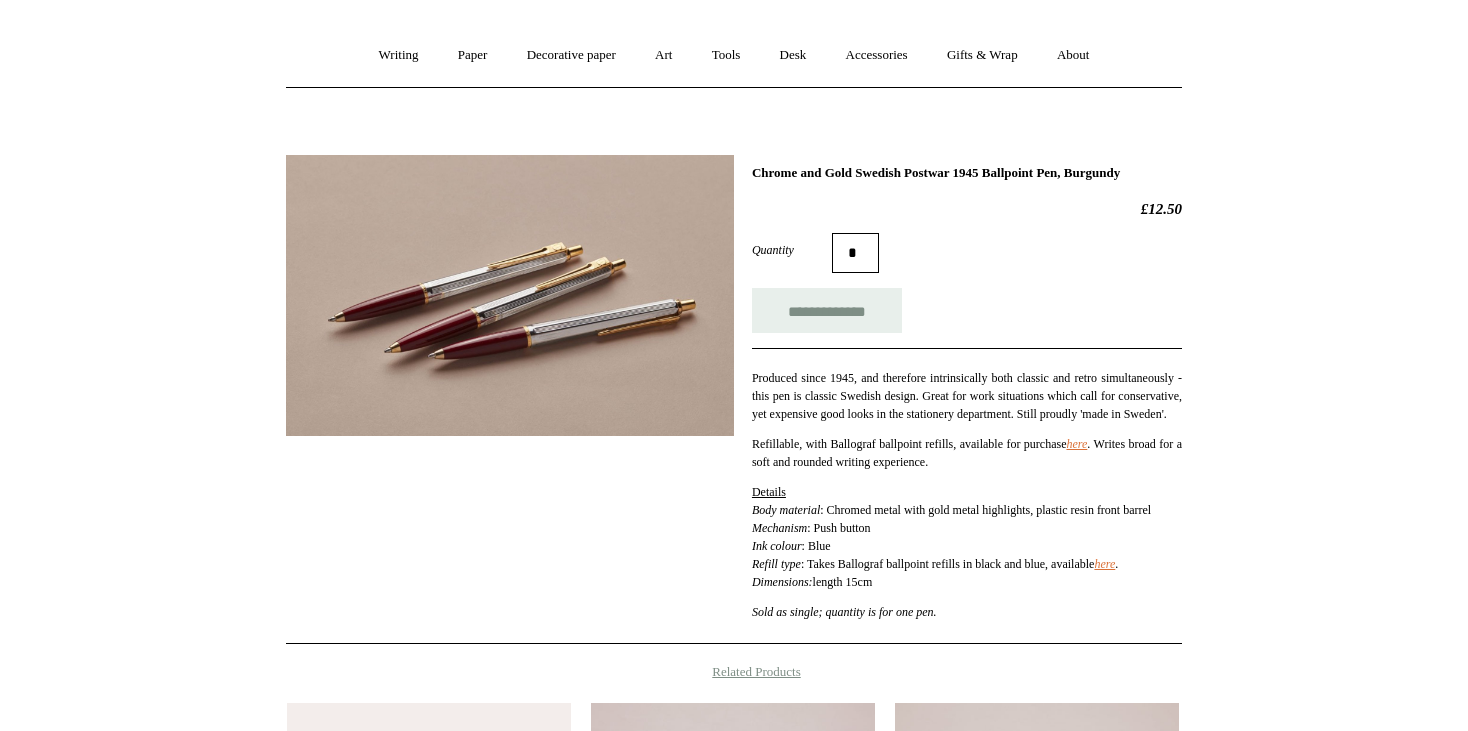 scroll, scrollTop: 0, scrollLeft: 0, axis: both 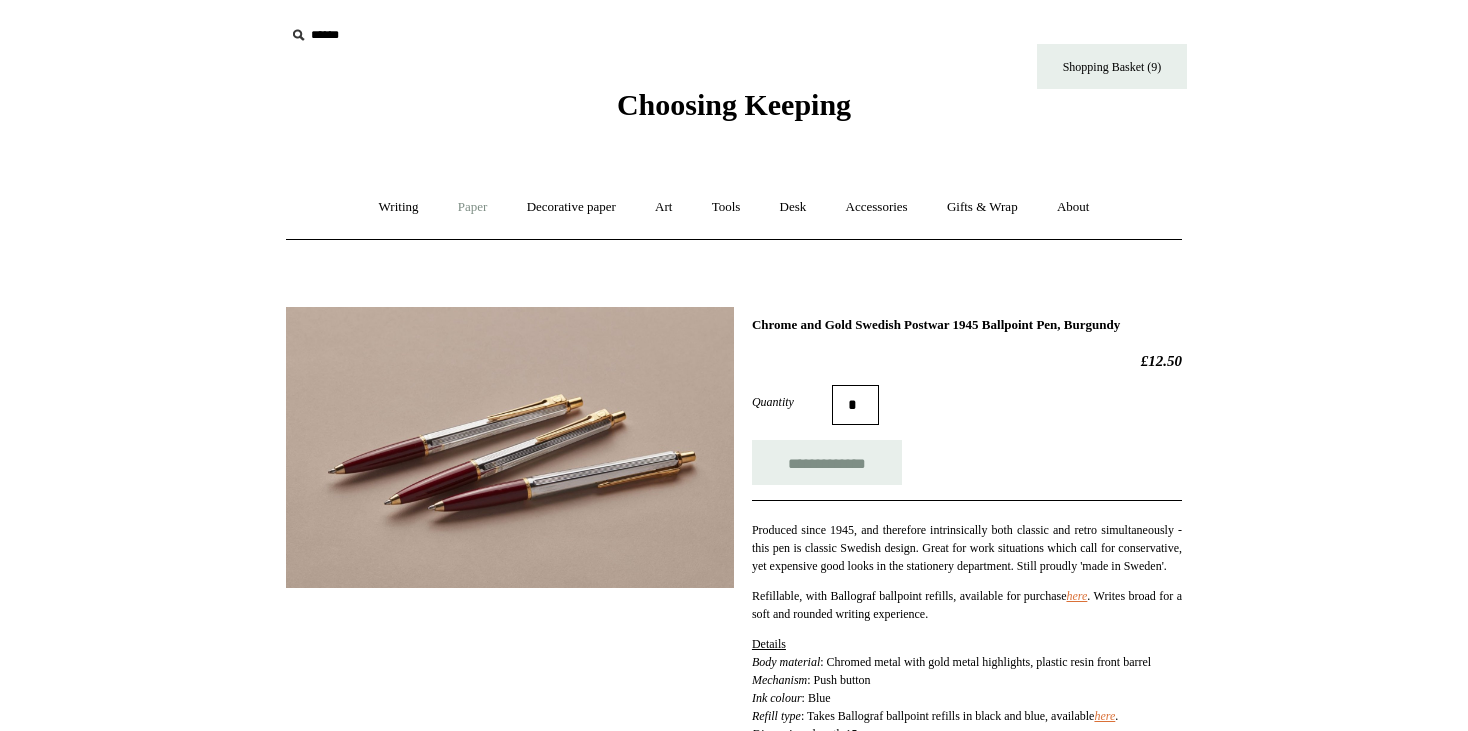 click on "Paper +" at bounding box center (473, 207) 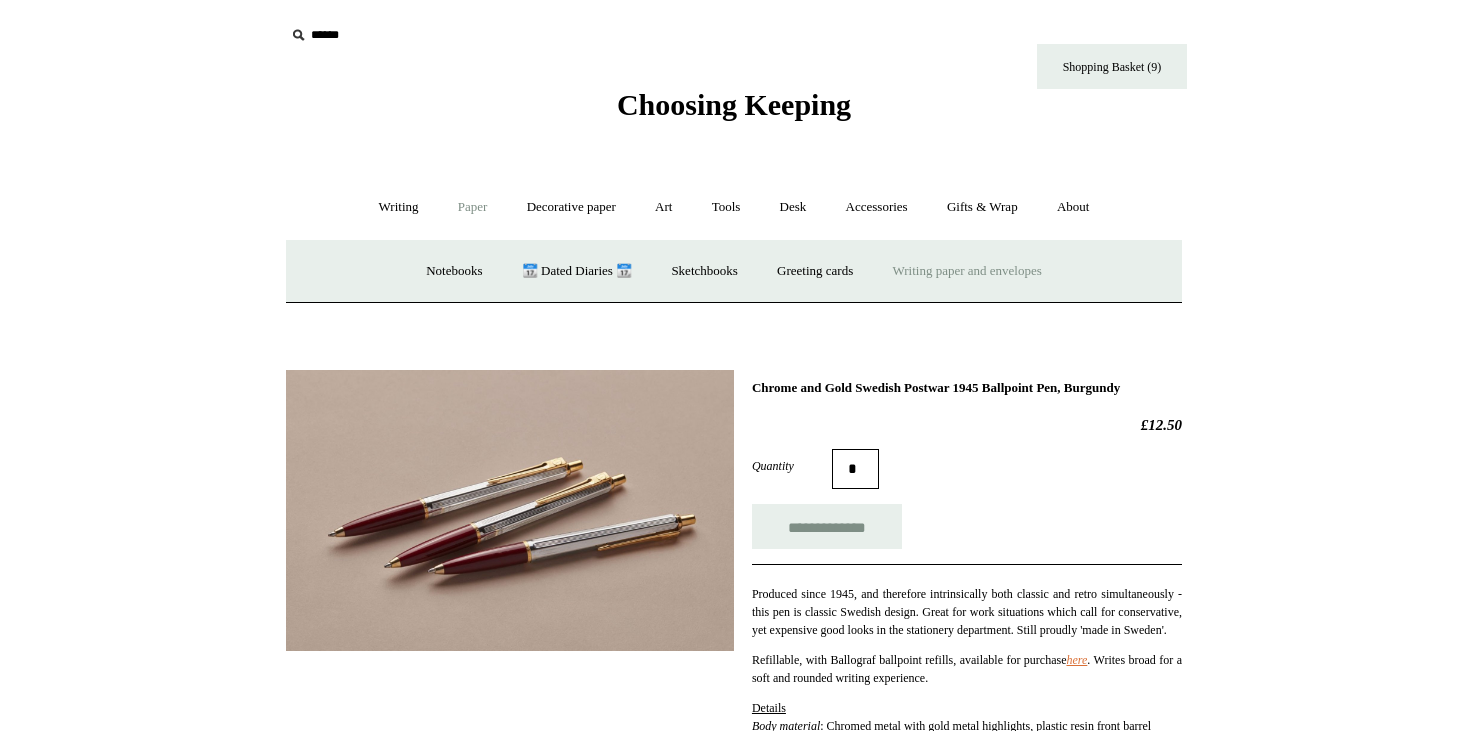 click on "Writing paper and envelopes +" at bounding box center (967, 271) 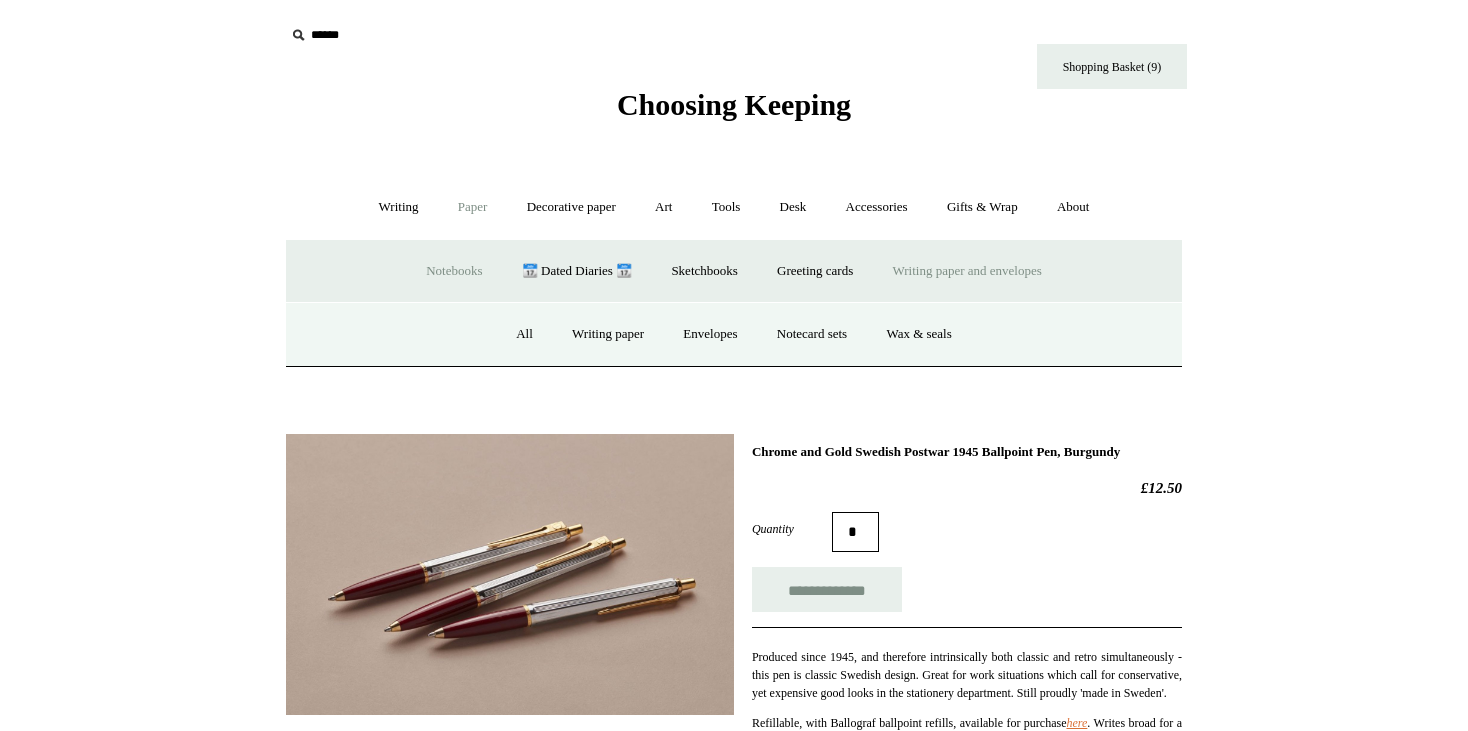 click on "Notebooks +" at bounding box center [454, 271] 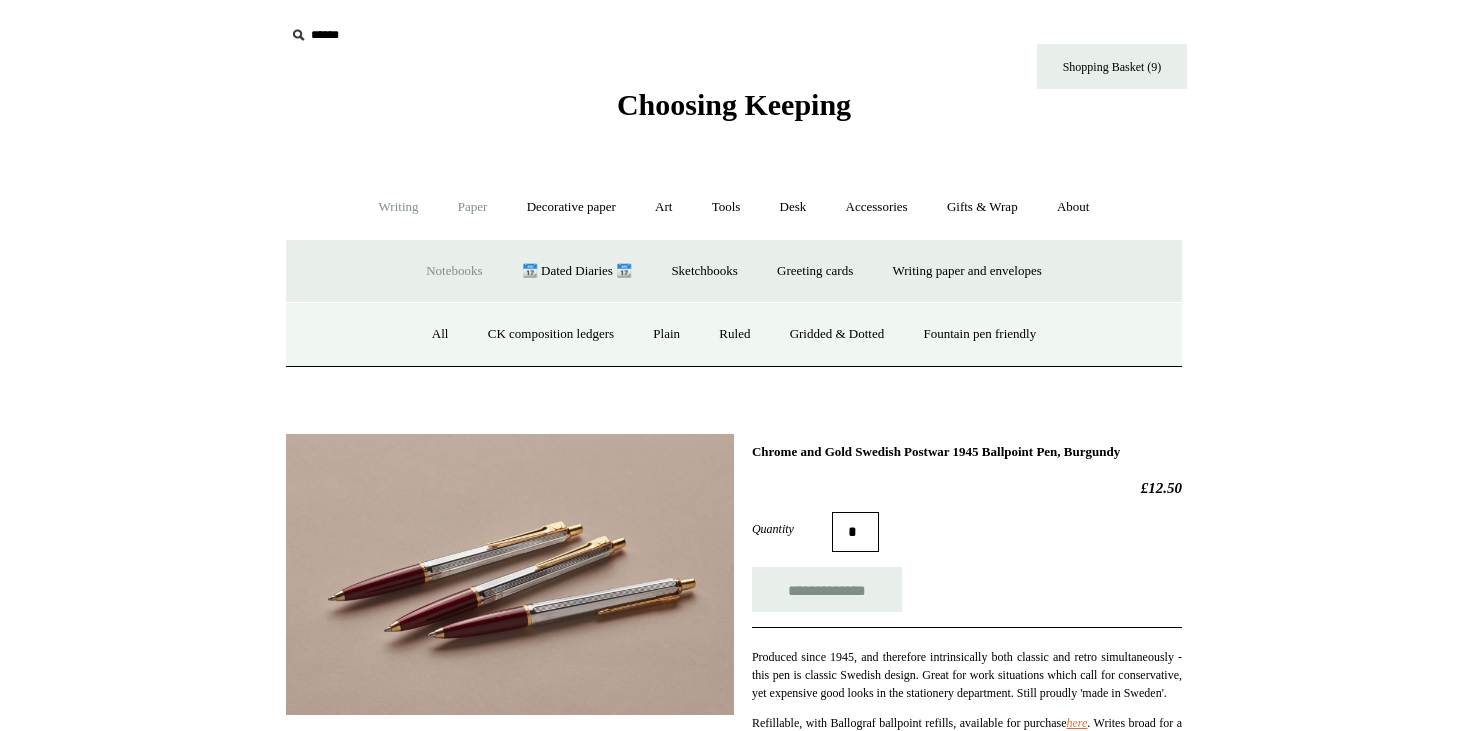 click on "Writing +" at bounding box center (399, 207) 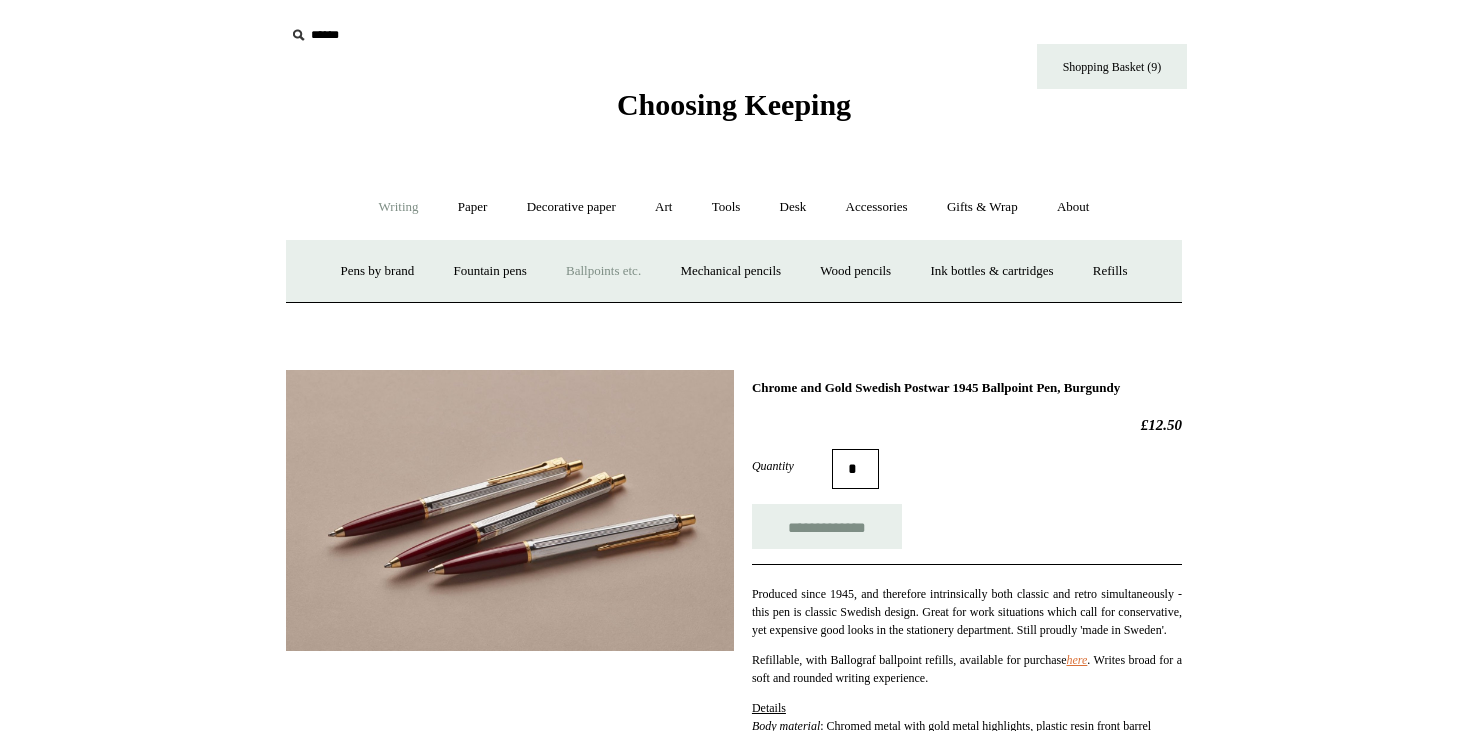 click on "Writing -" at bounding box center (399, 207) 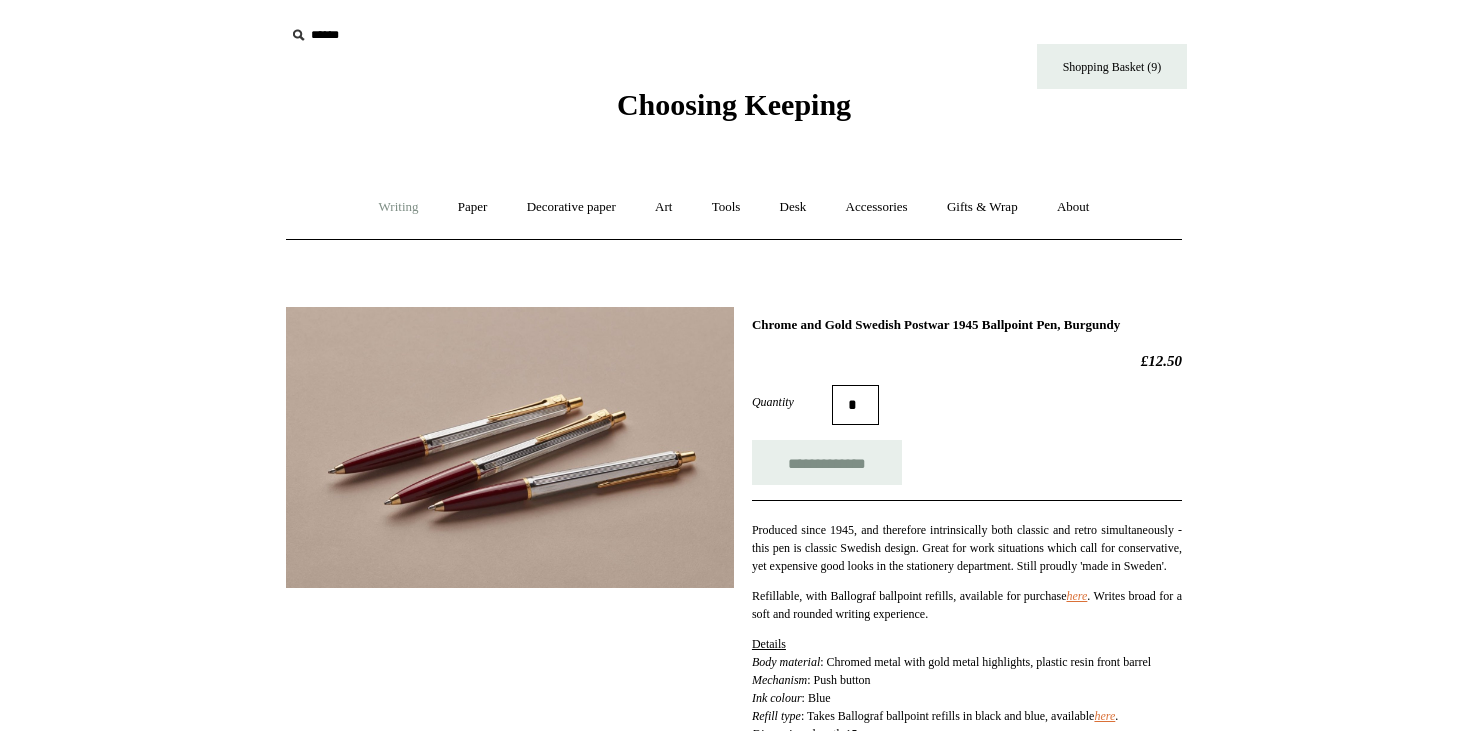 click on "Writing +" at bounding box center (399, 207) 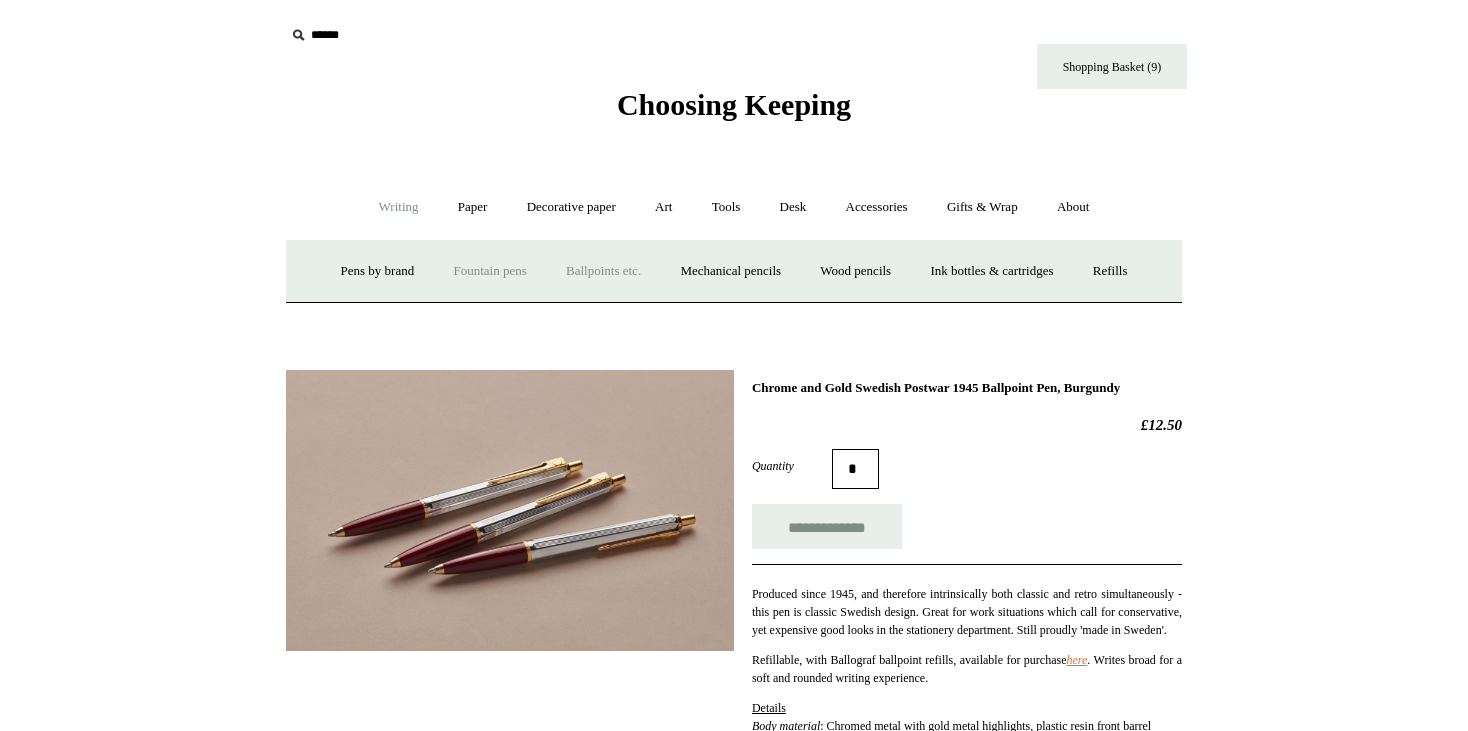 click on "Fountain pens +" at bounding box center (489, 271) 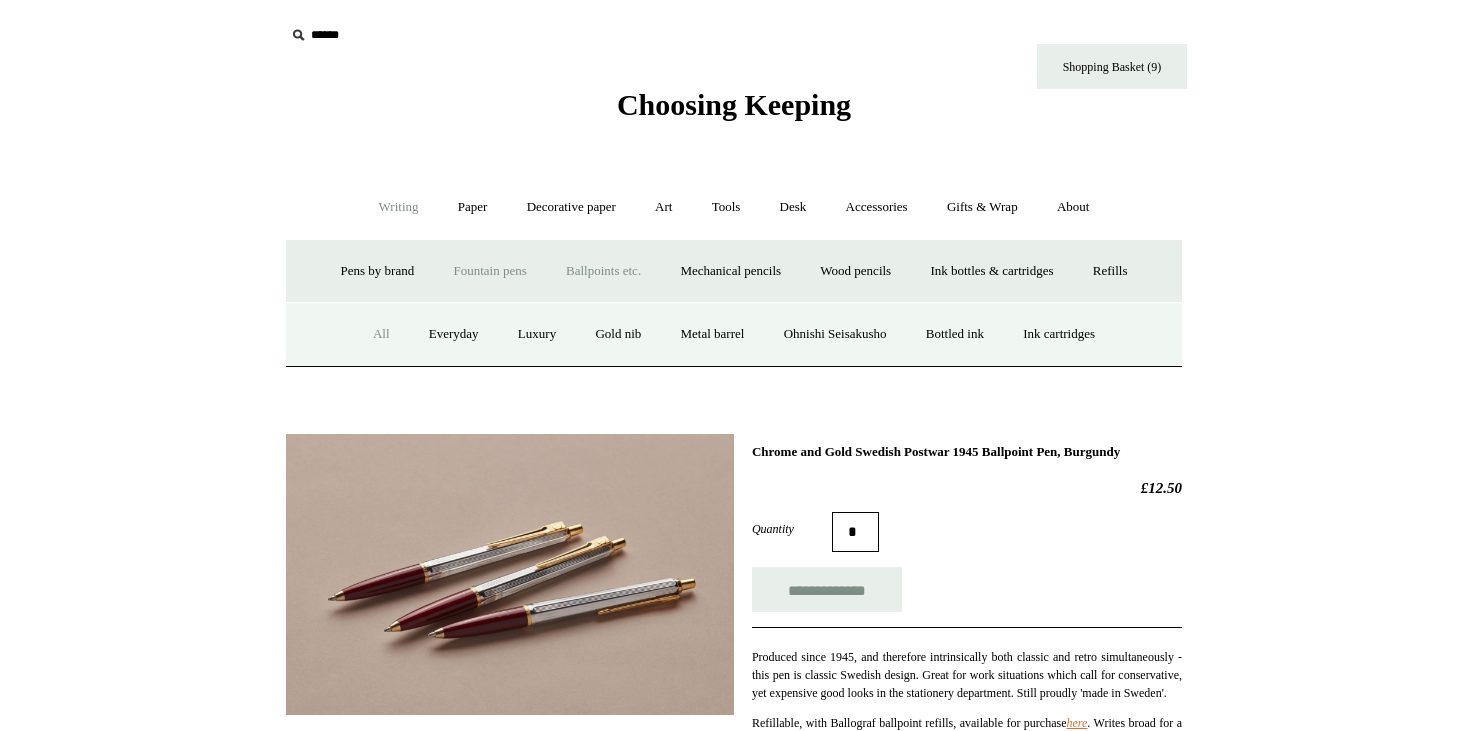 click on "All" at bounding box center (381, 334) 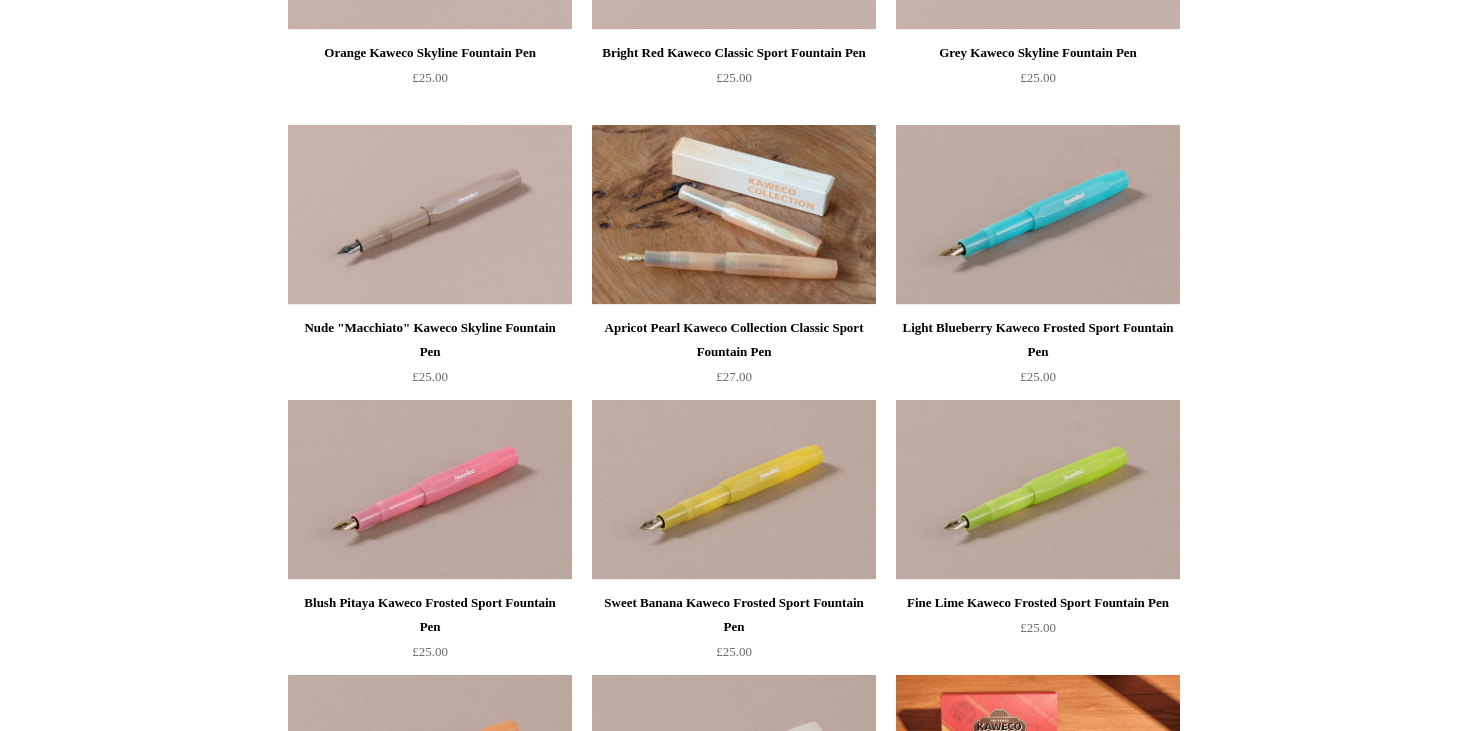 scroll, scrollTop: 1080, scrollLeft: 0, axis: vertical 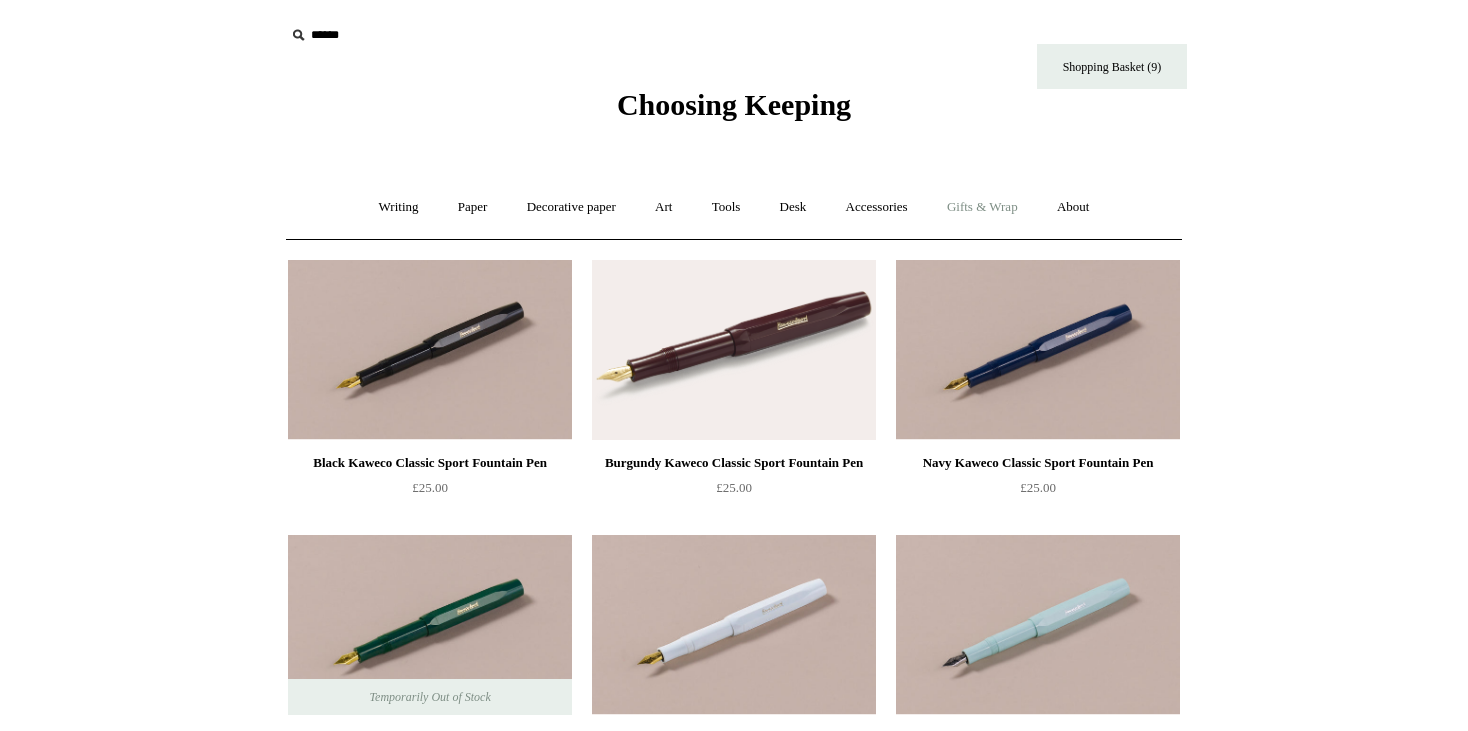 click on "Gifts & Wrap +" at bounding box center [982, 207] 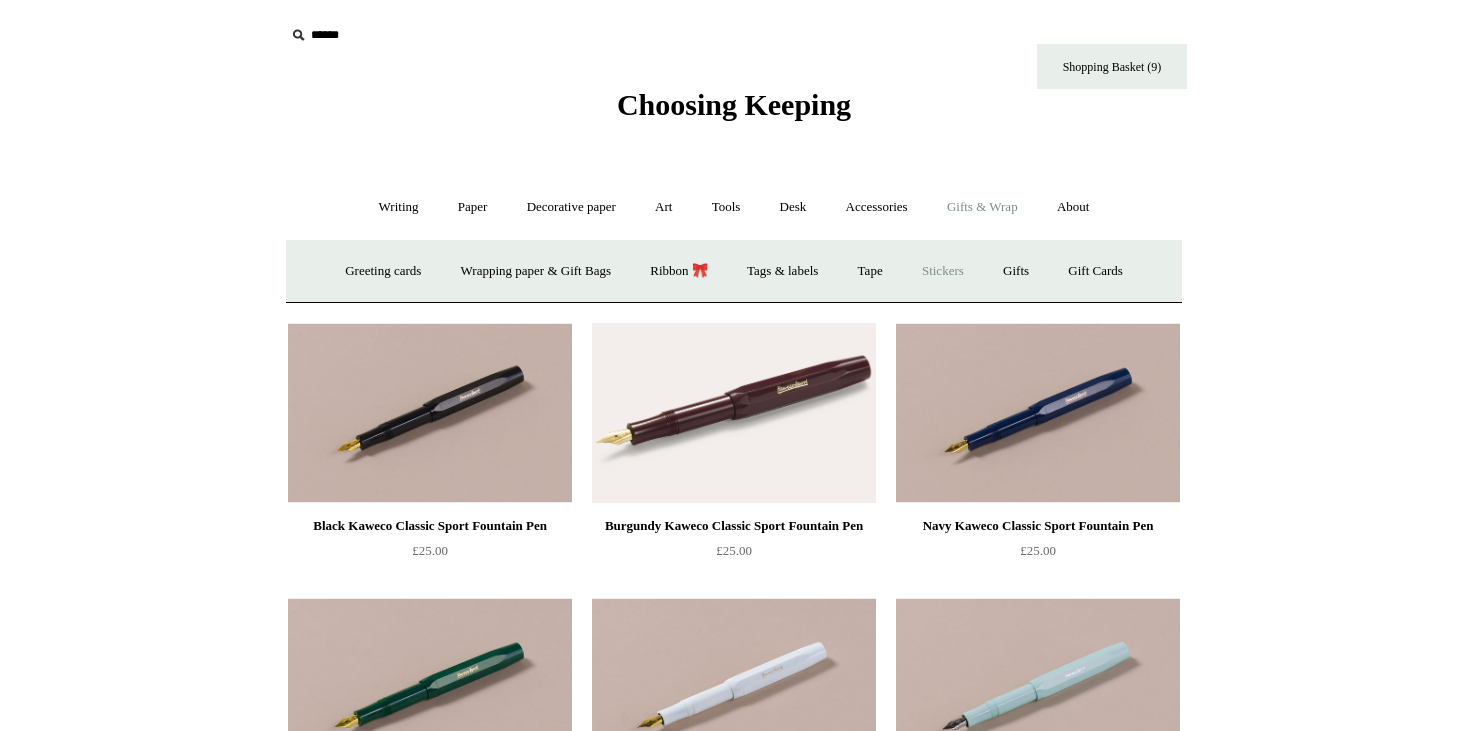 click on "Stickers" at bounding box center [943, 271] 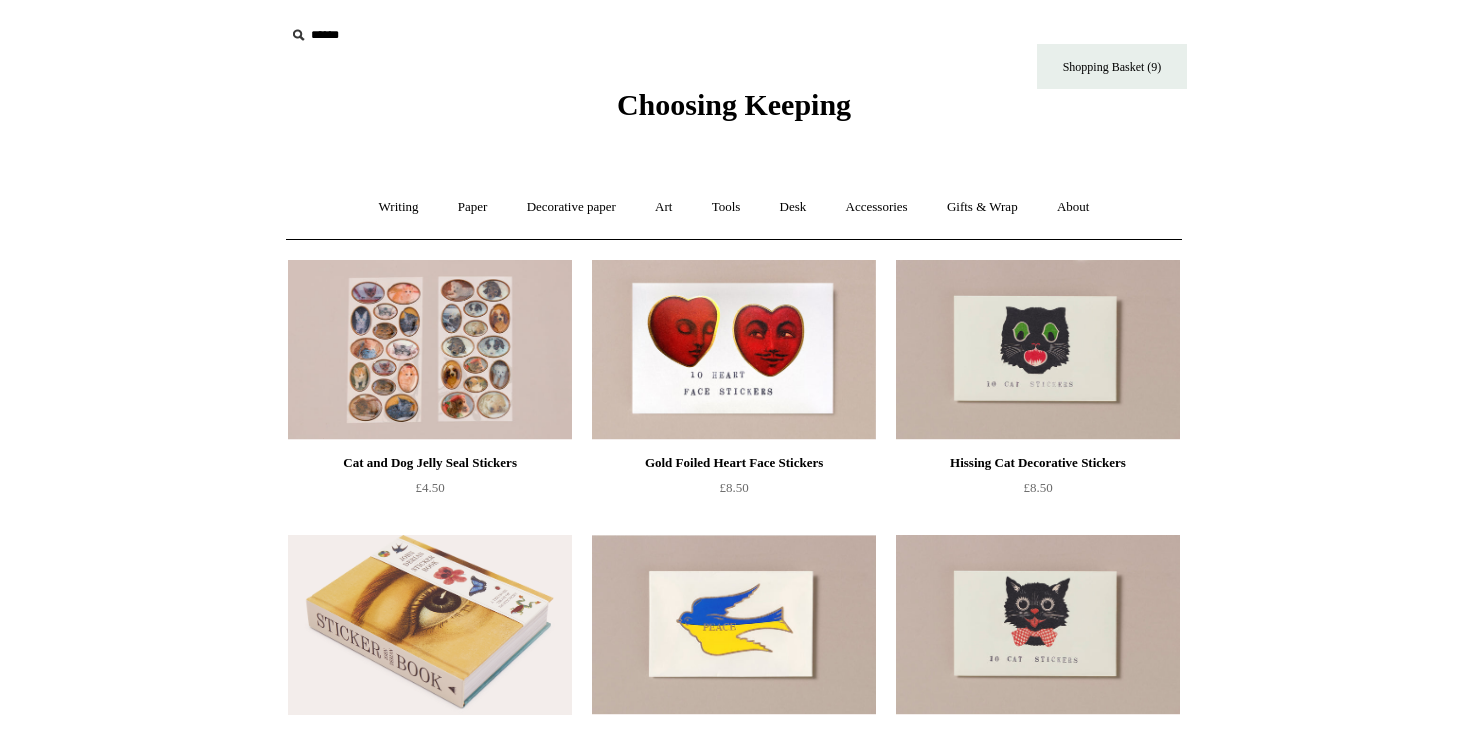 scroll, scrollTop: 40, scrollLeft: 0, axis: vertical 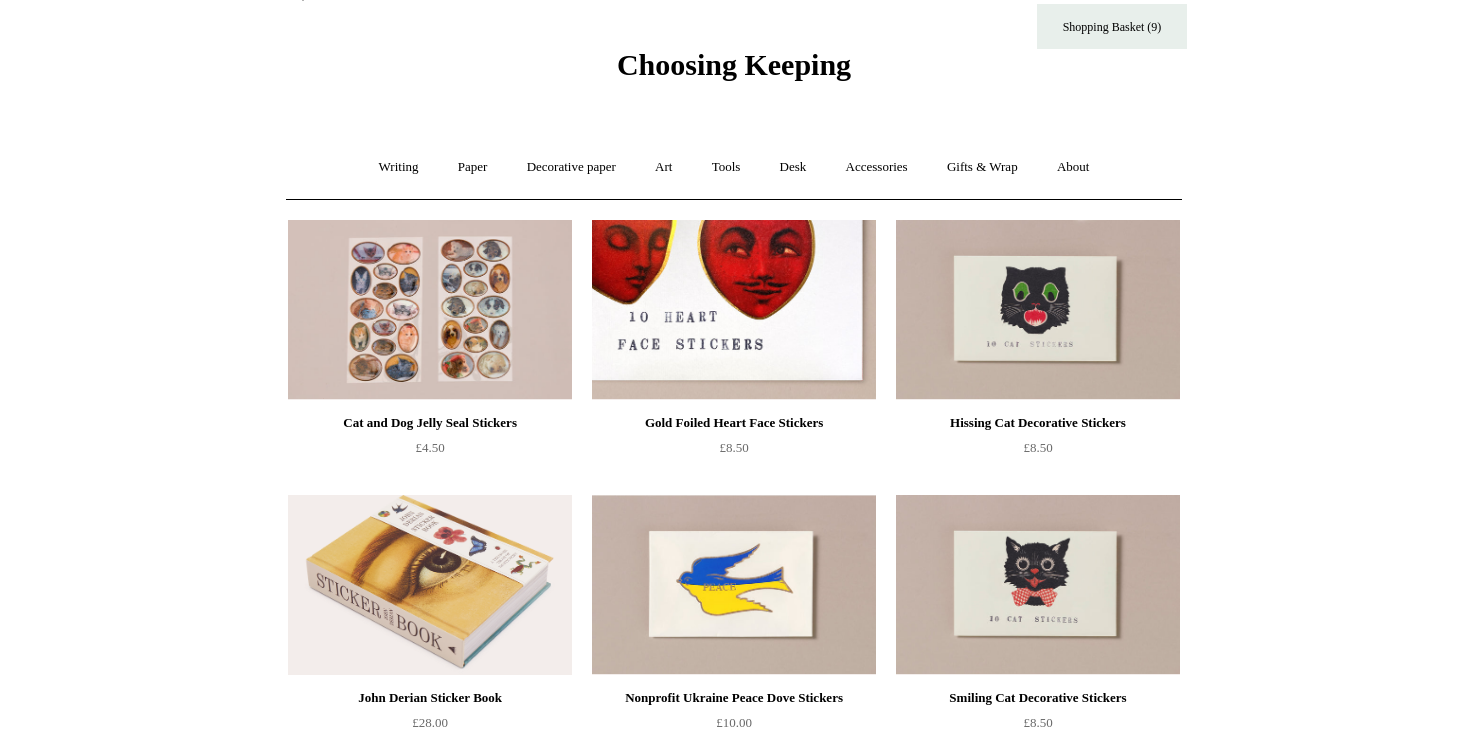 click at bounding box center [734, 310] 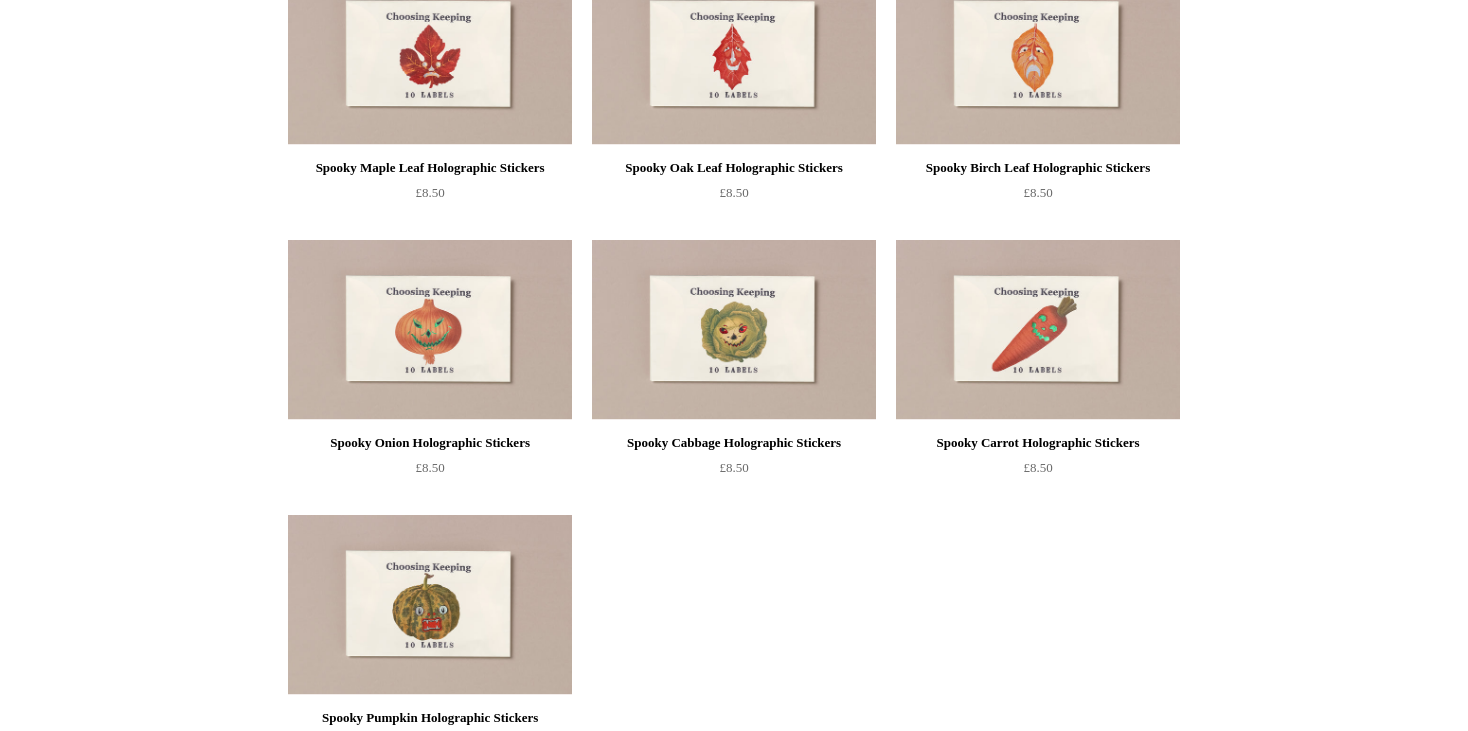 scroll, scrollTop: 1160, scrollLeft: 0, axis: vertical 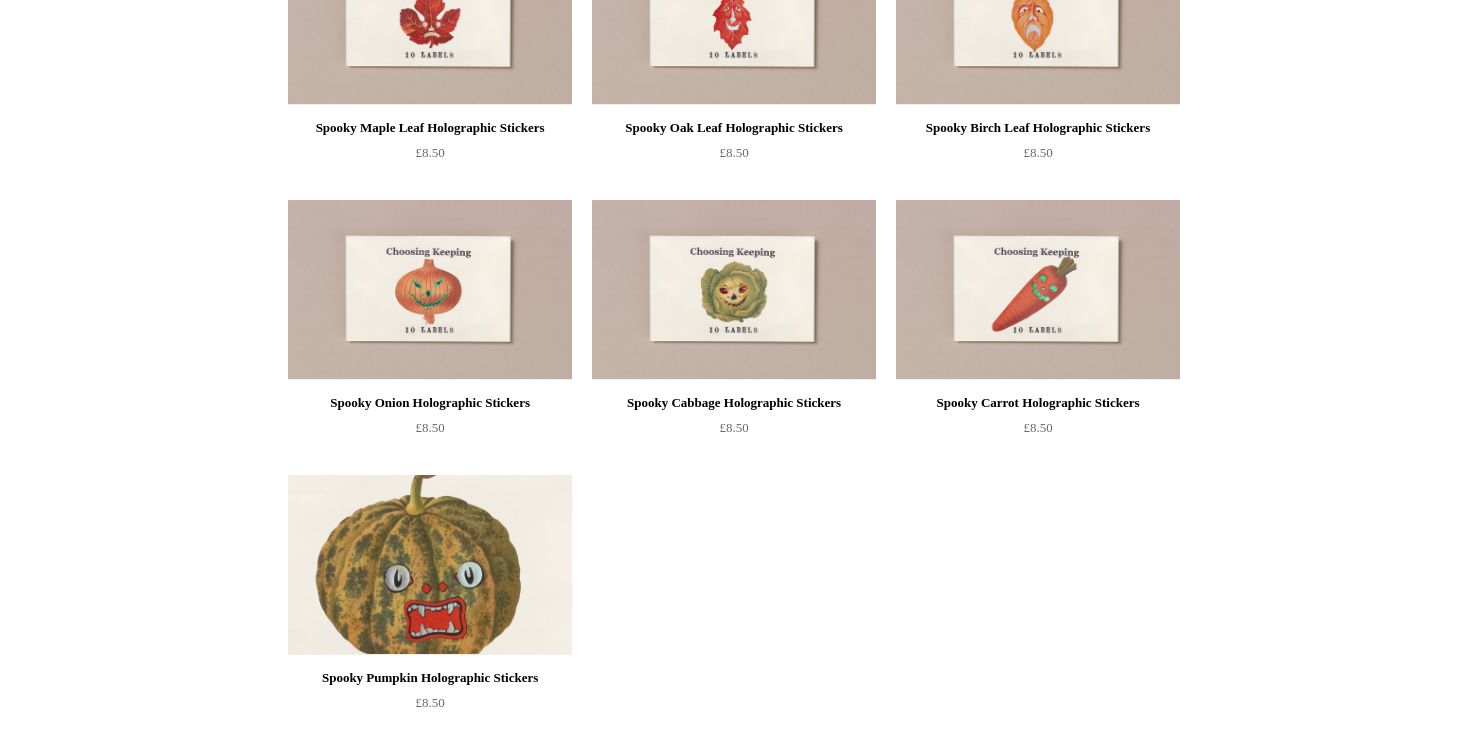 click at bounding box center [430, 565] 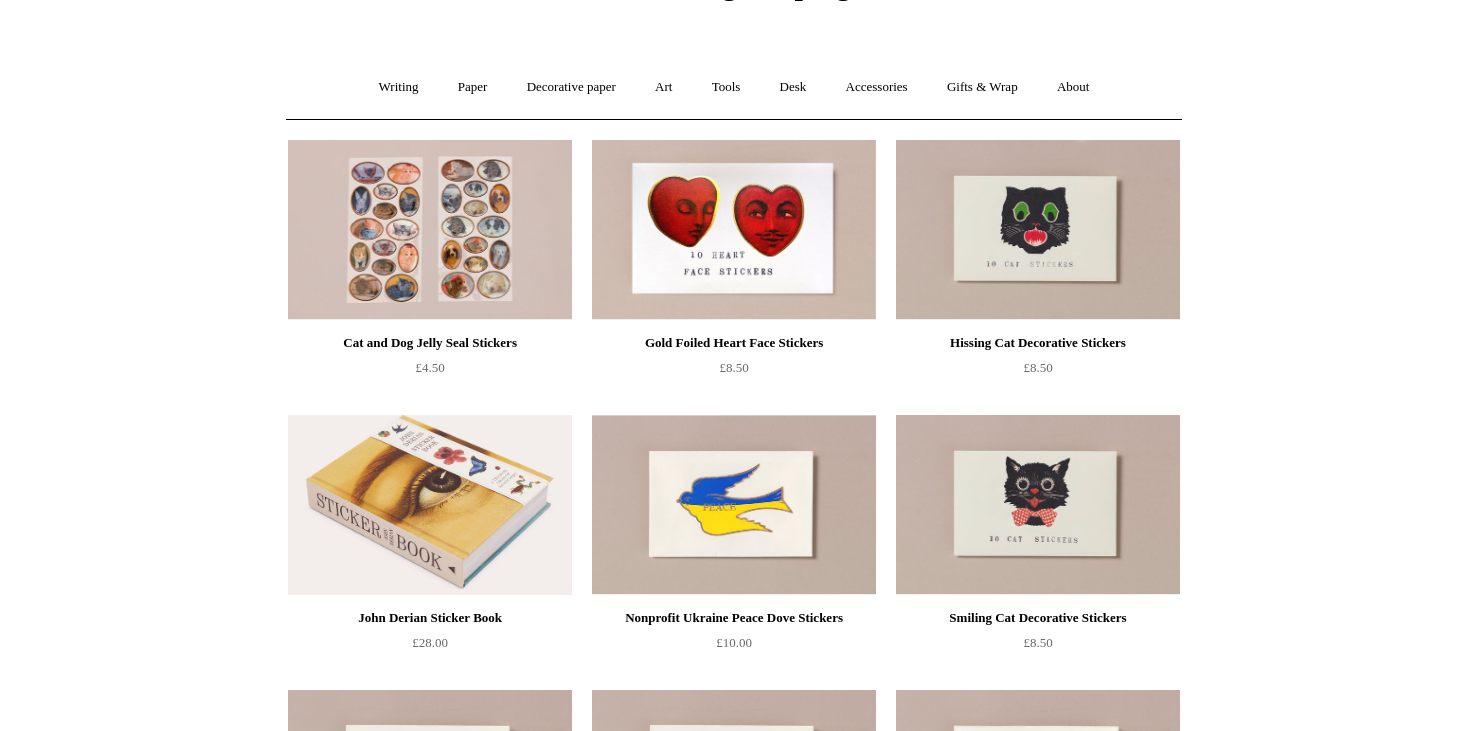 scroll, scrollTop: 0, scrollLeft: 0, axis: both 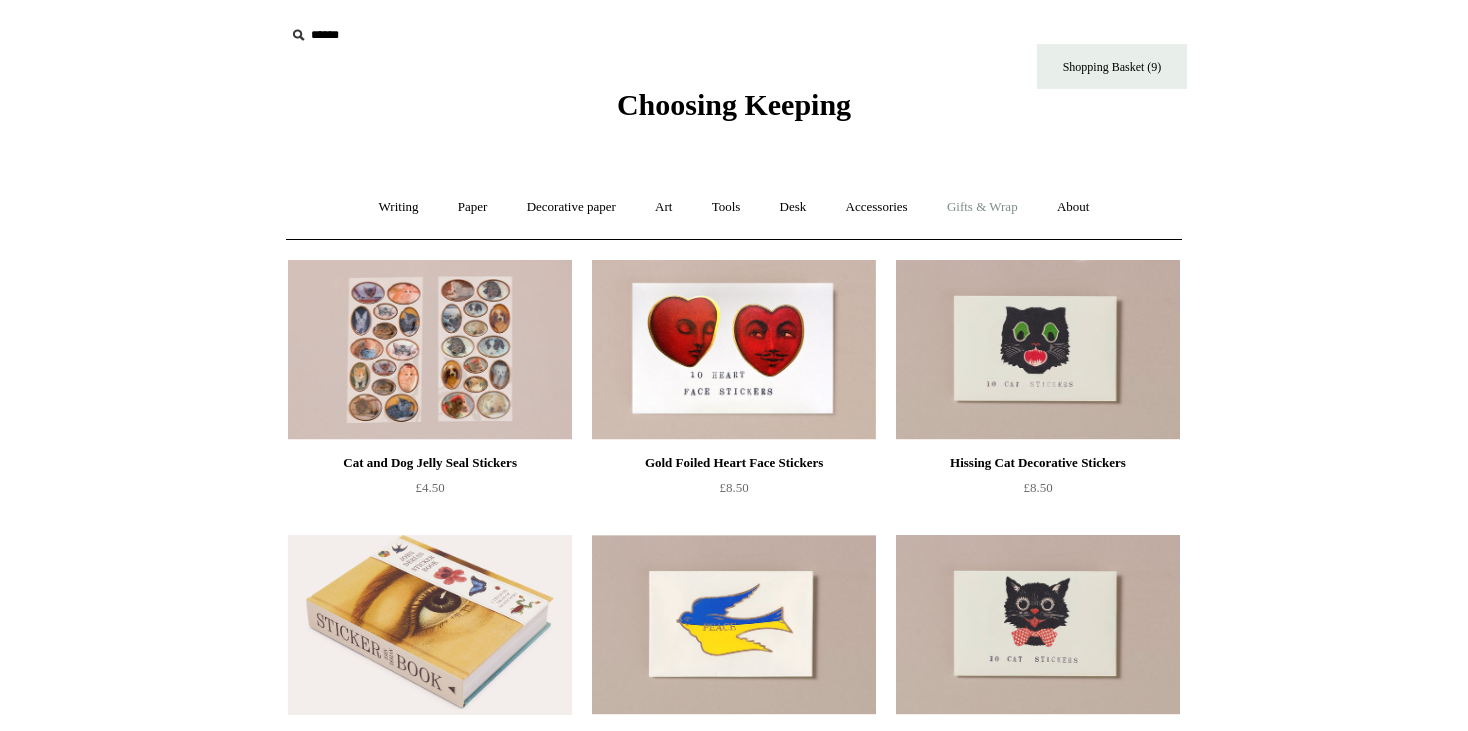 click on "Gifts & Wrap +" at bounding box center [982, 207] 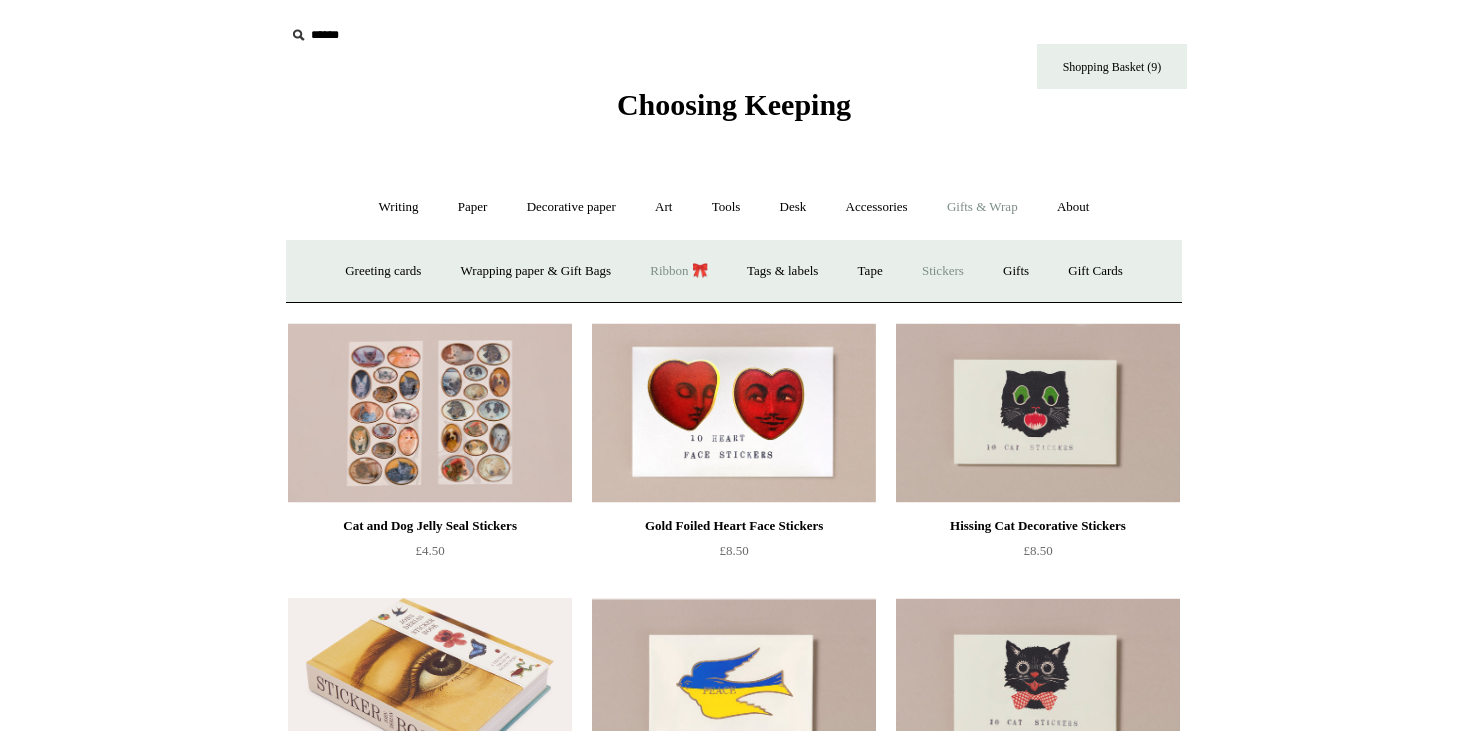 click on "Ribbon 🎀" at bounding box center (679, 271) 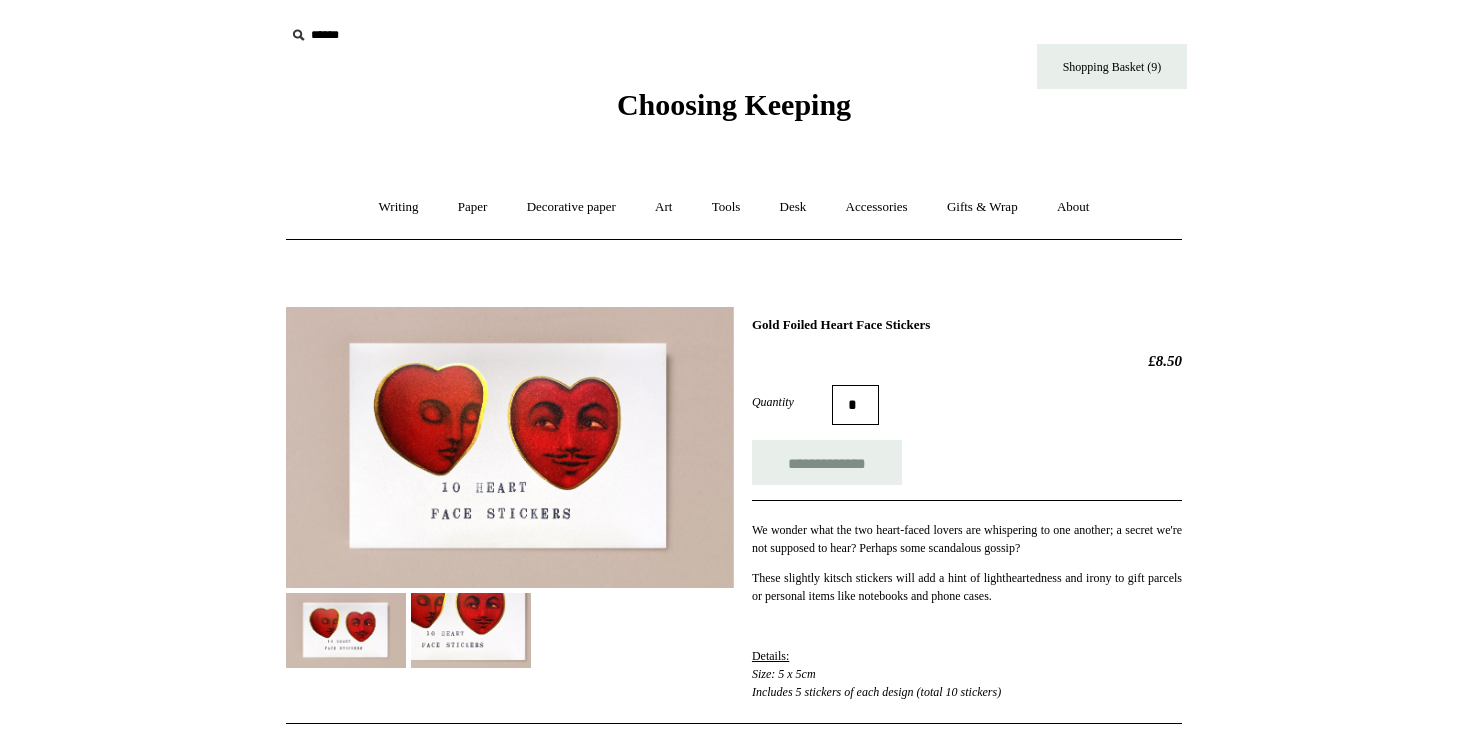 scroll, scrollTop: 0, scrollLeft: 0, axis: both 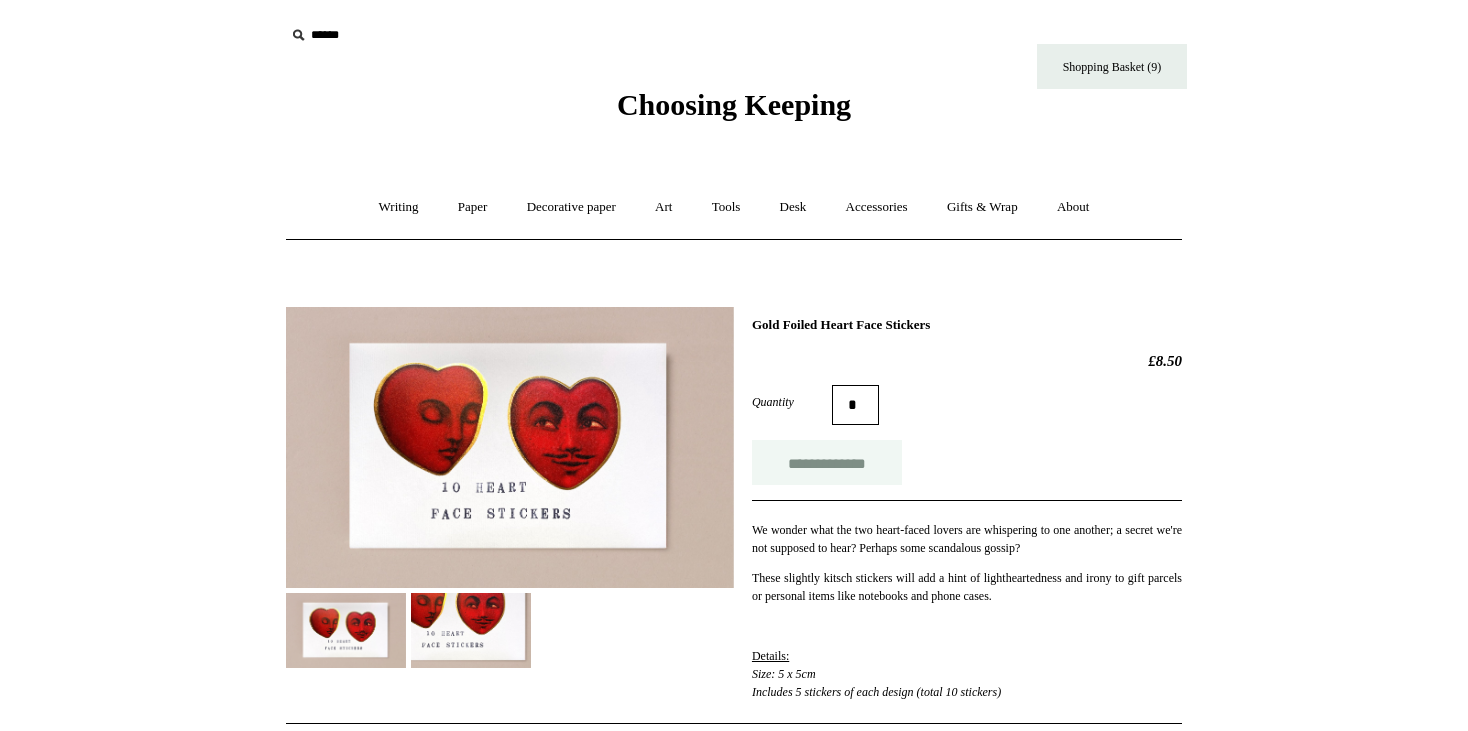 click on "**********" at bounding box center (827, 462) 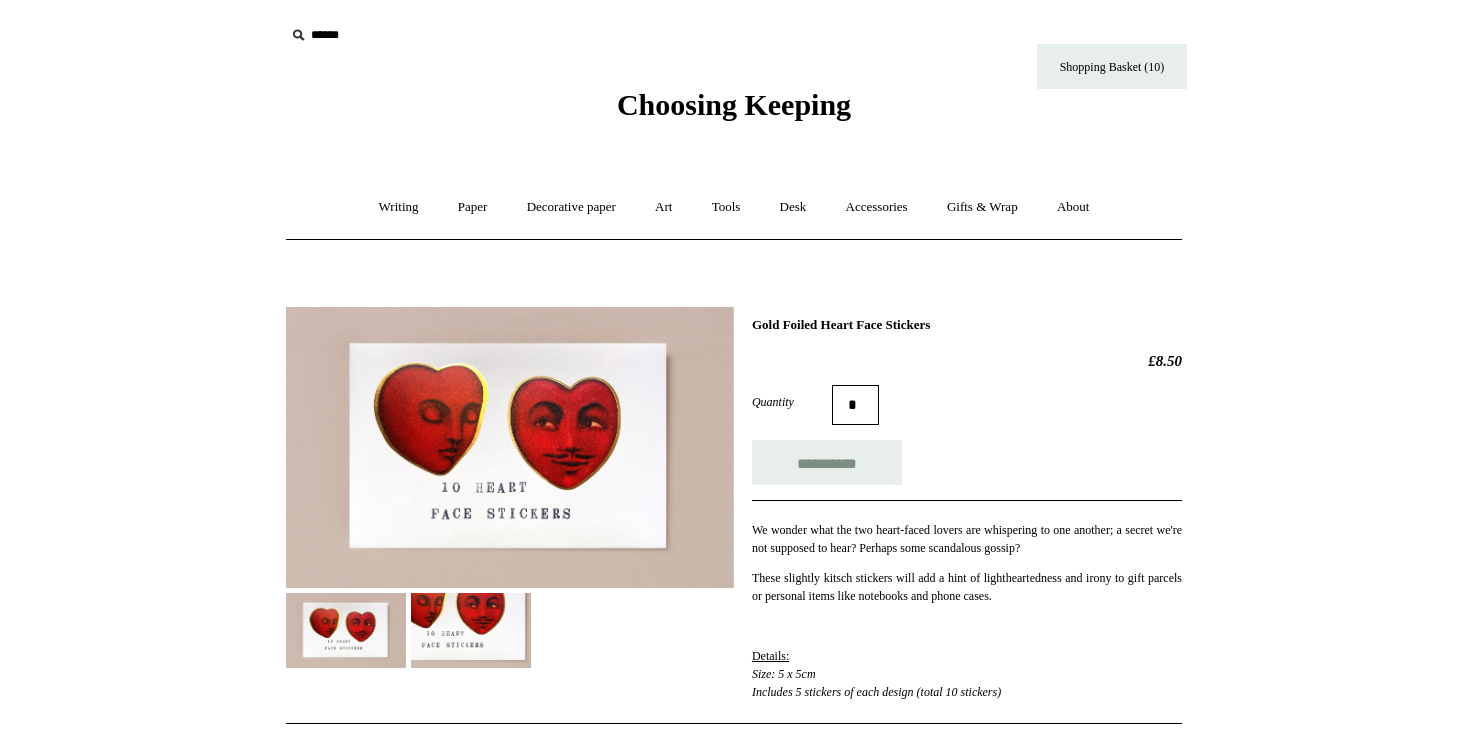type on "**********" 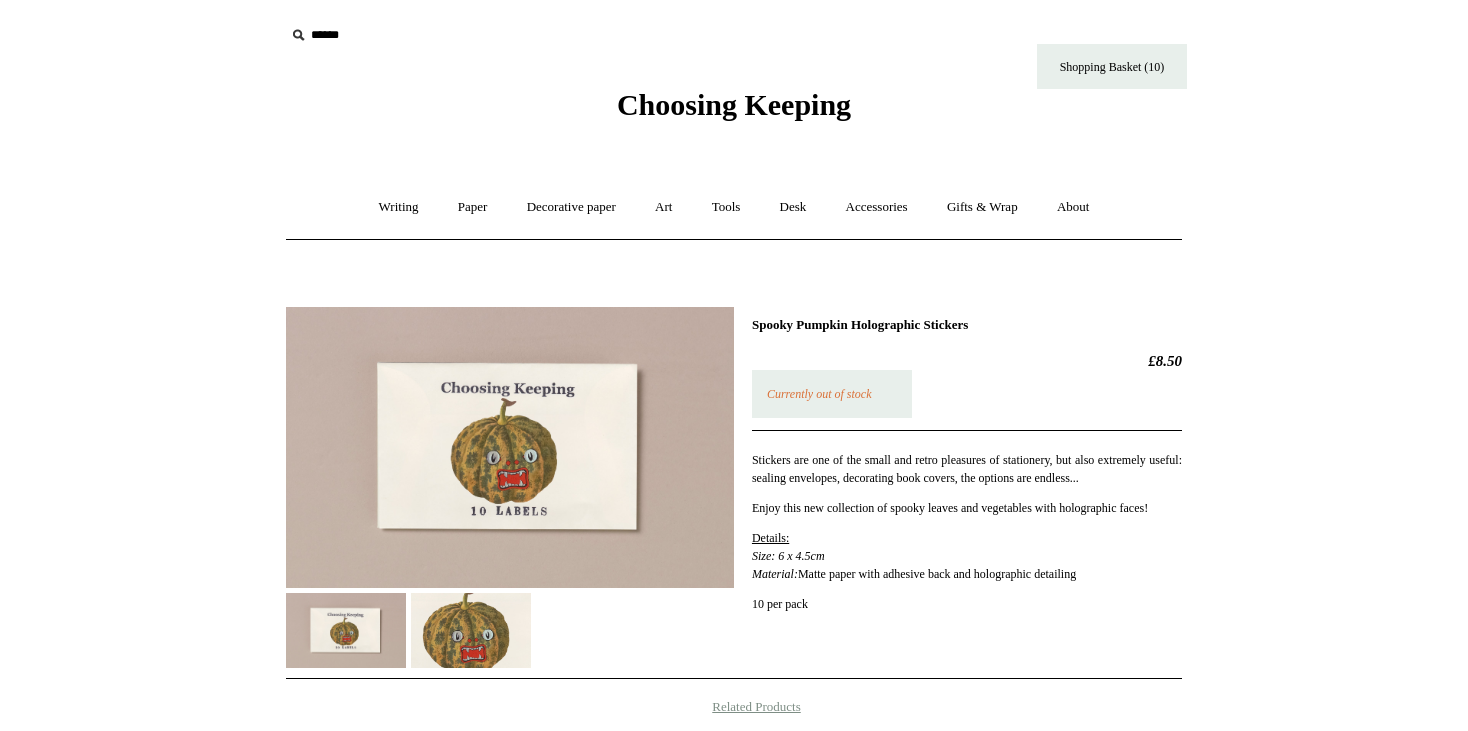 scroll, scrollTop: 0, scrollLeft: 0, axis: both 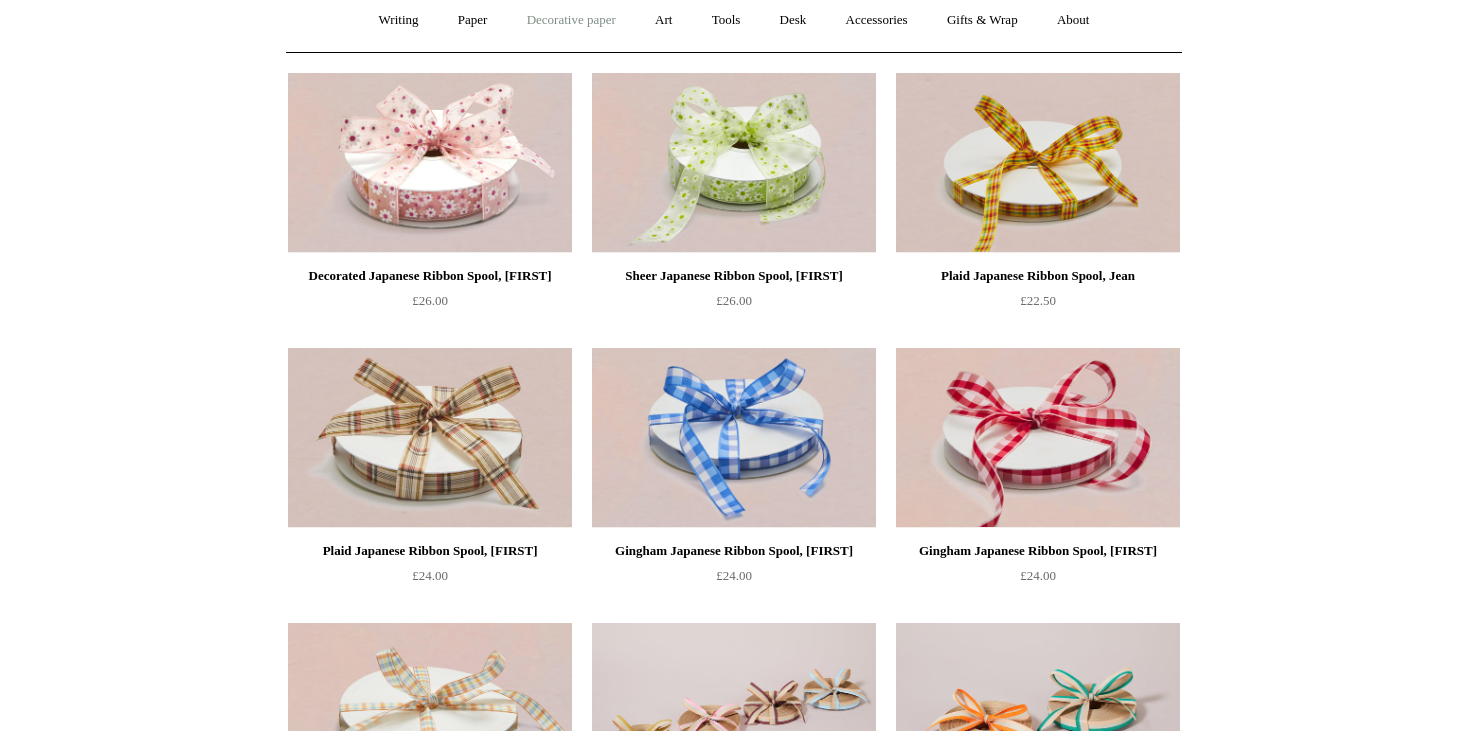 click on "Decorative paper +" at bounding box center (571, 20) 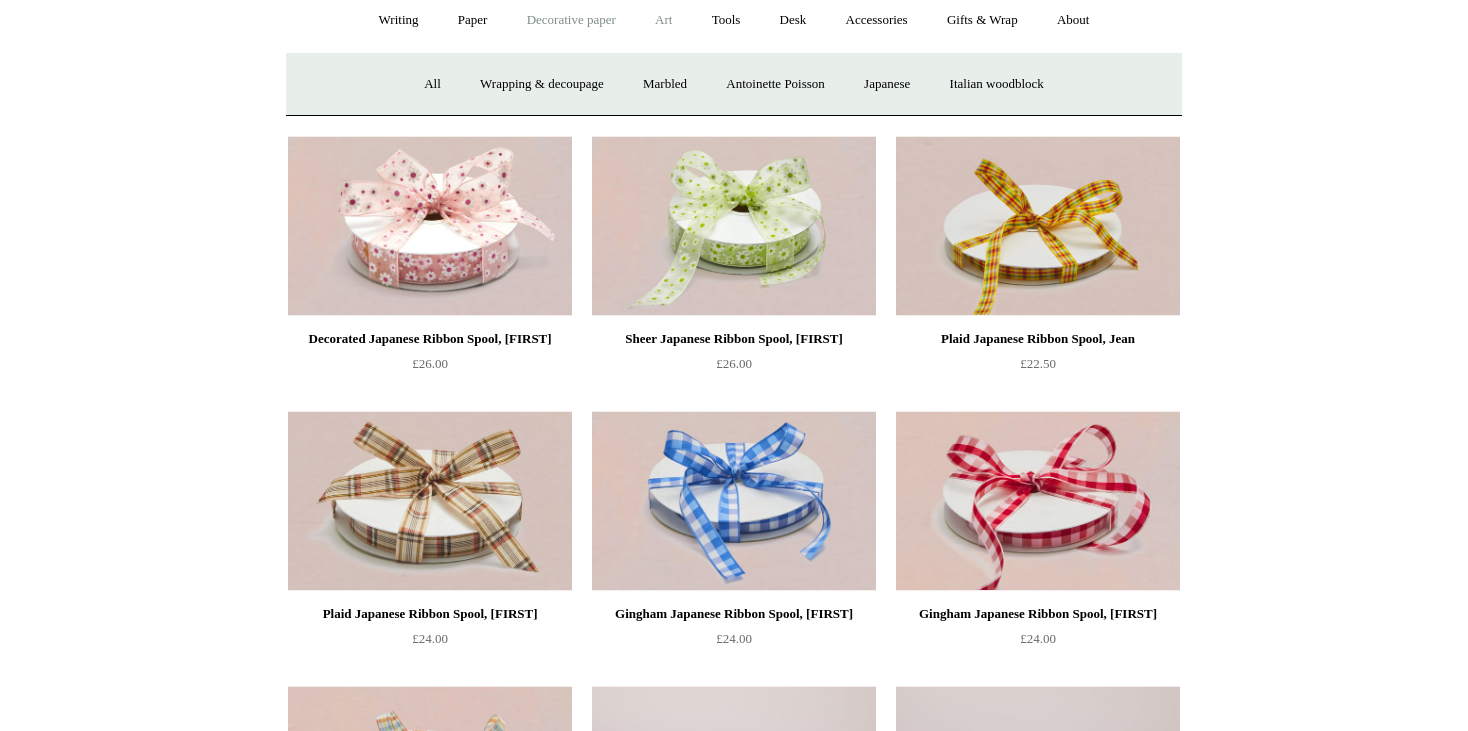 click on "Art +" at bounding box center [663, 20] 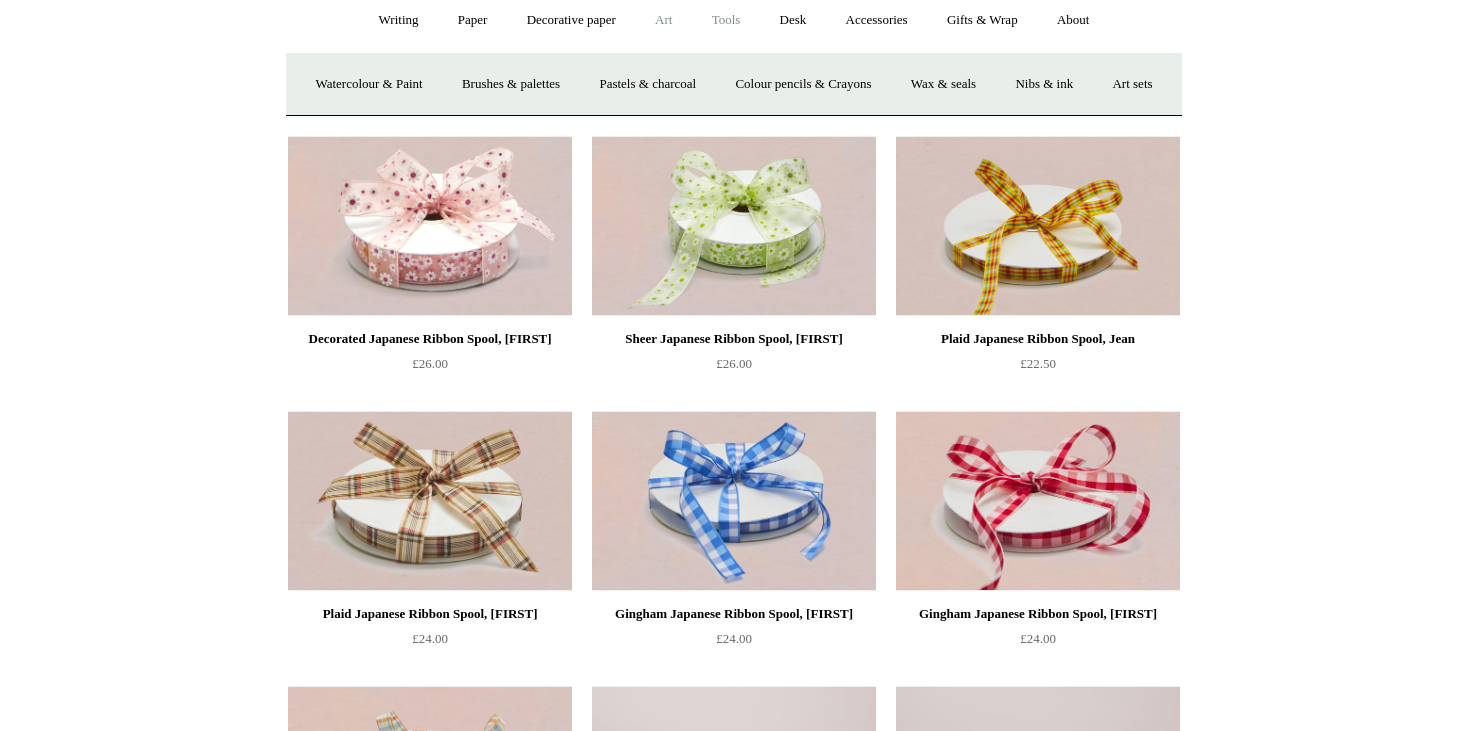 click on "Tools +" at bounding box center [726, 20] 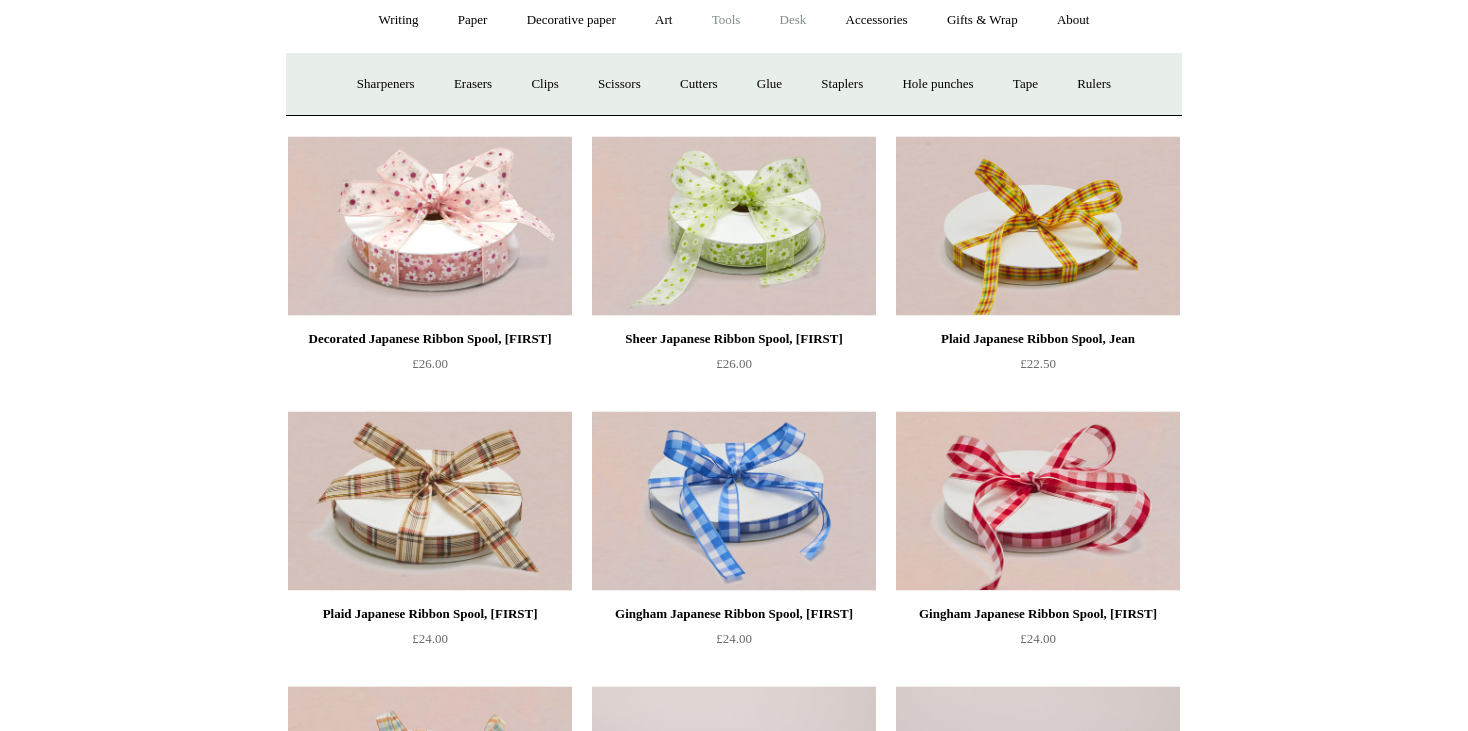 click on "Desk +" at bounding box center (793, 20) 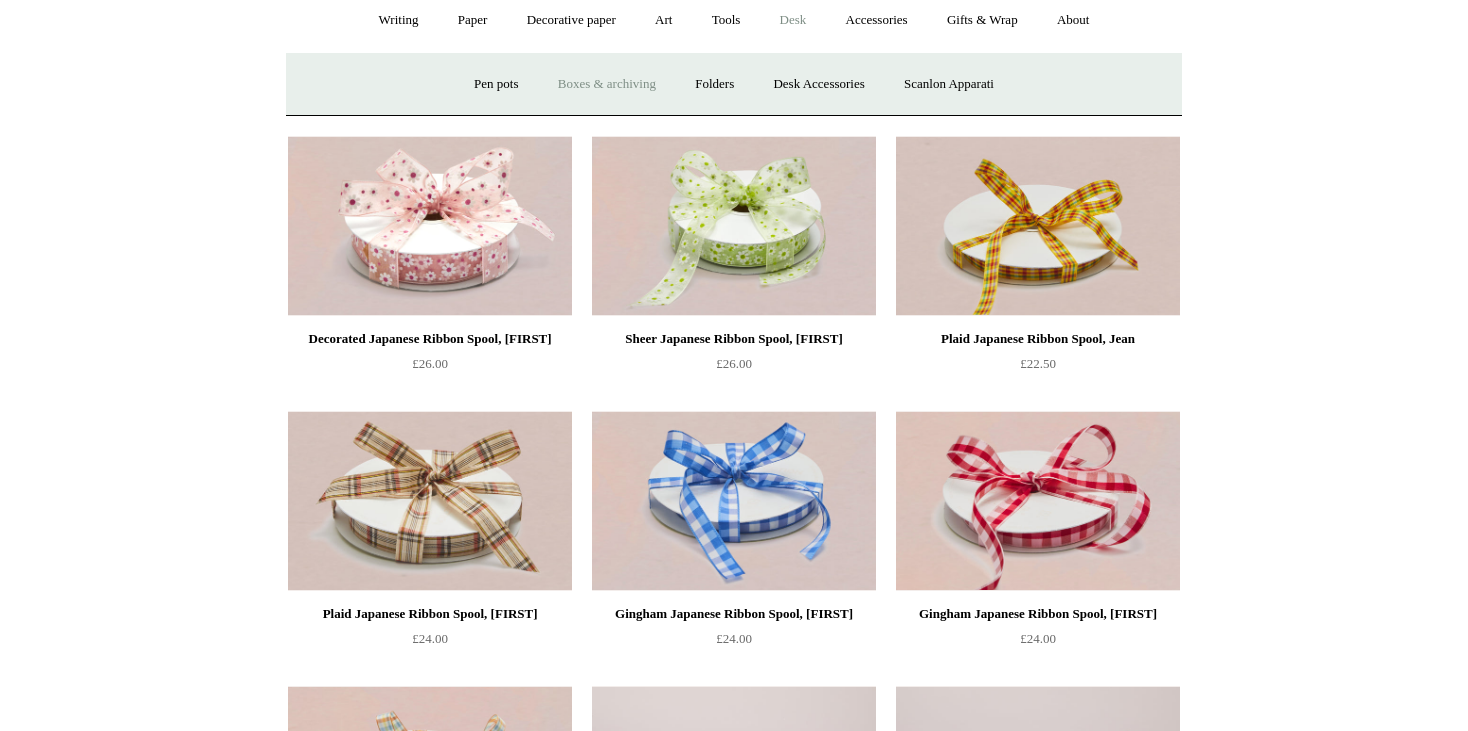 click on "Boxes & archiving" at bounding box center (607, 84) 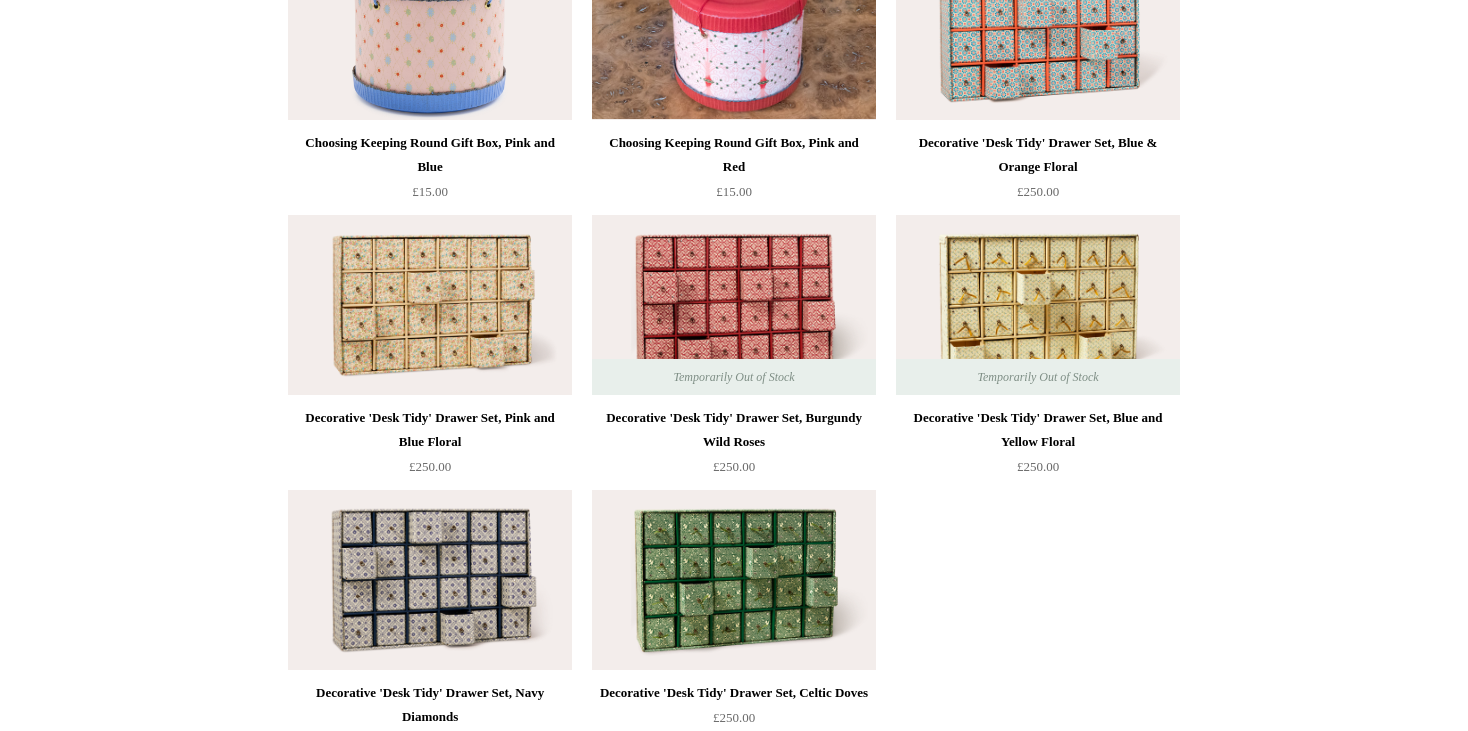 scroll, scrollTop: 2680, scrollLeft: 0, axis: vertical 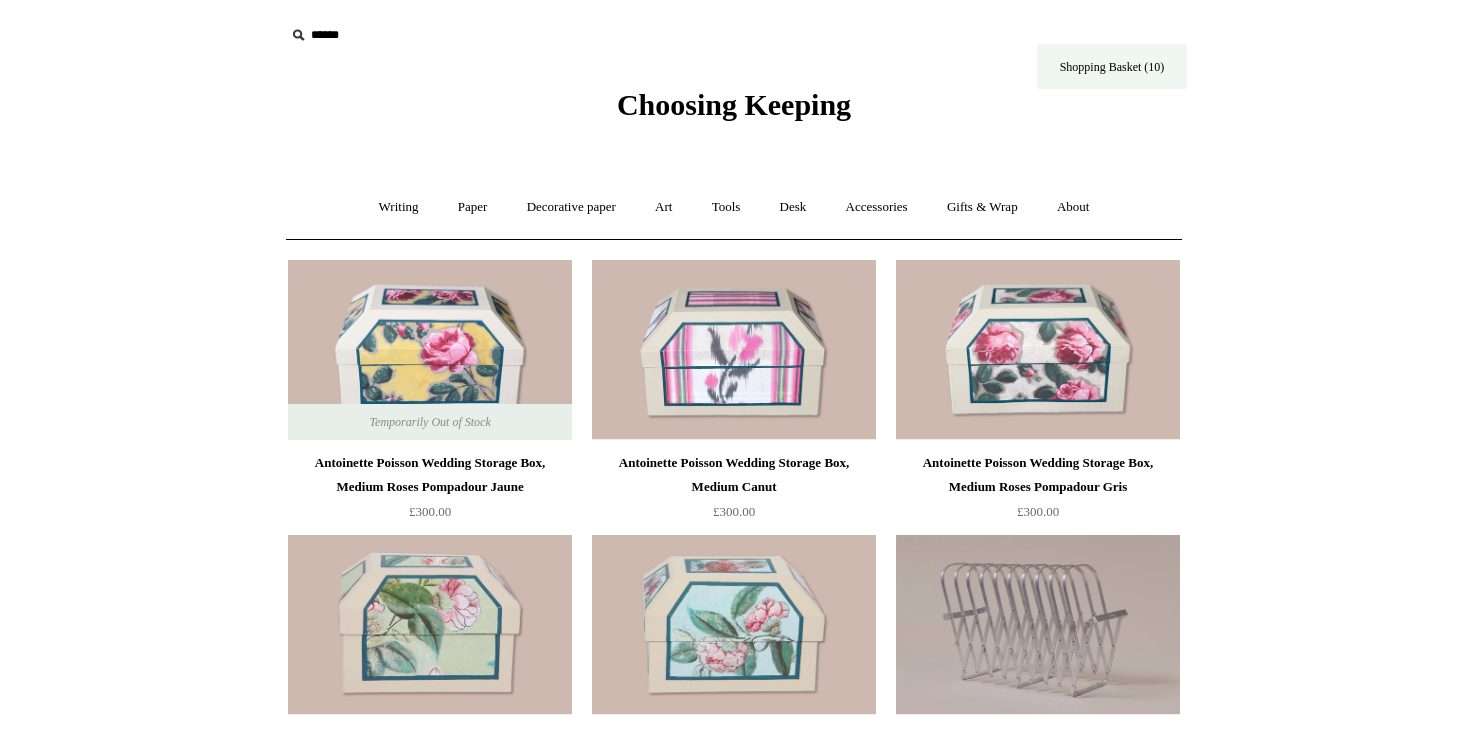 click on "Shopping Basket (10)" at bounding box center (1112, 66) 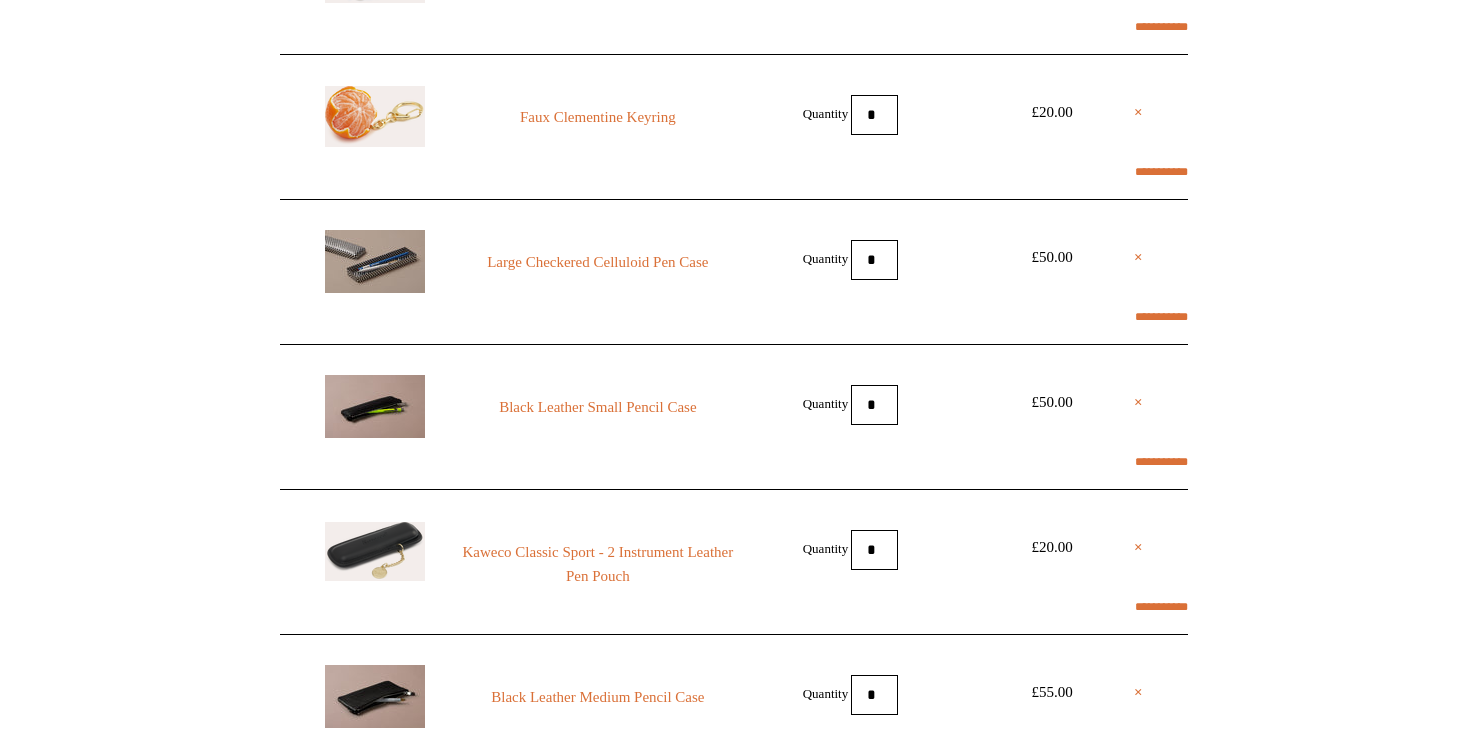 scroll, scrollTop: 960, scrollLeft: 0, axis: vertical 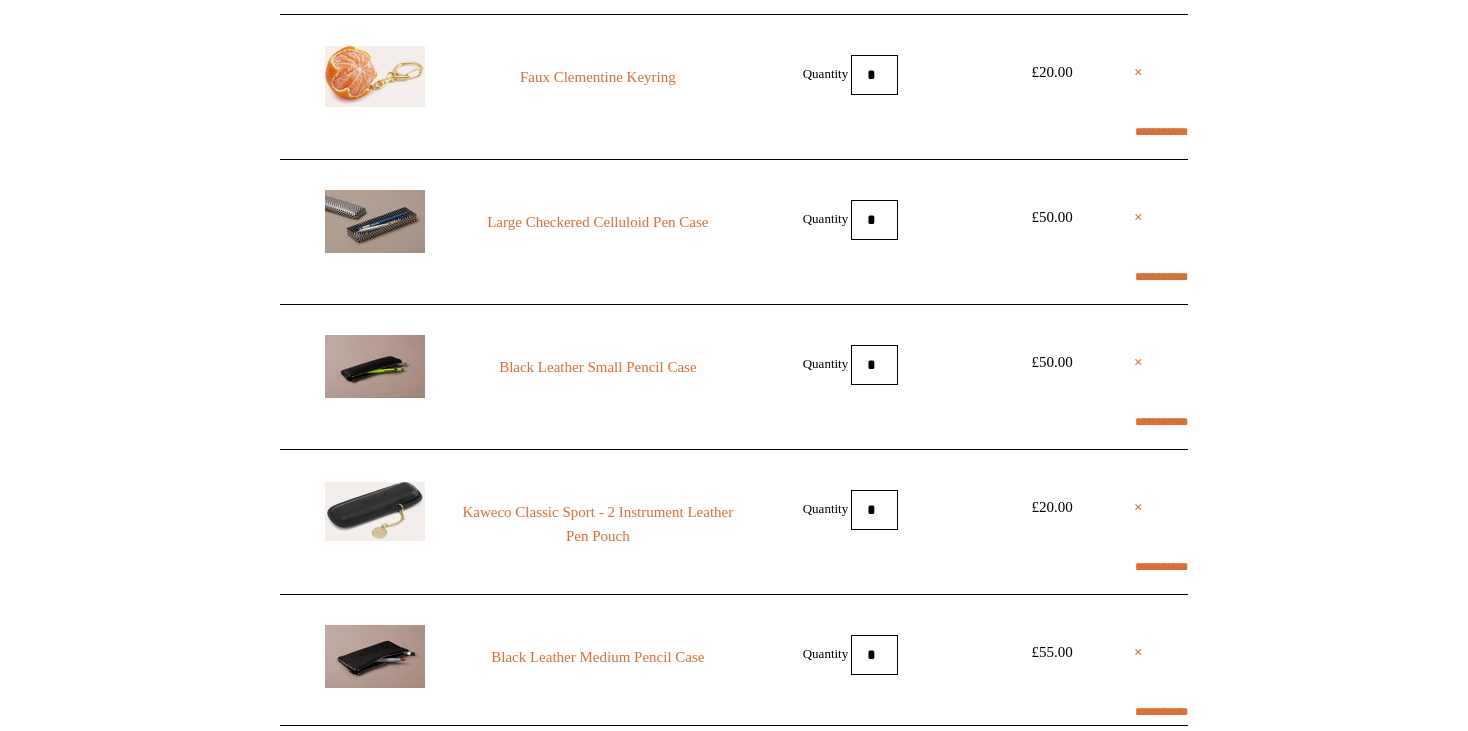 select on "******" 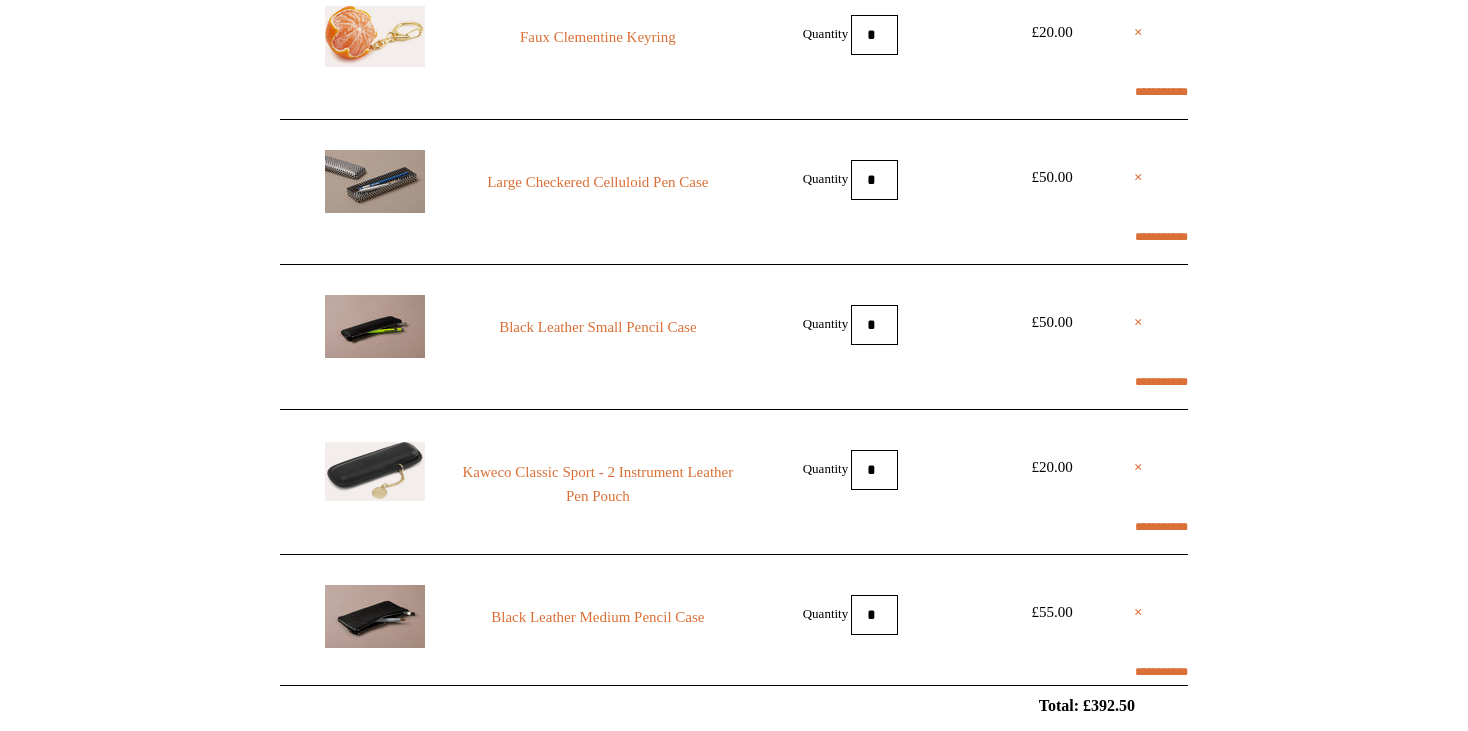 scroll, scrollTop: 1080, scrollLeft: 0, axis: vertical 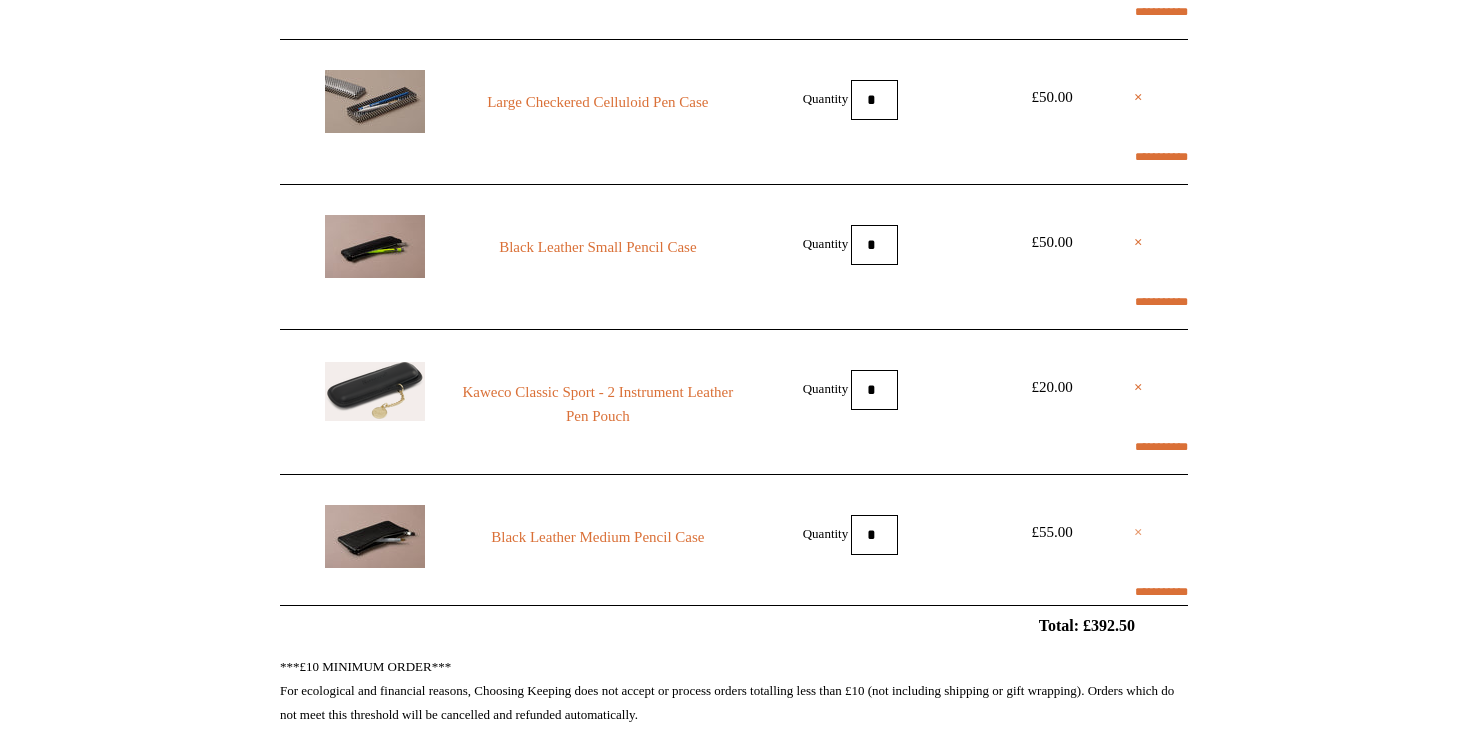 click on "×" at bounding box center (1138, 532) 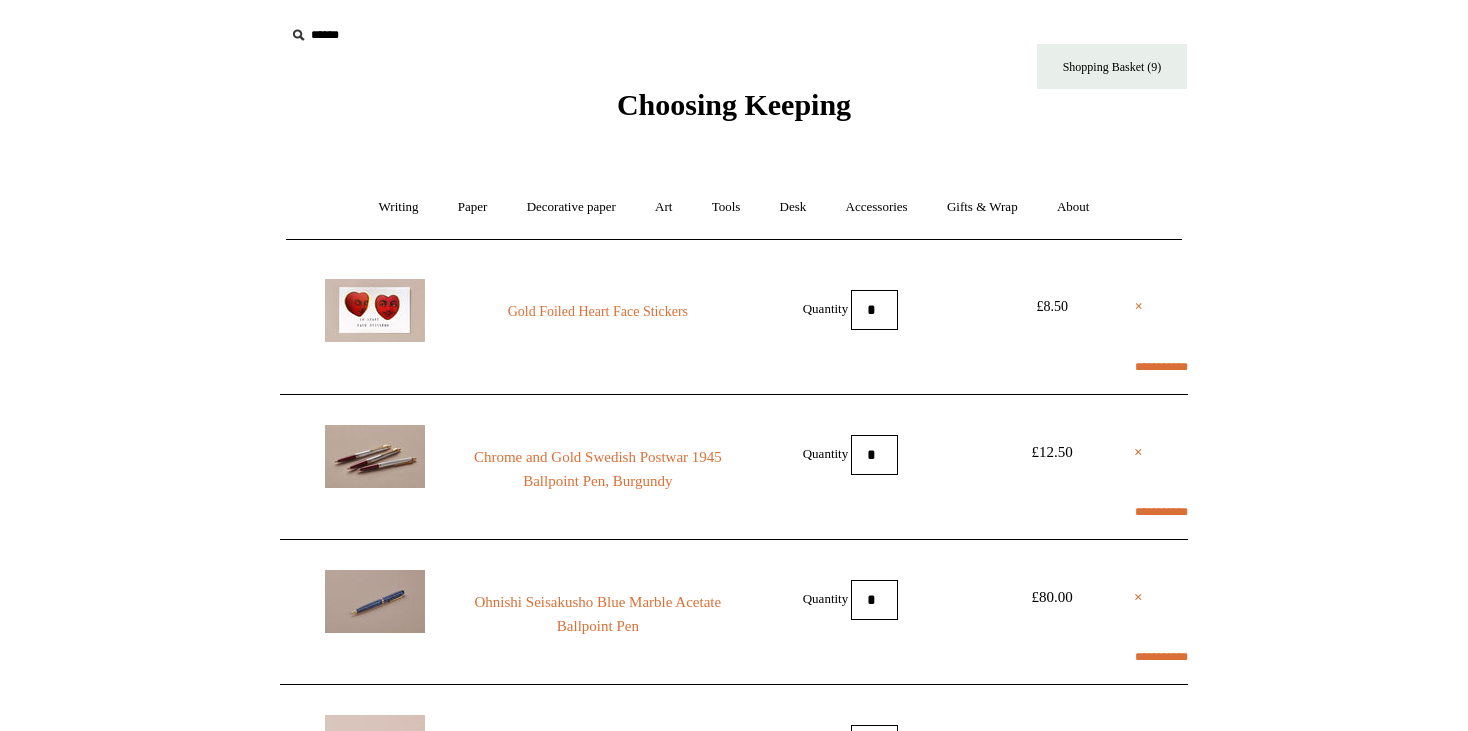 scroll, scrollTop: 0, scrollLeft: 0, axis: both 